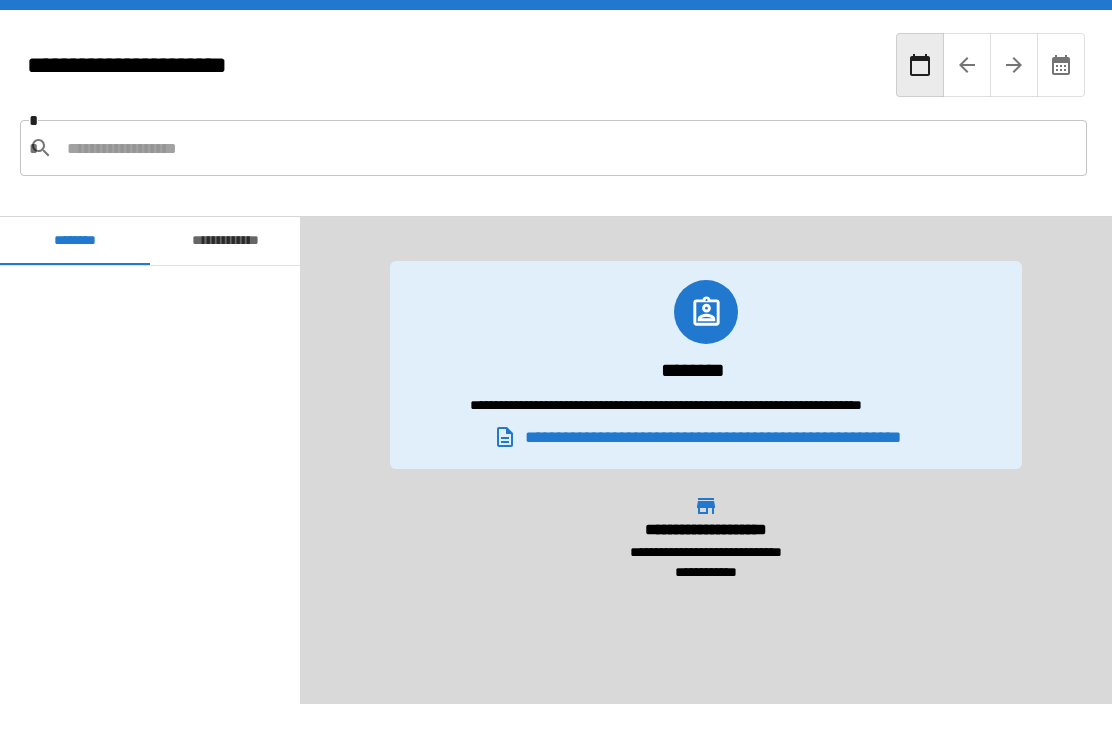 scroll, scrollTop: 0, scrollLeft: 0, axis: both 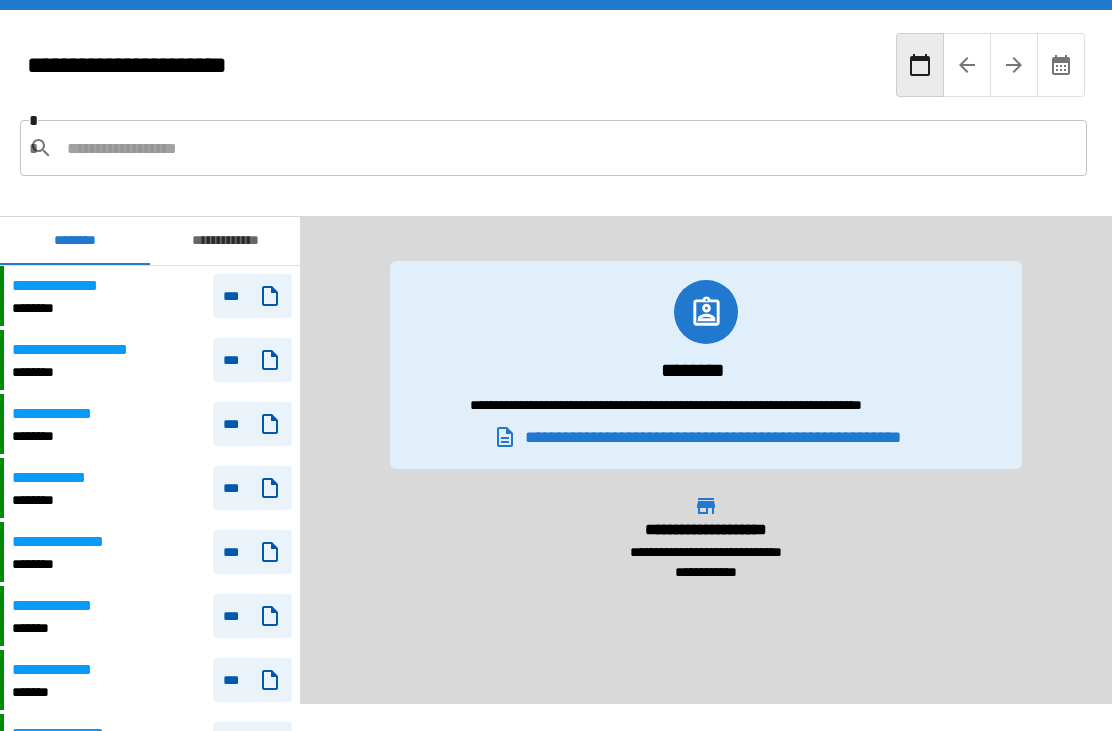 click 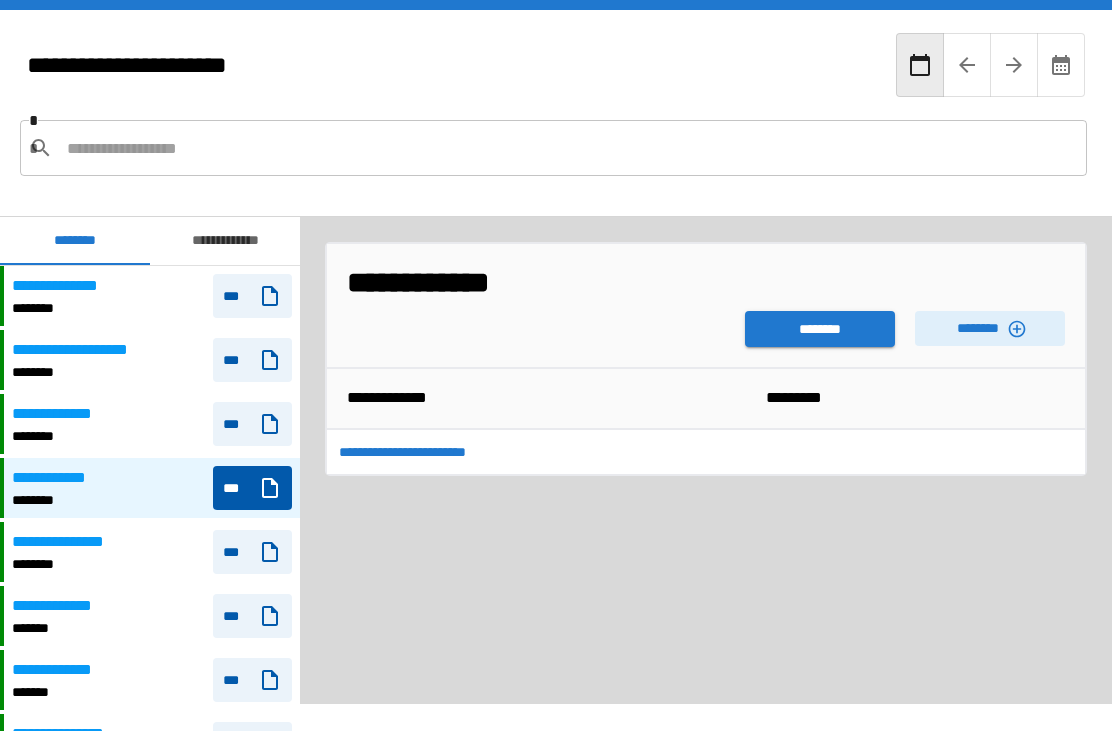 click on "********" at bounding box center [820, 329] 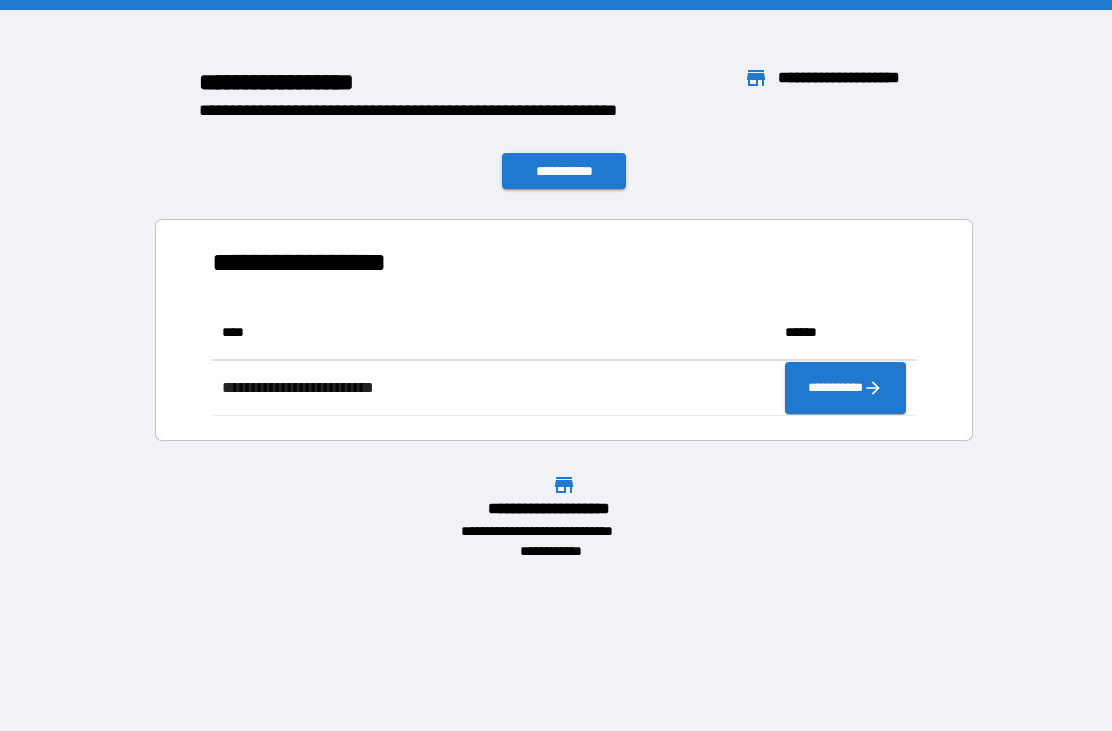 scroll, scrollTop: 1, scrollLeft: 1, axis: both 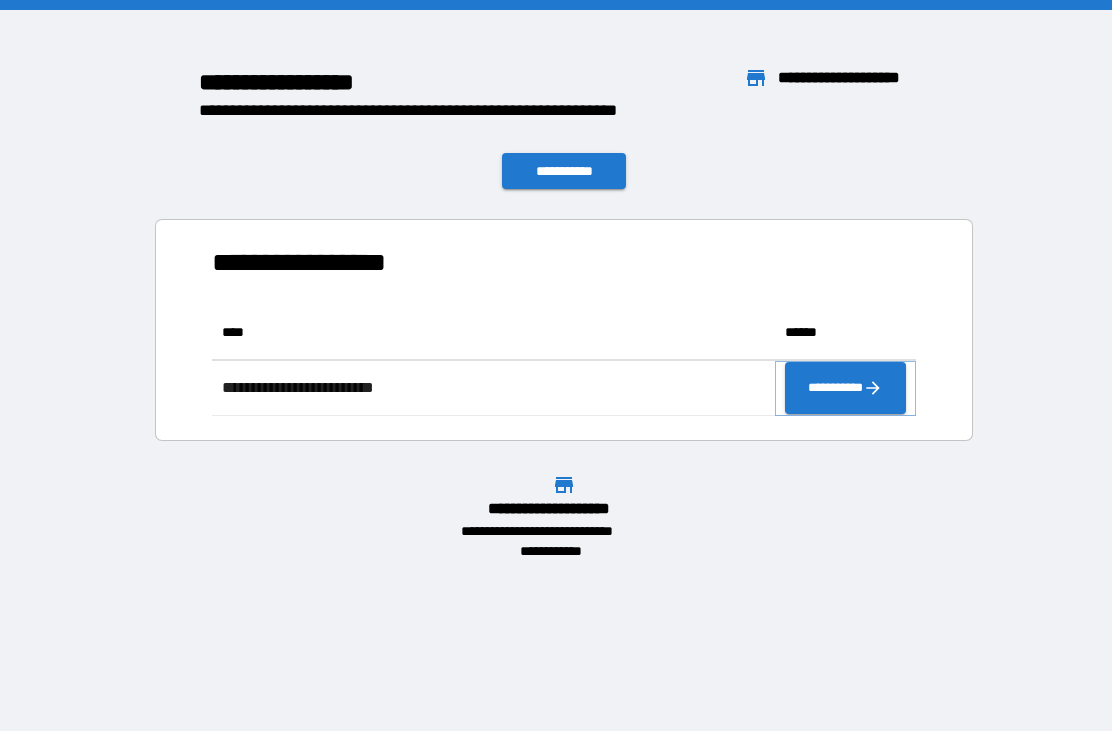 click on "**********" at bounding box center (845, 388) 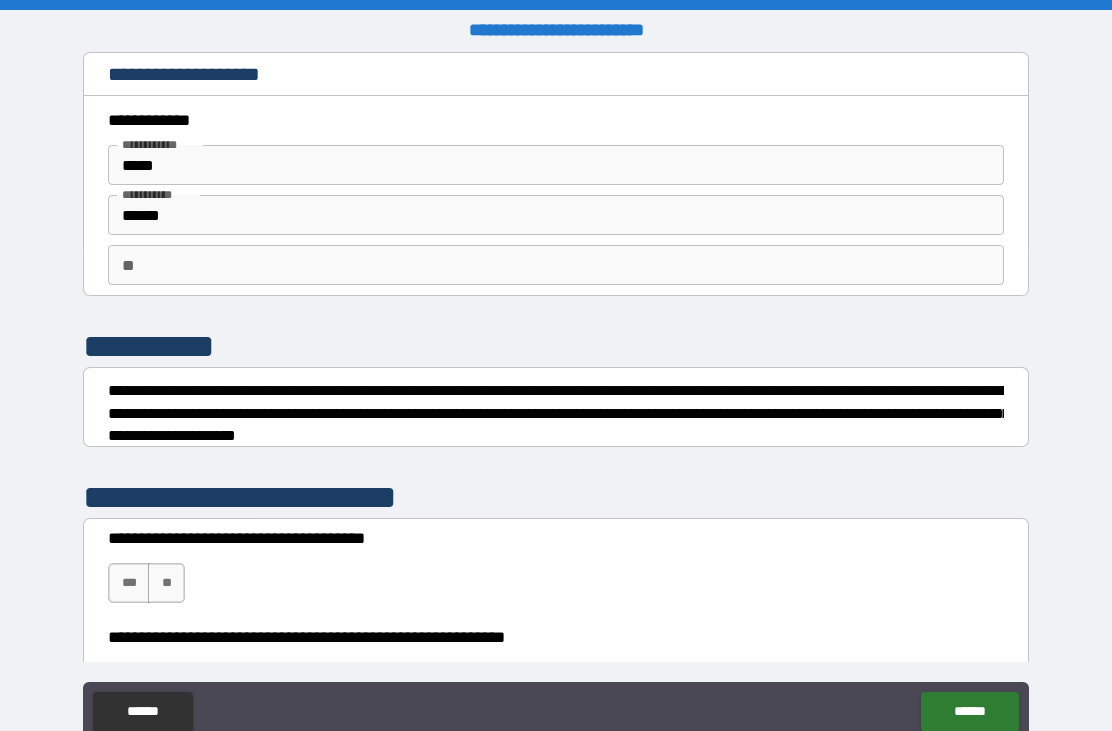 scroll, scrollTop: 39, scrollLeft: 0, axis: vertical 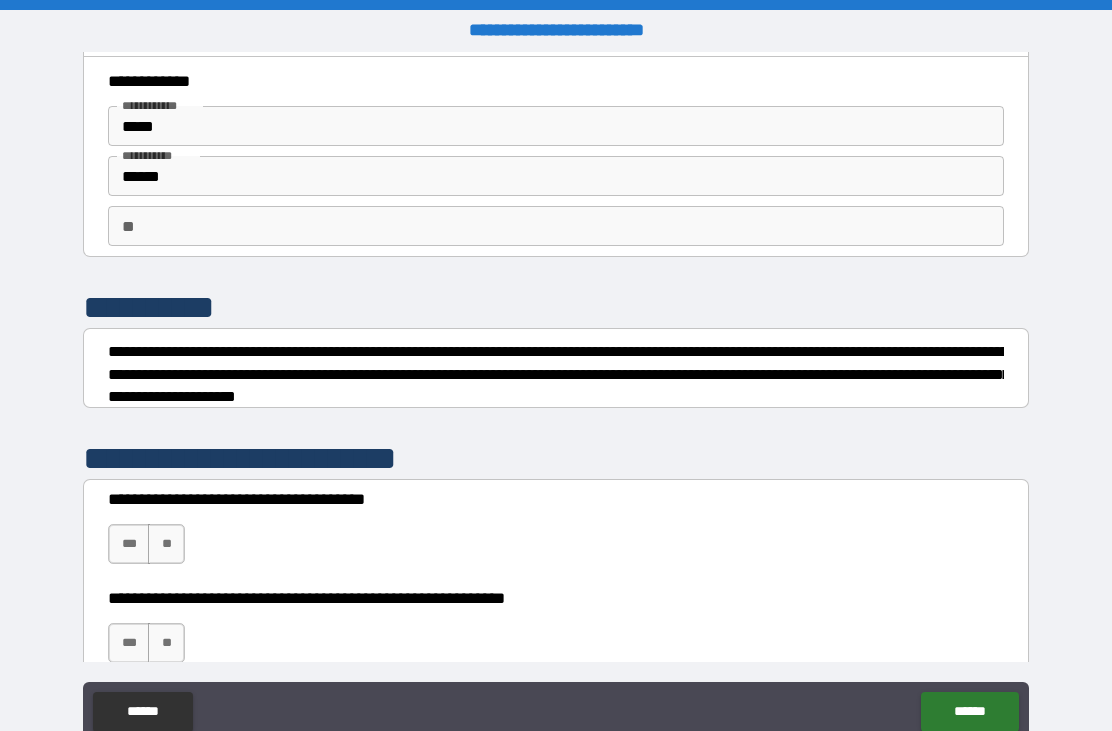 click on "***" at bounding box center (129, 544) 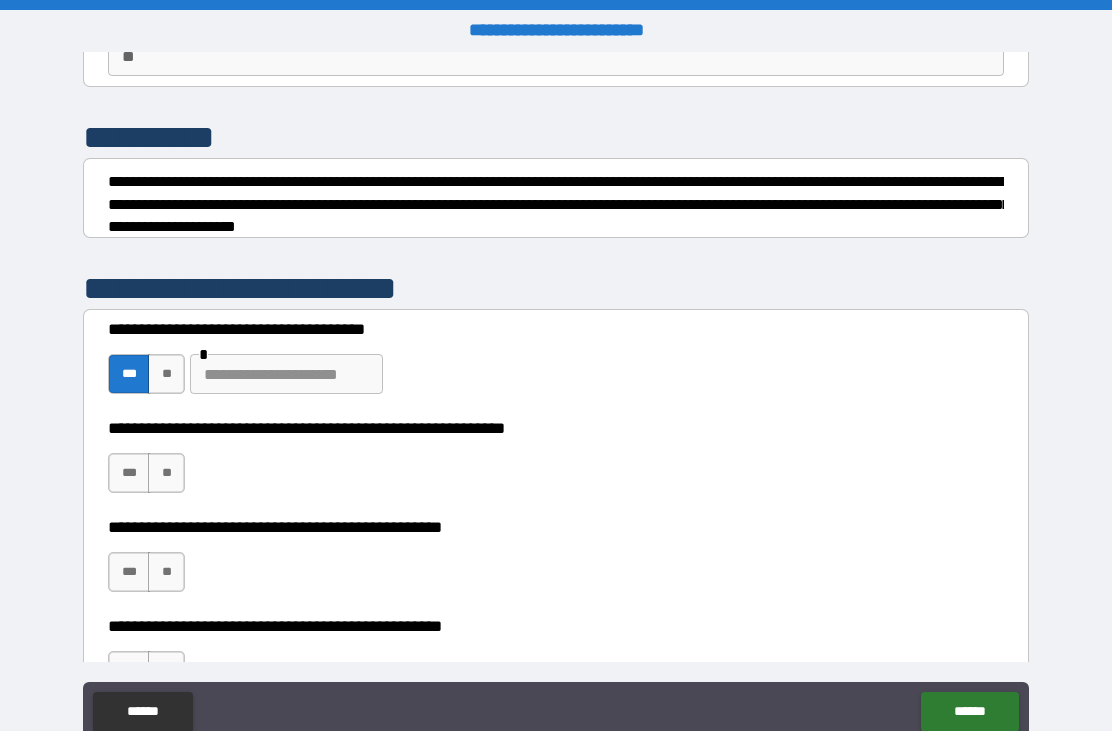 scroll, scrollTop: 215, scrollLeft: 0, axis: vertical 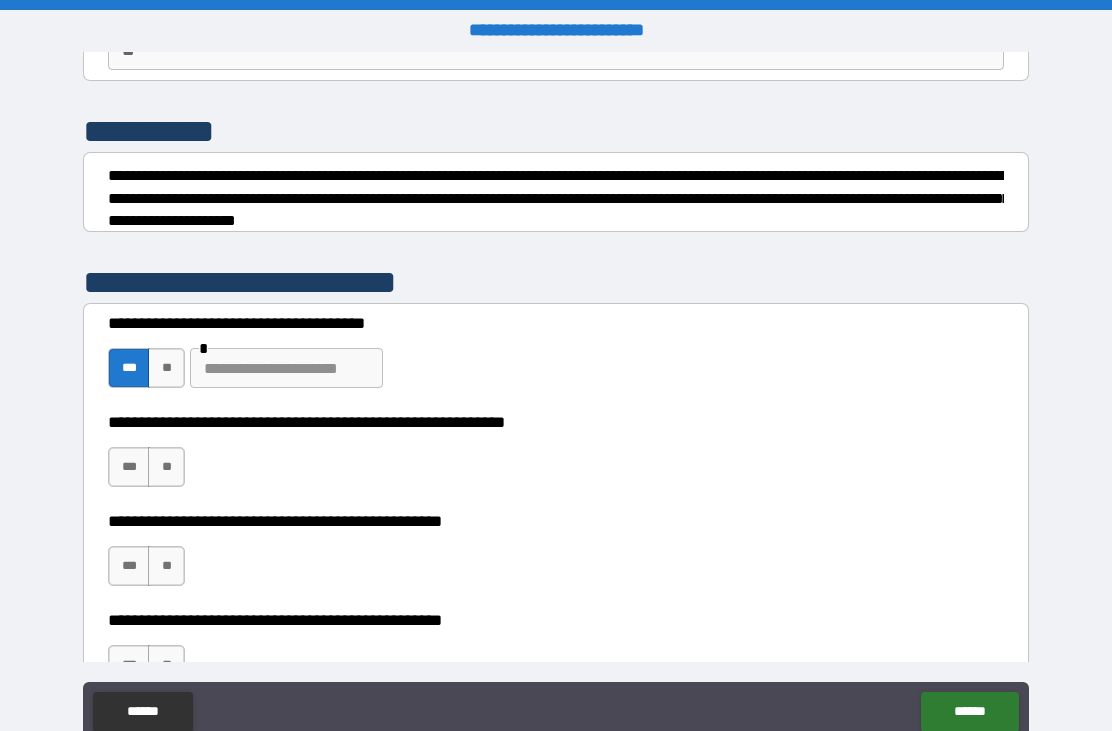 click on "**" at bounding box center [166, 467] 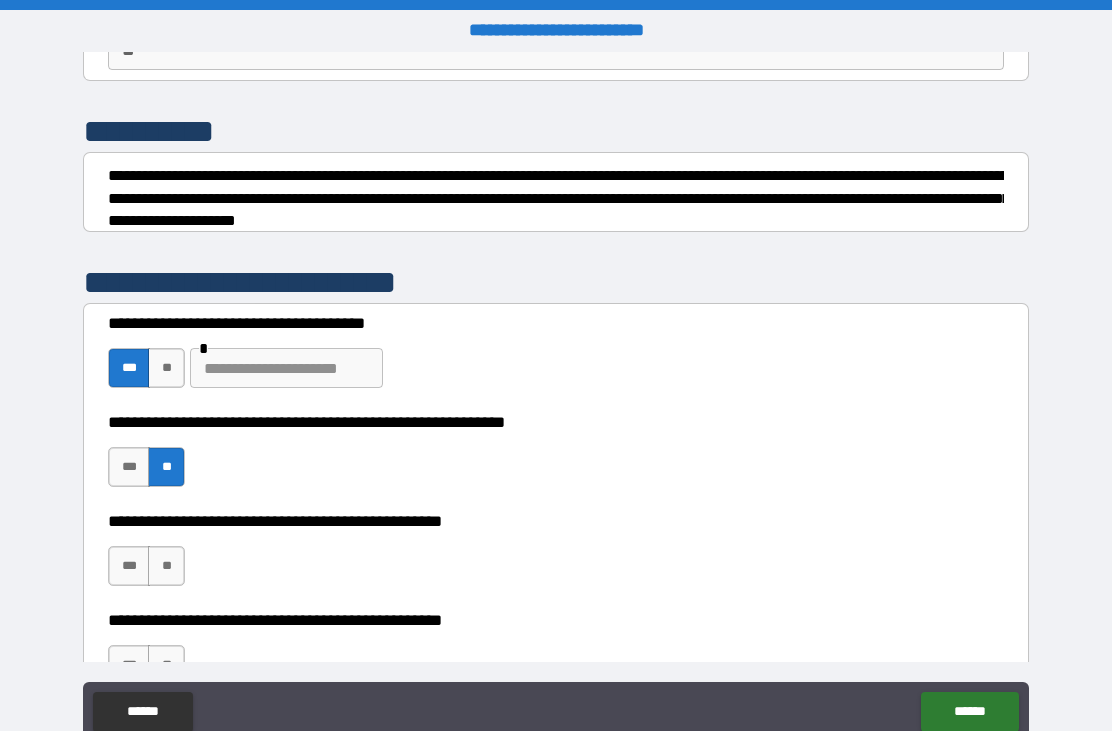 click on "**" at bounding box center (166, 566) 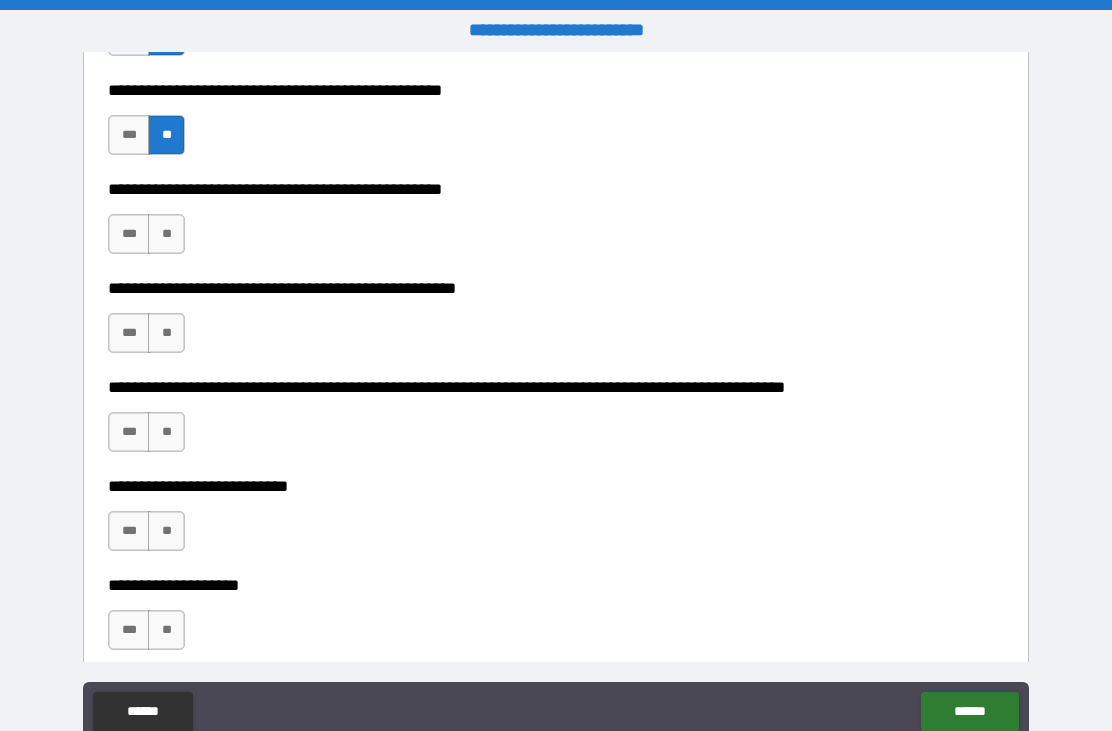 scroll, scrollTop: 647, scrollLeft: 0, axis: vertical 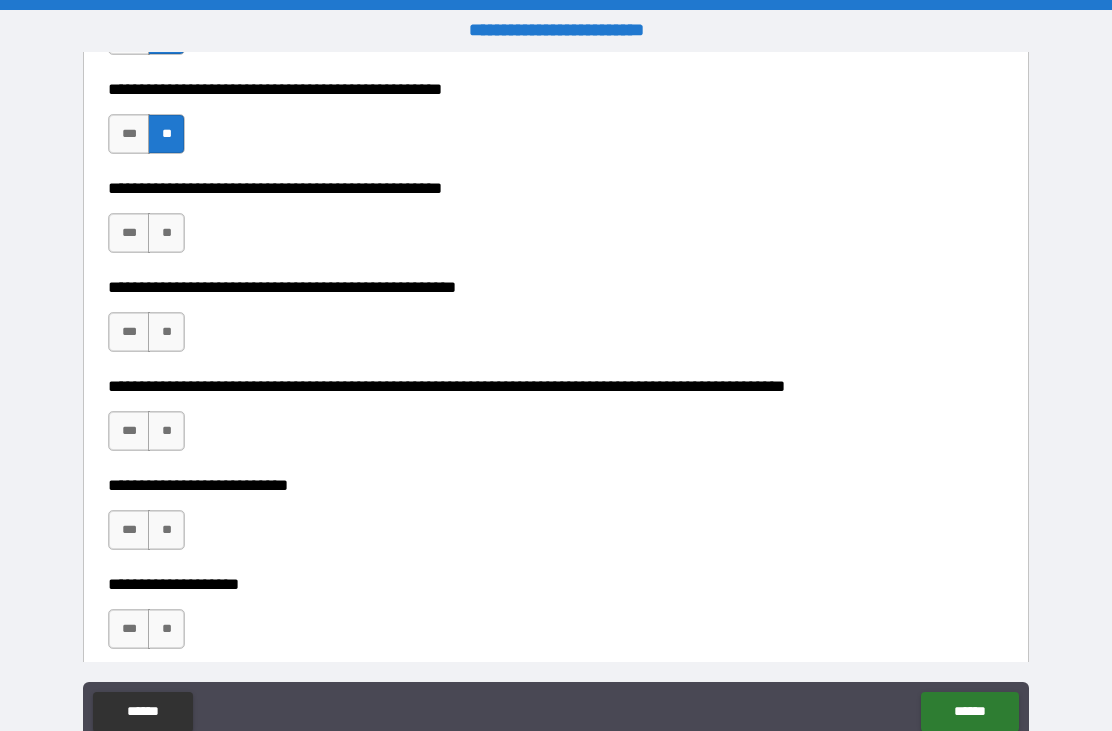 click on "***" at bounding box center (129, 233) 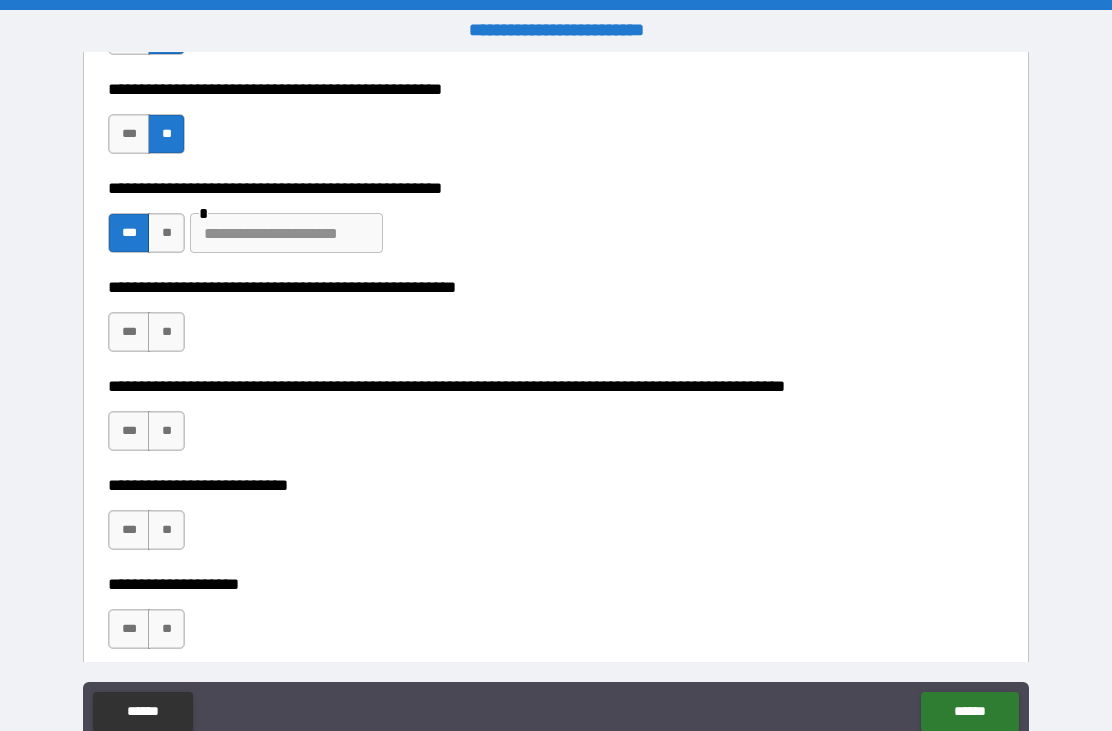 click at bounding box center [286, 233] 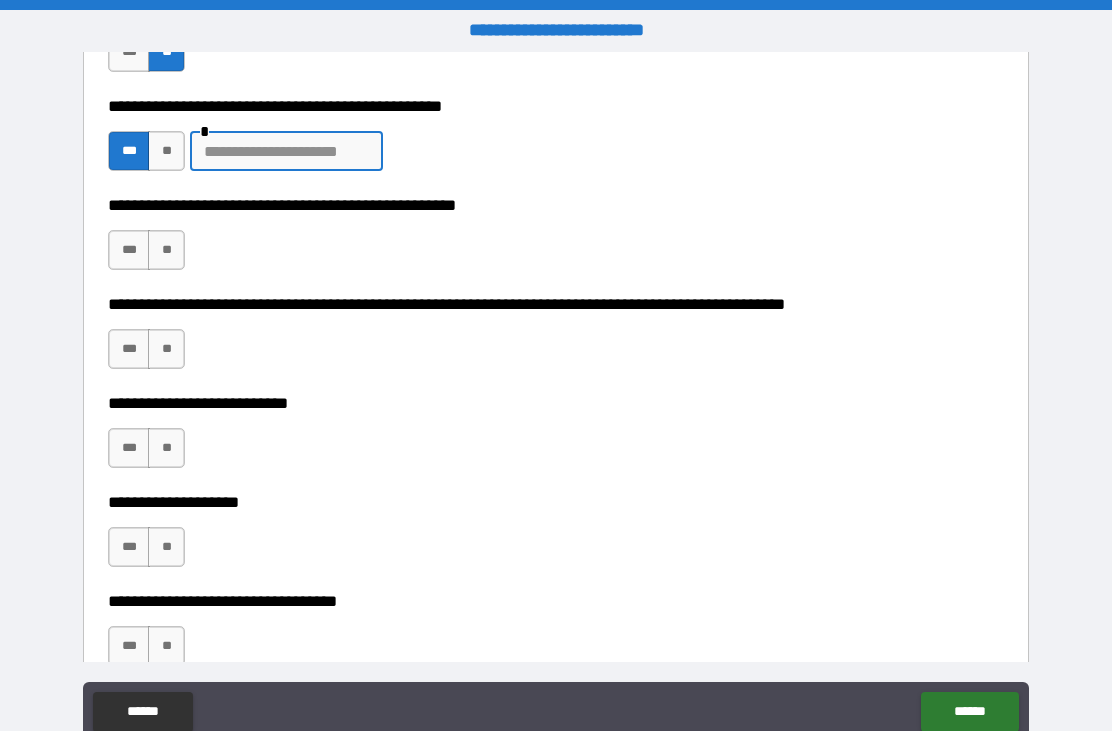 scroll, scrollTop: 733, scrollLeft: 0, axis: vertical 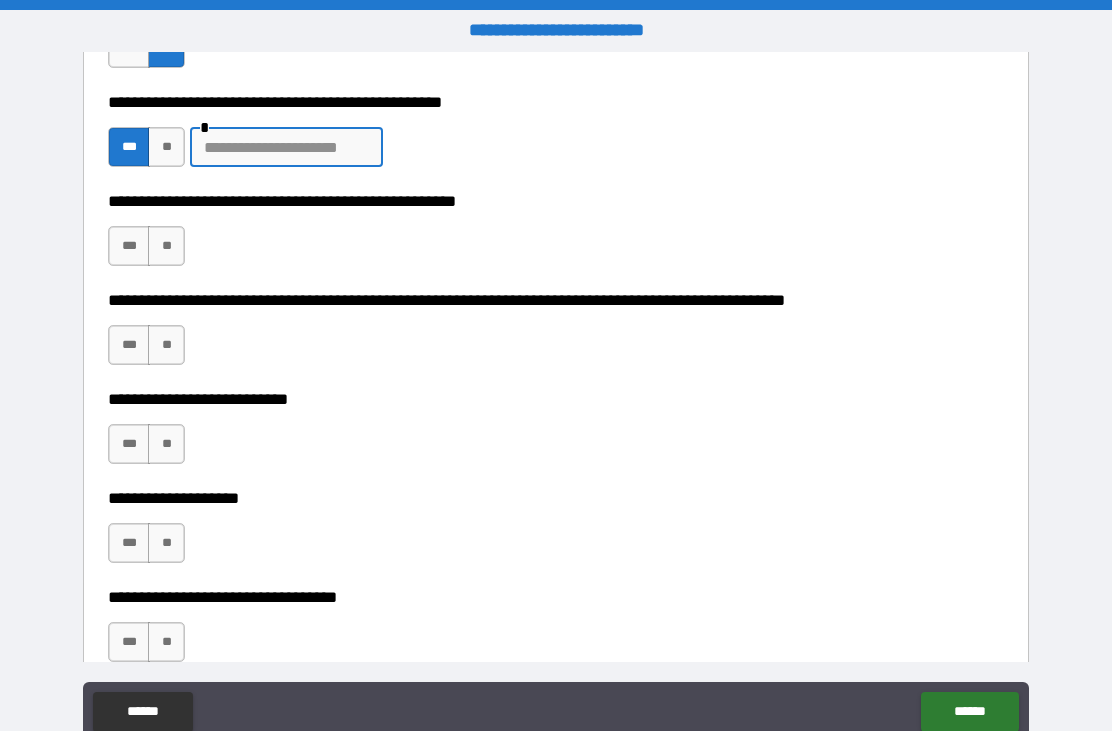 click on "***" at bounding box center (129, 246) 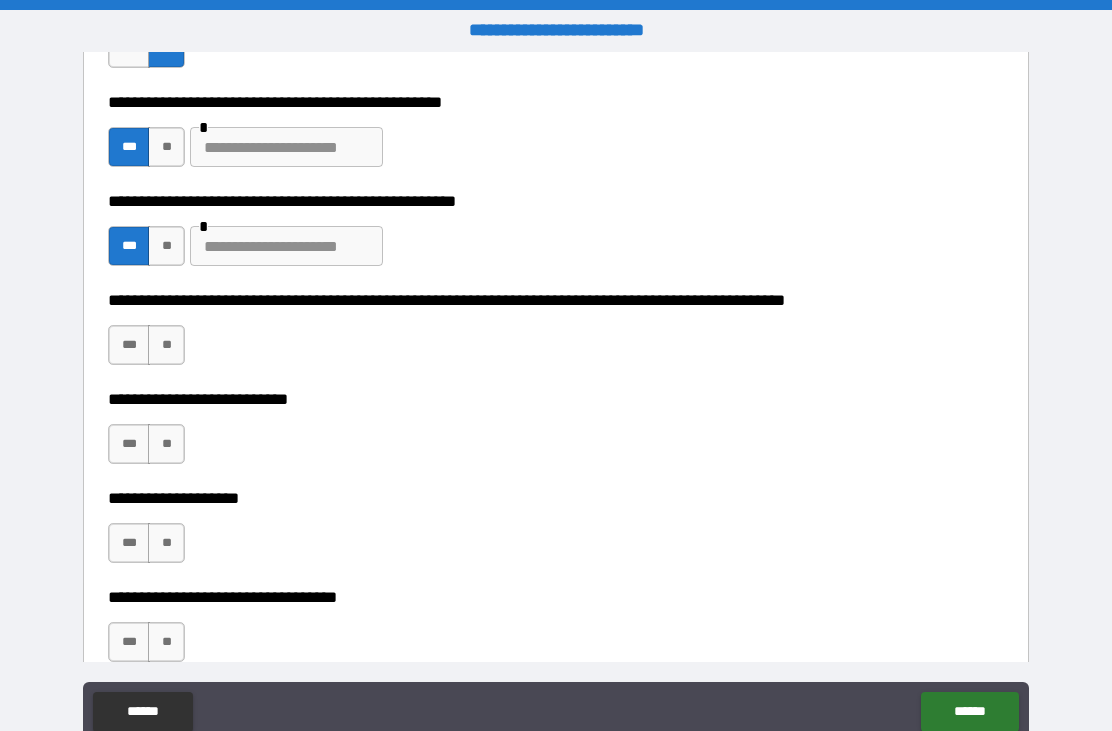 click on "**" at bounding box center (166, 345) 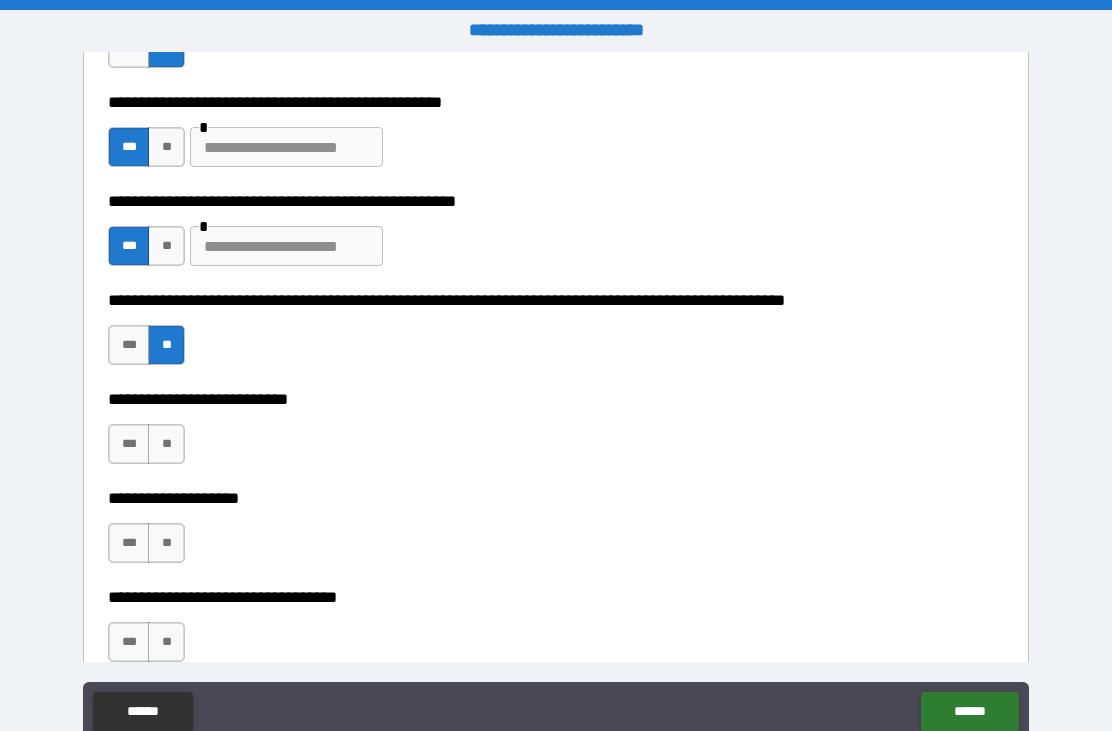 click on "**" at bounding box center (166, 444) 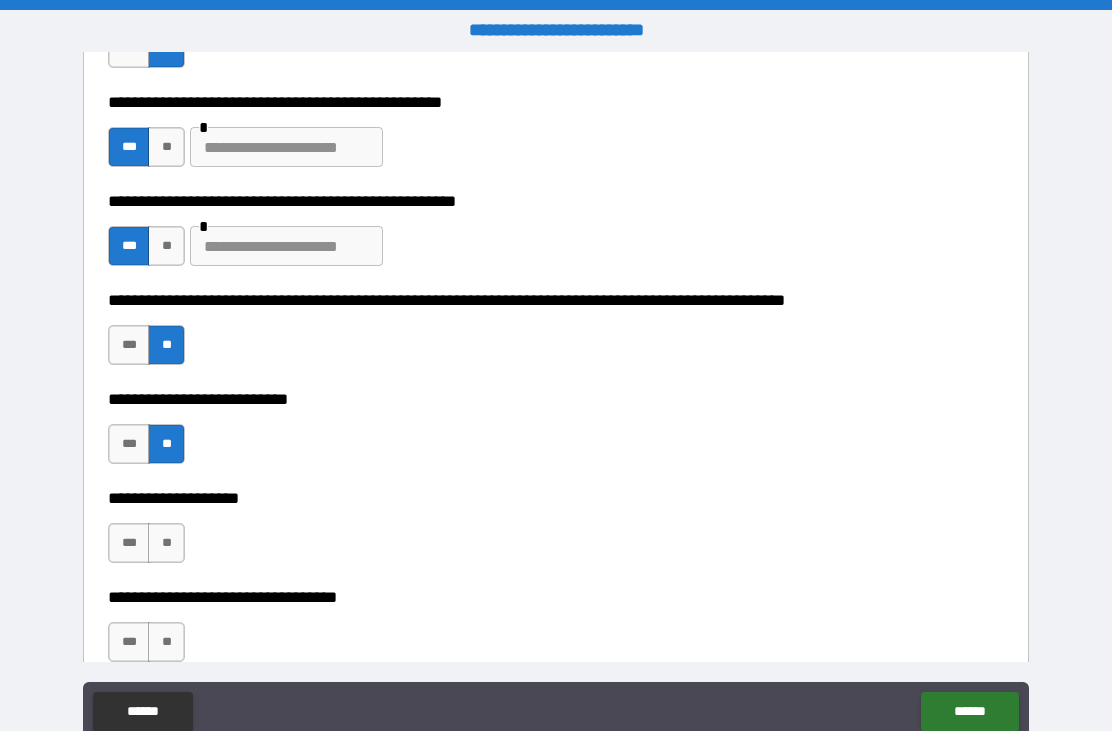 click on "**" at bounding box center (166, 543) 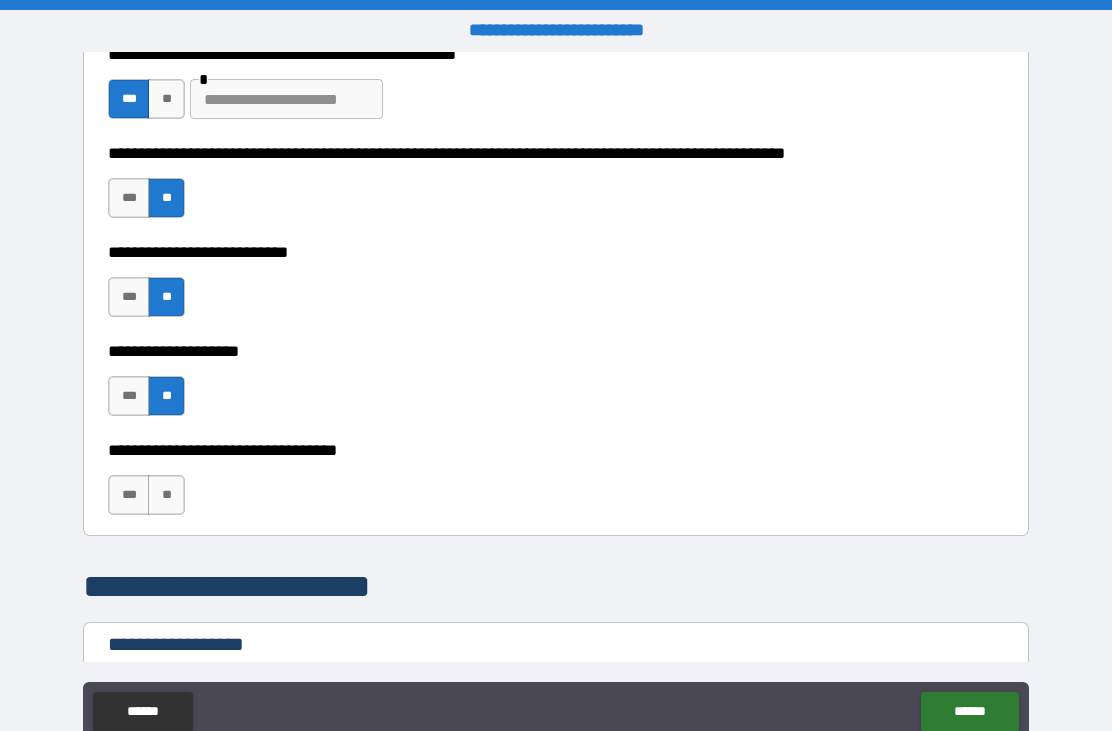 scroll, scrollTop: 882, scrollLeft: 0, axis: vertical 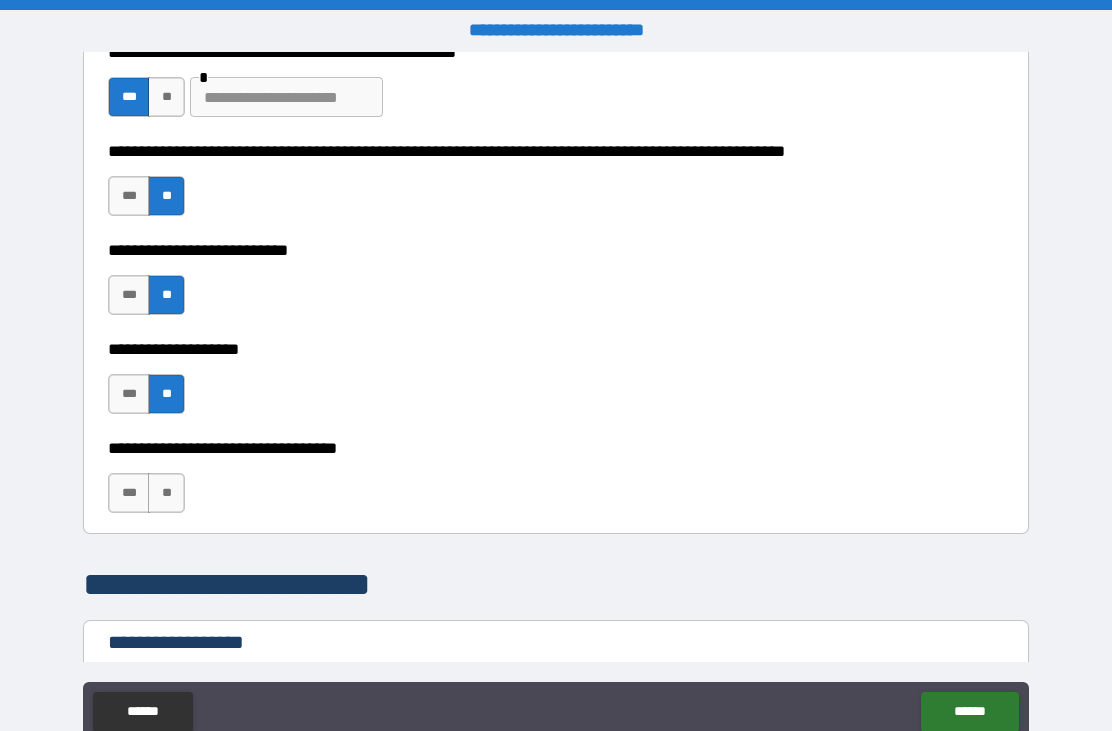 click on "**" at bounding box center (166, 493) 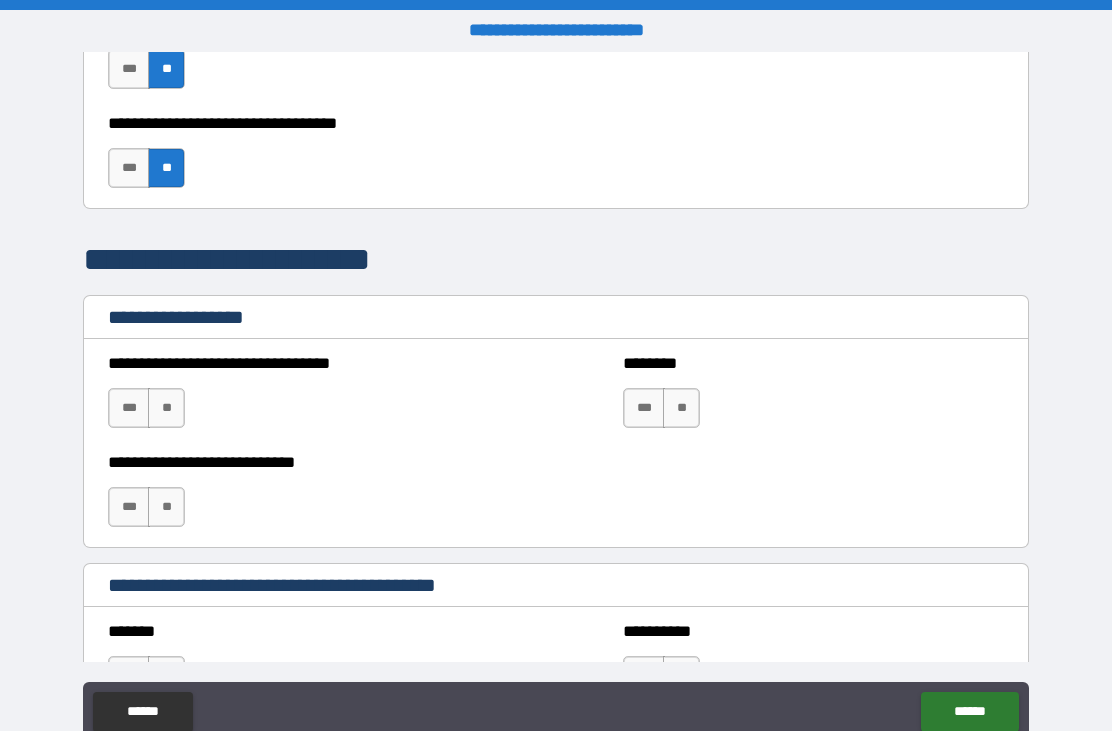 scroll, scrollTop: 1210, scrollLeft: 0, axis: vertical 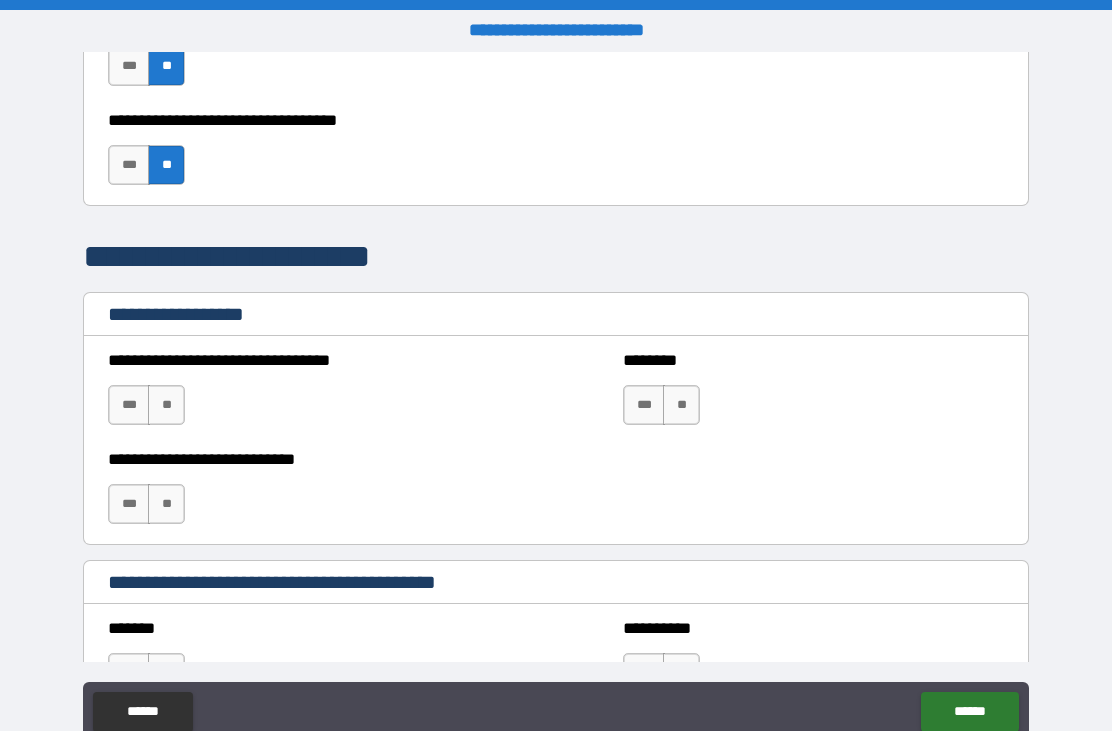 click on "**" at bounding box center (166, 405) 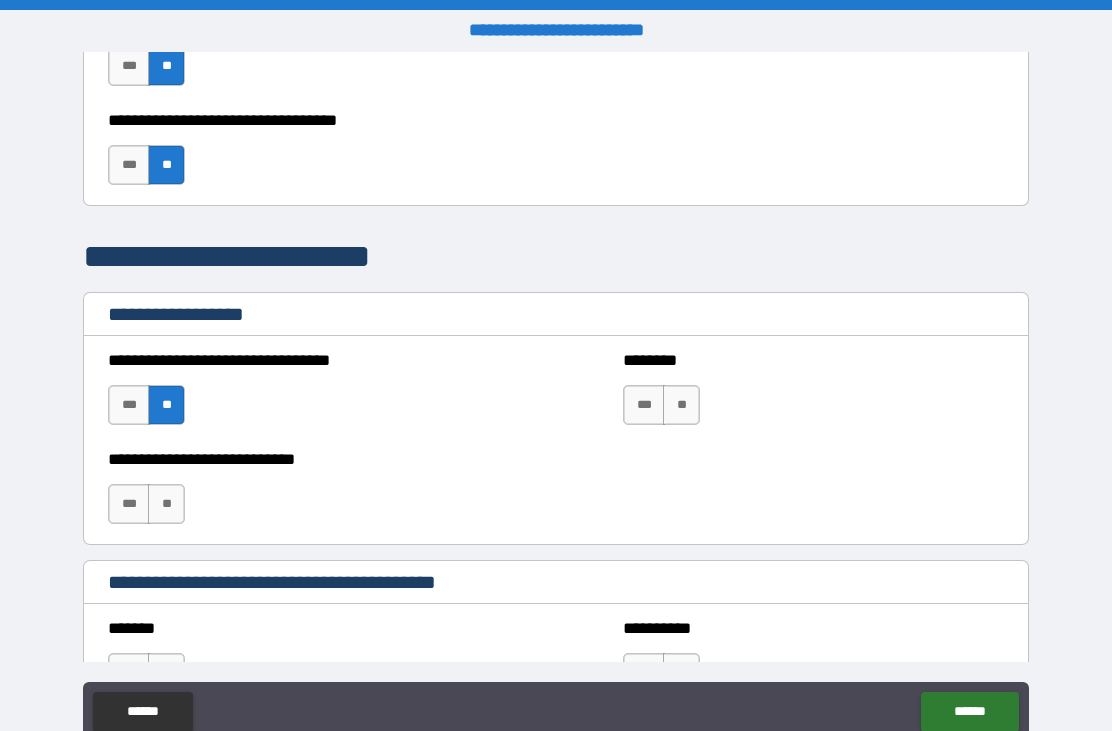 click on "**" at bounding box center (681, 405) 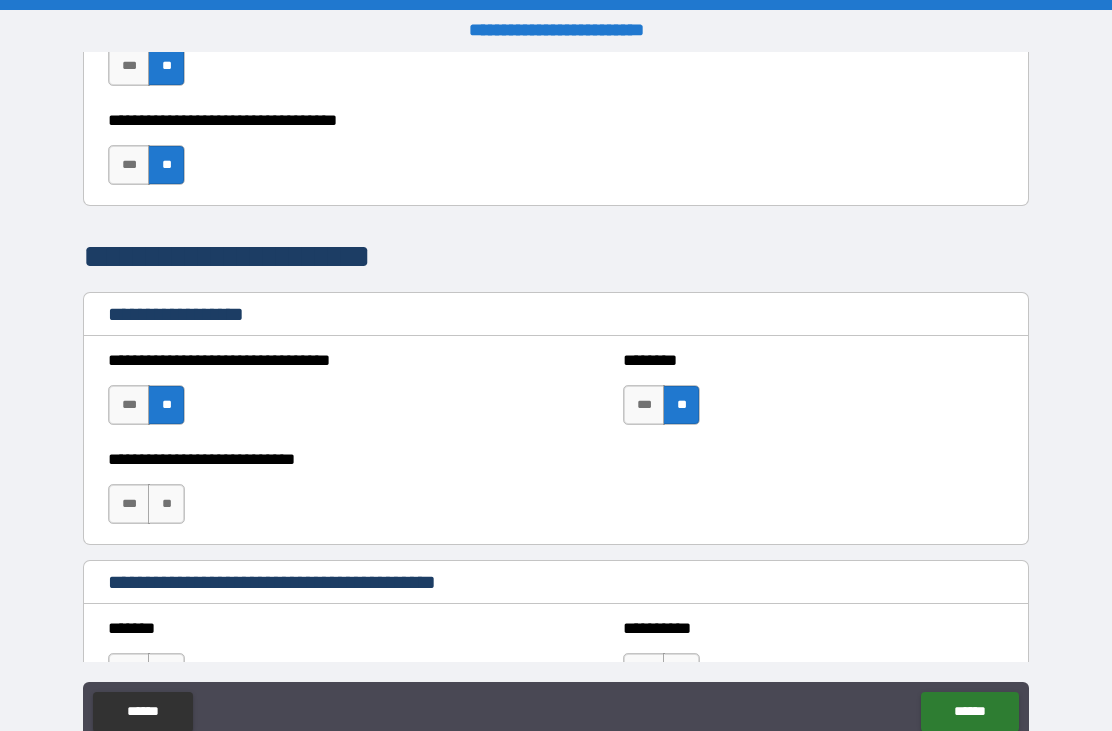 click on "**" at bounding box center (166, 504) 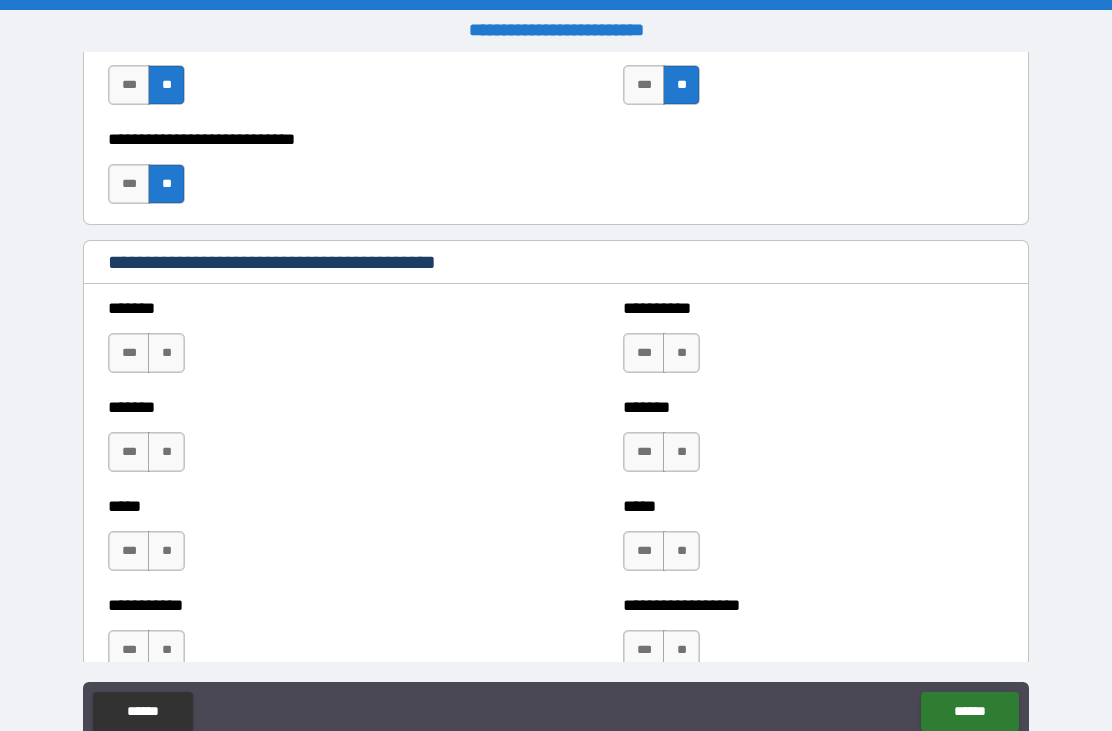 scroll, scrollTop: 1532, scrollLeft: 0, axis: vertical 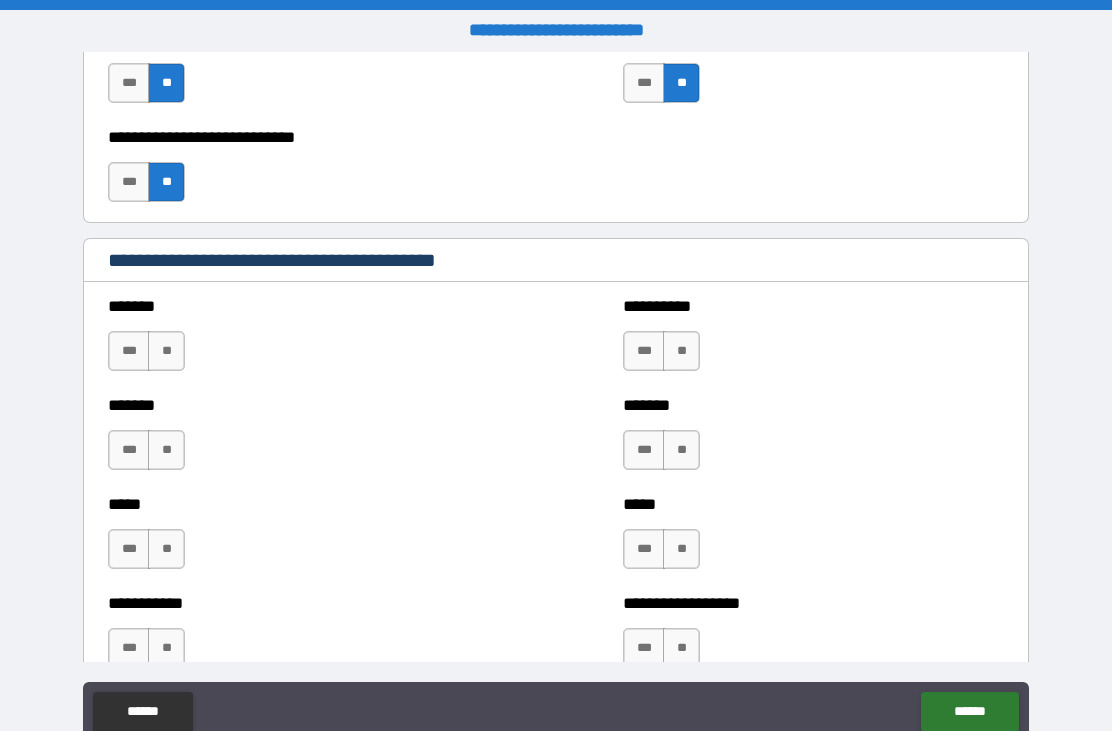 click on "**" at bounding box center [166, 351] 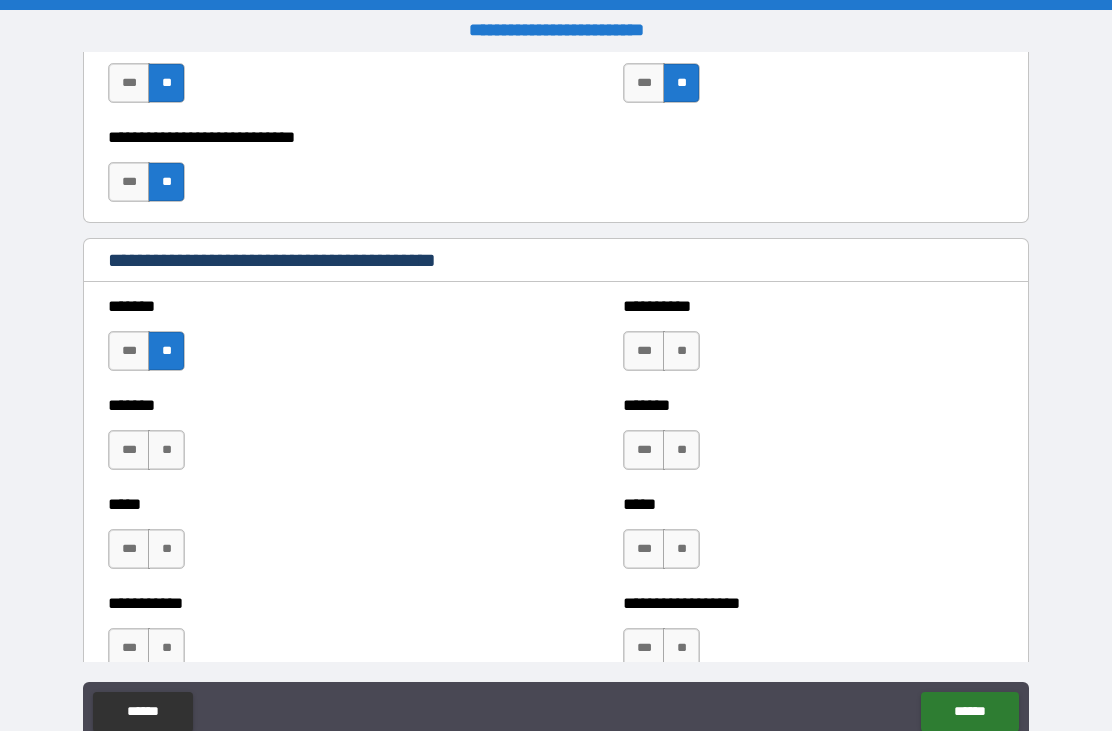 click on "**" at bounding box center [166, 450] 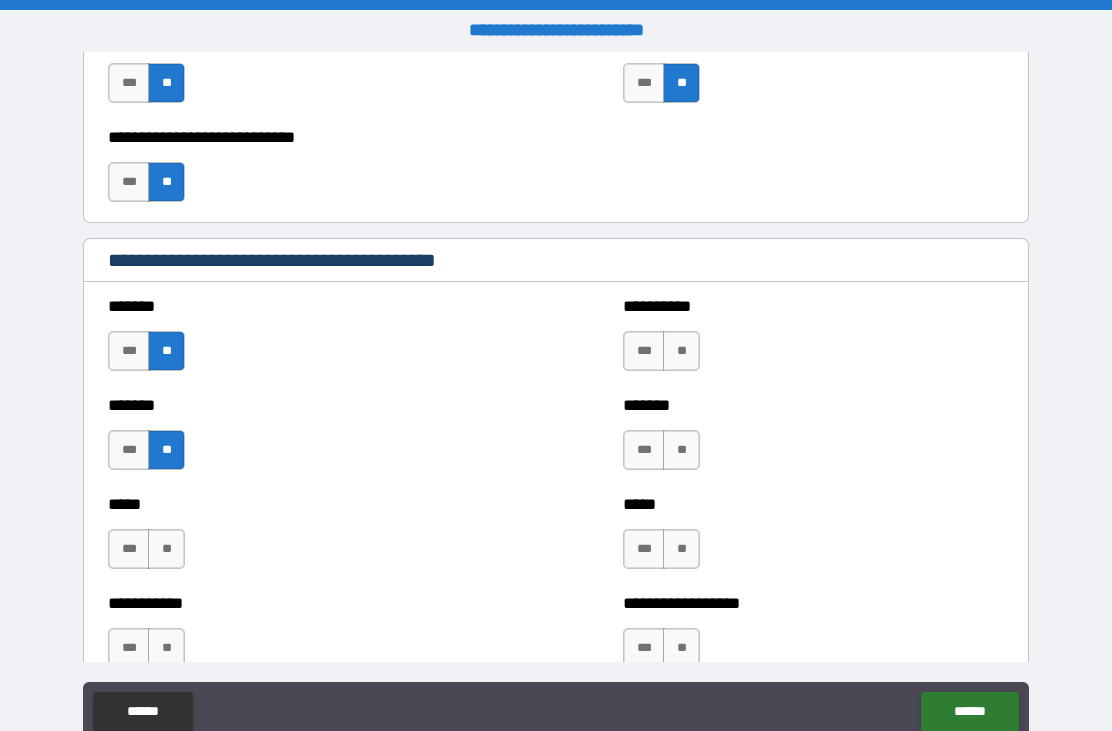 click on "**" at bounding box center [166, 549] 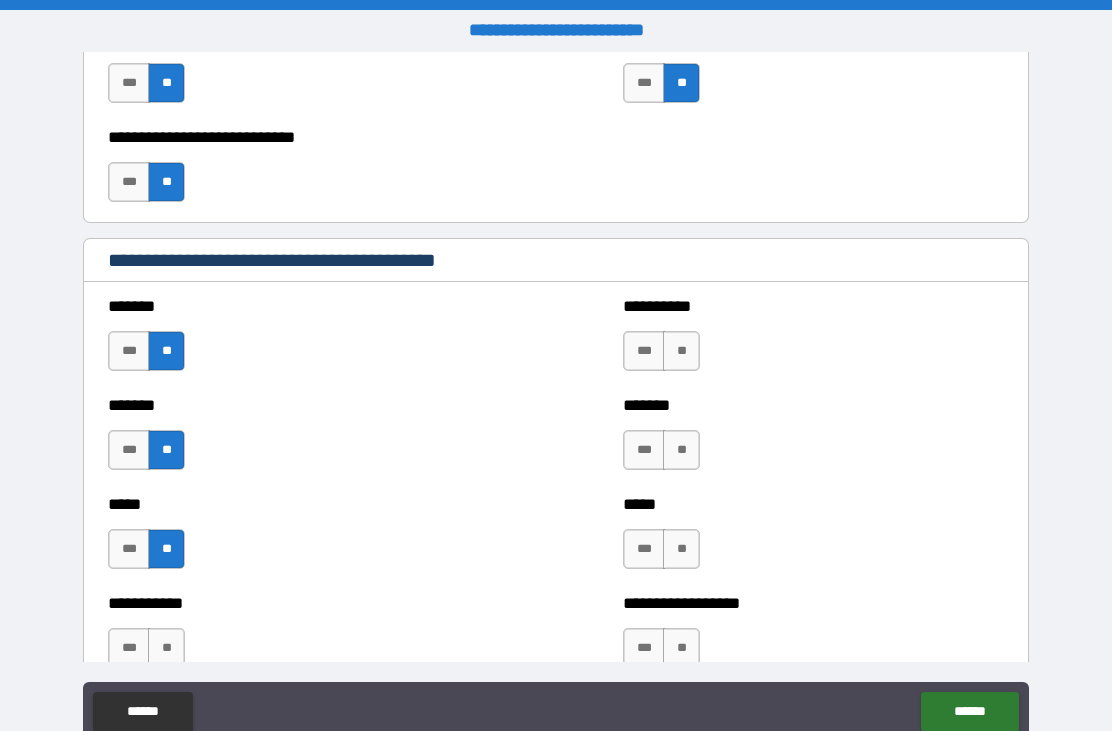 click on "***" at bounding box center [129, 648] 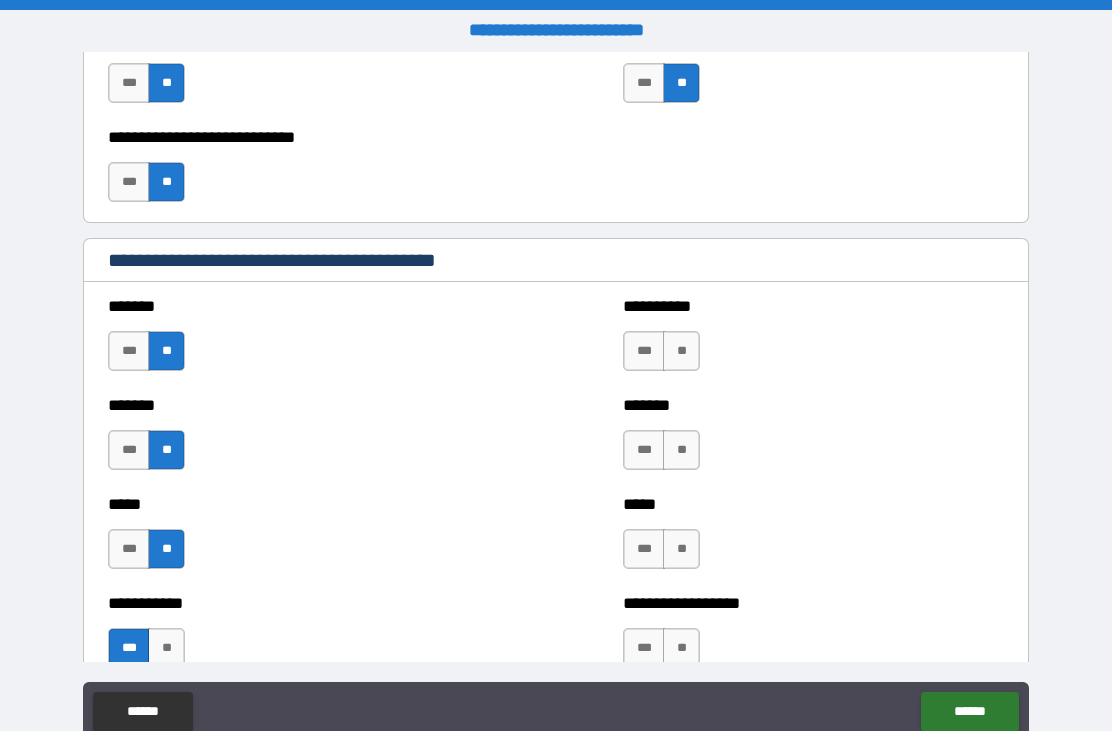 click on "**********" at bounding box center [556, 400] 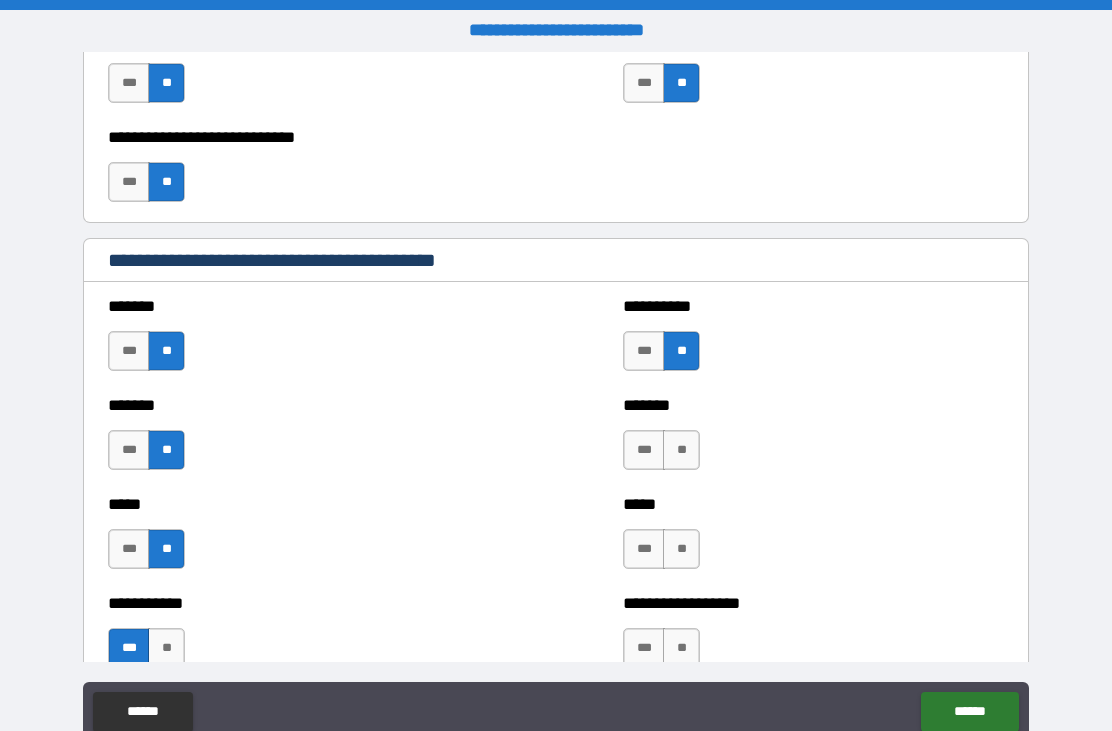 click on "**" at bounding box center [681, 450] 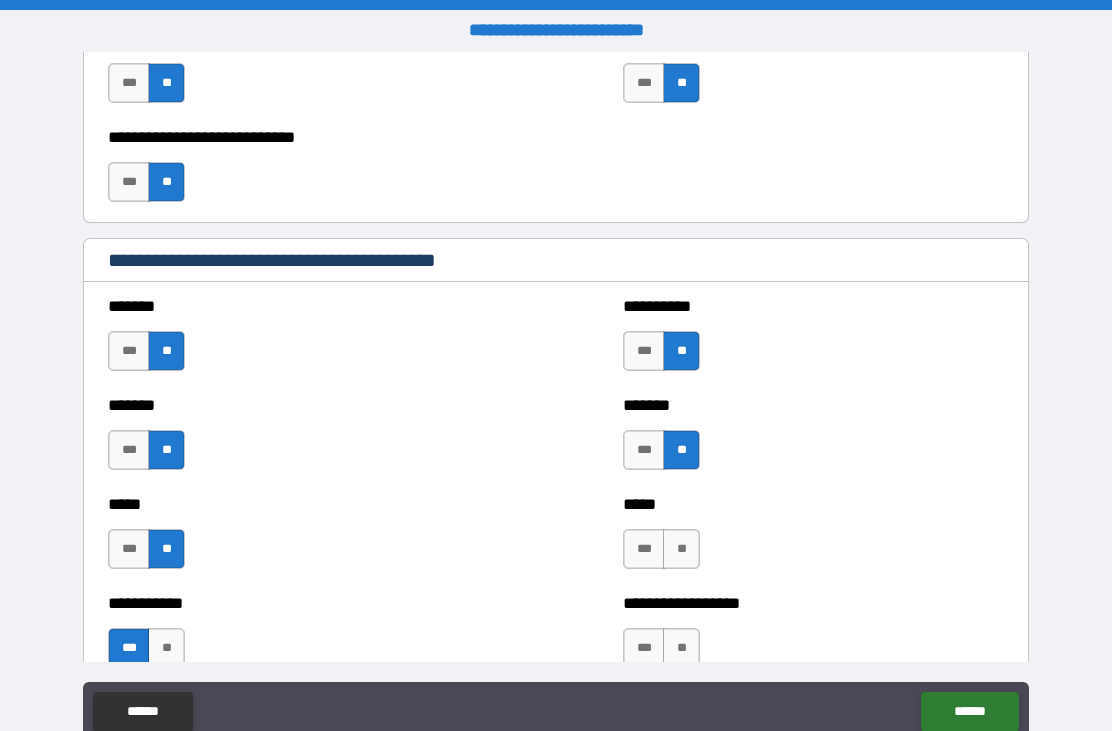click on "**" at bounding box center (681, 549) 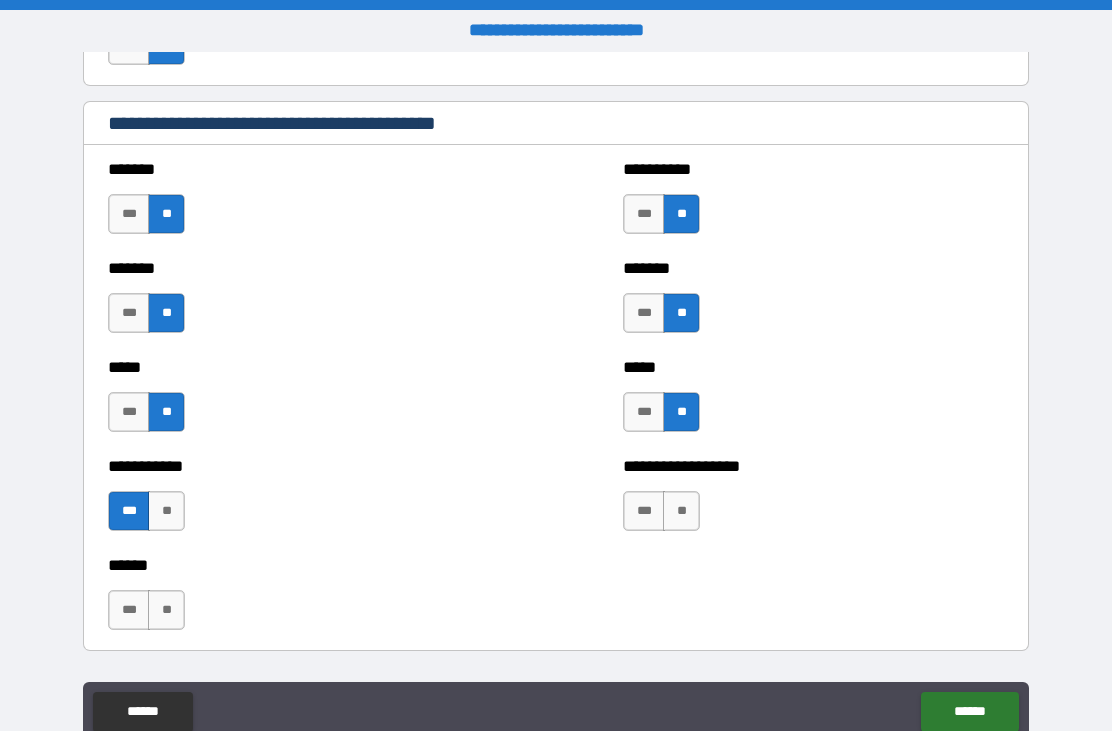 scroll, scrollTop: 1683, scrollLeft: 0, axis: vertical 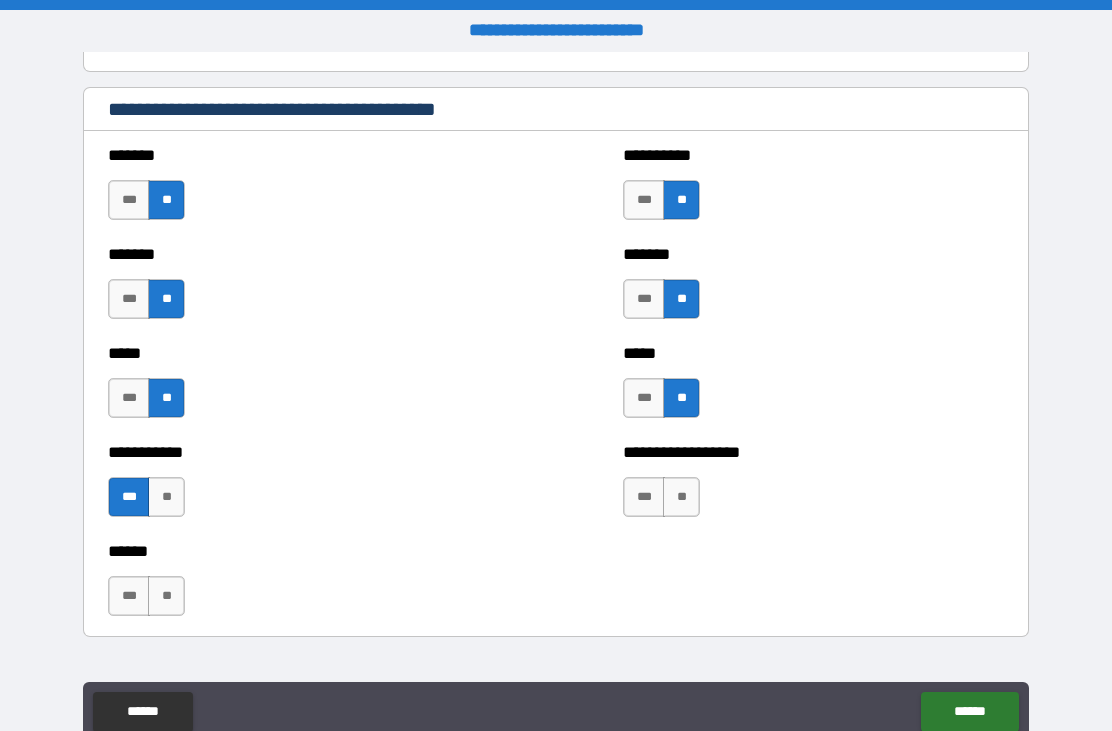 click on "**" at bounding box center [681, 497] 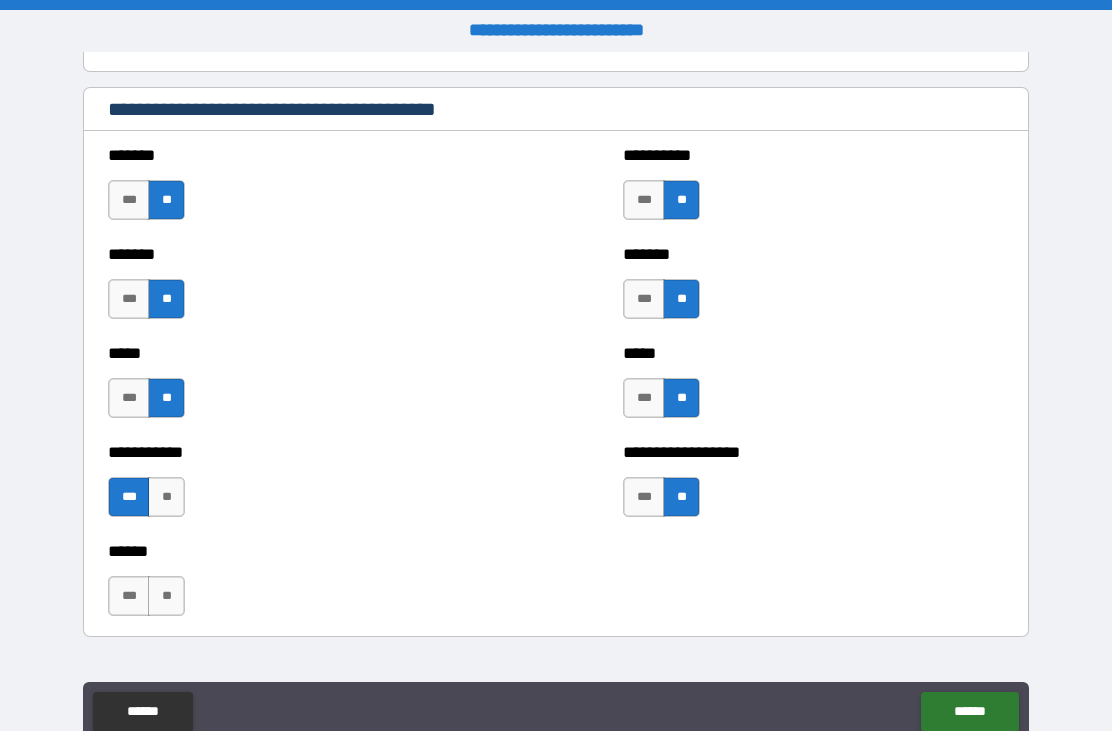 click on "**" at bounding box center (166, 596) 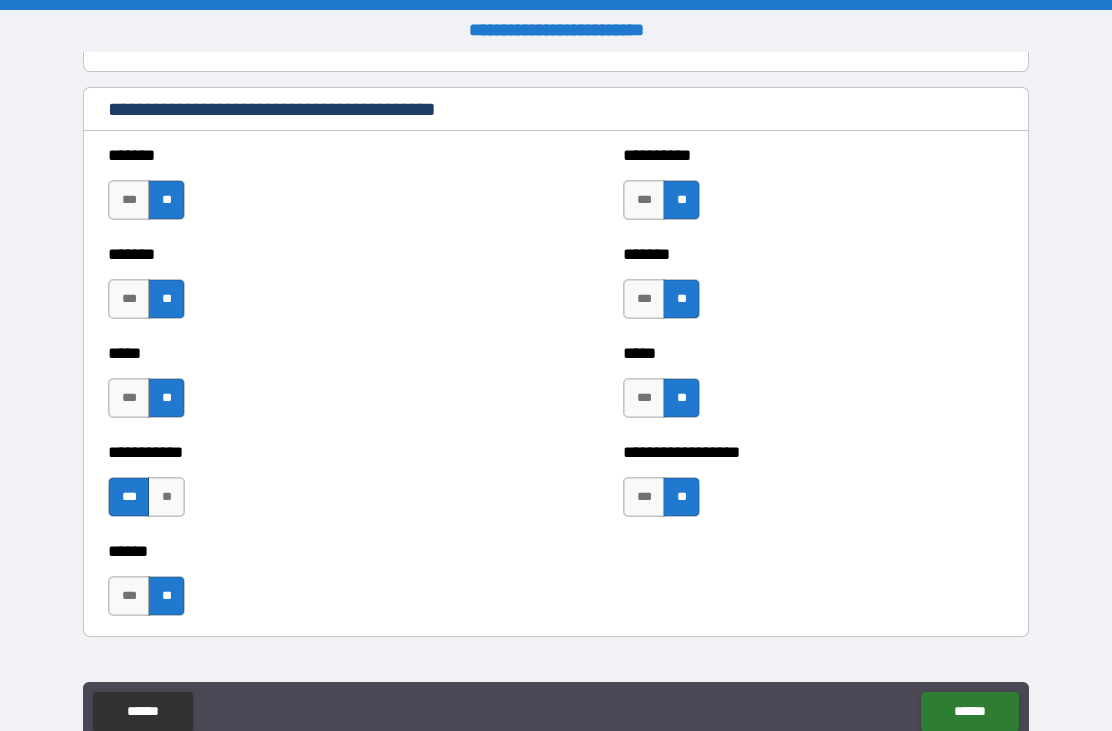 click on "***" at bounding box center [129, 596] 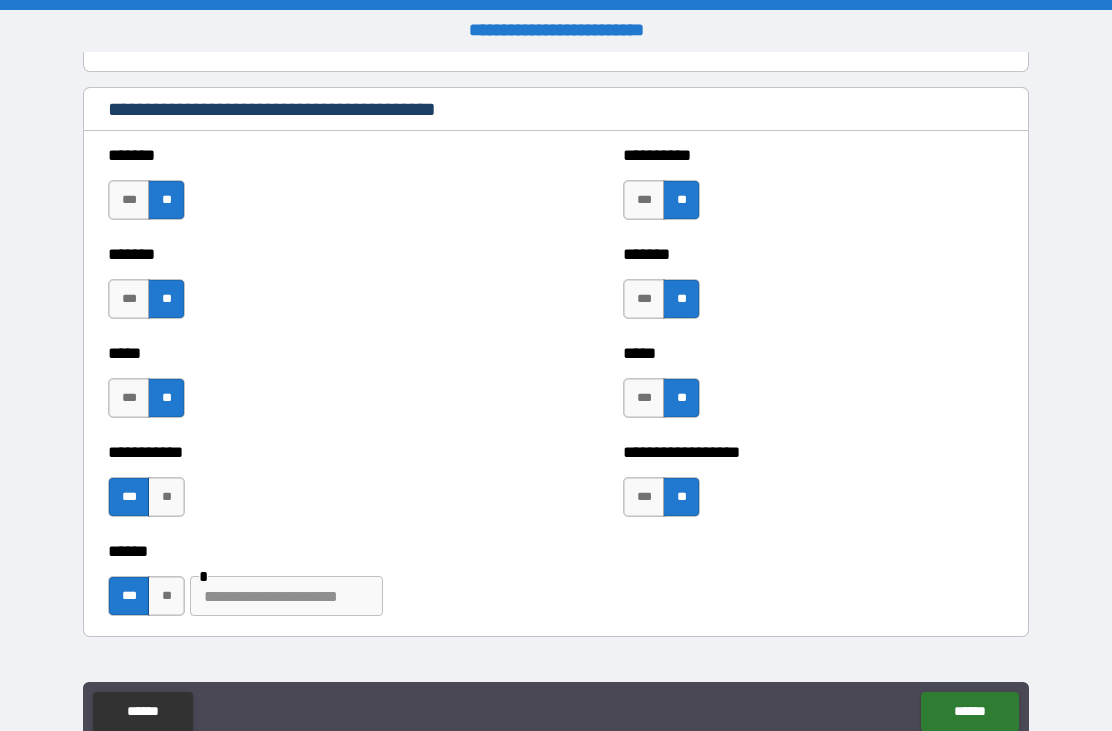 click at bounding box center (286, 596) 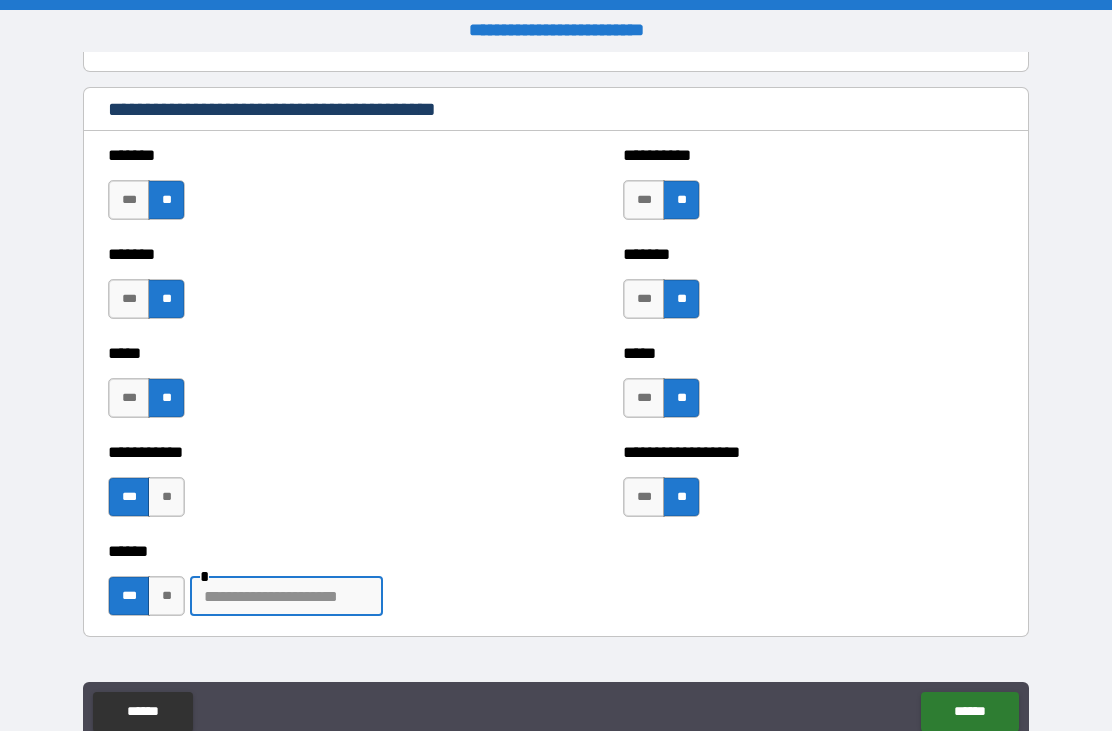 scroll, scrollTop: 26, scrollLeft: 0, axis: vertical 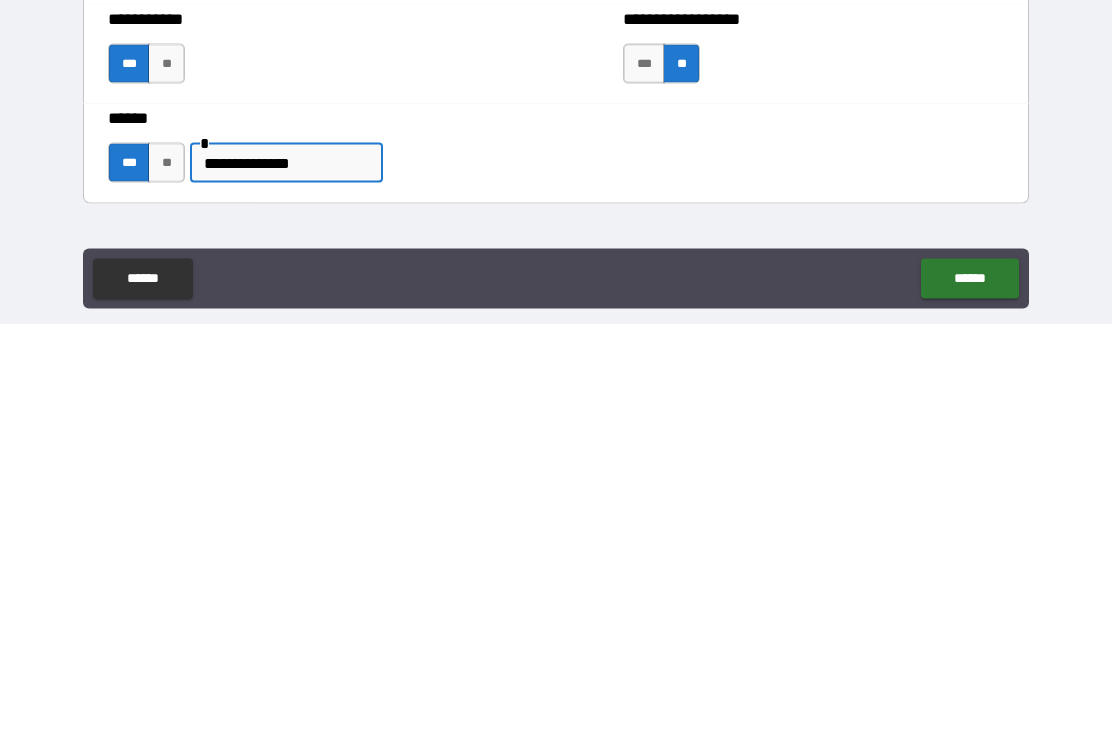 type on "**********" 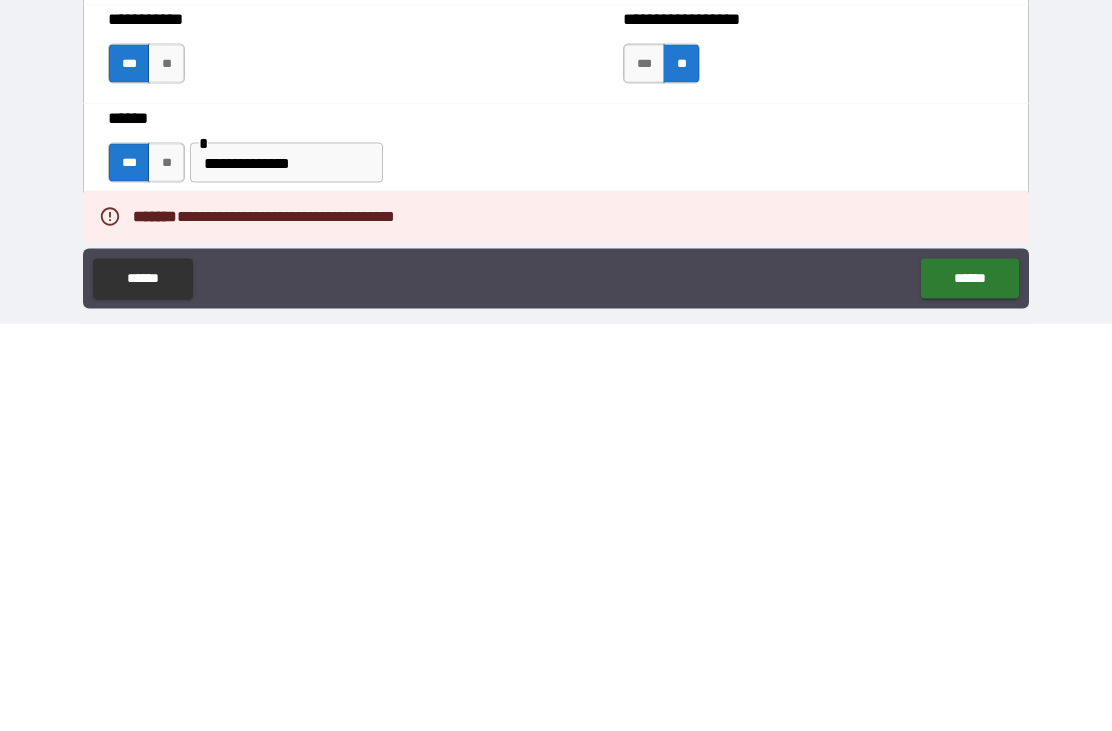 scroll, scrollTop: 64, scrollLeft: 0, axis: vertical 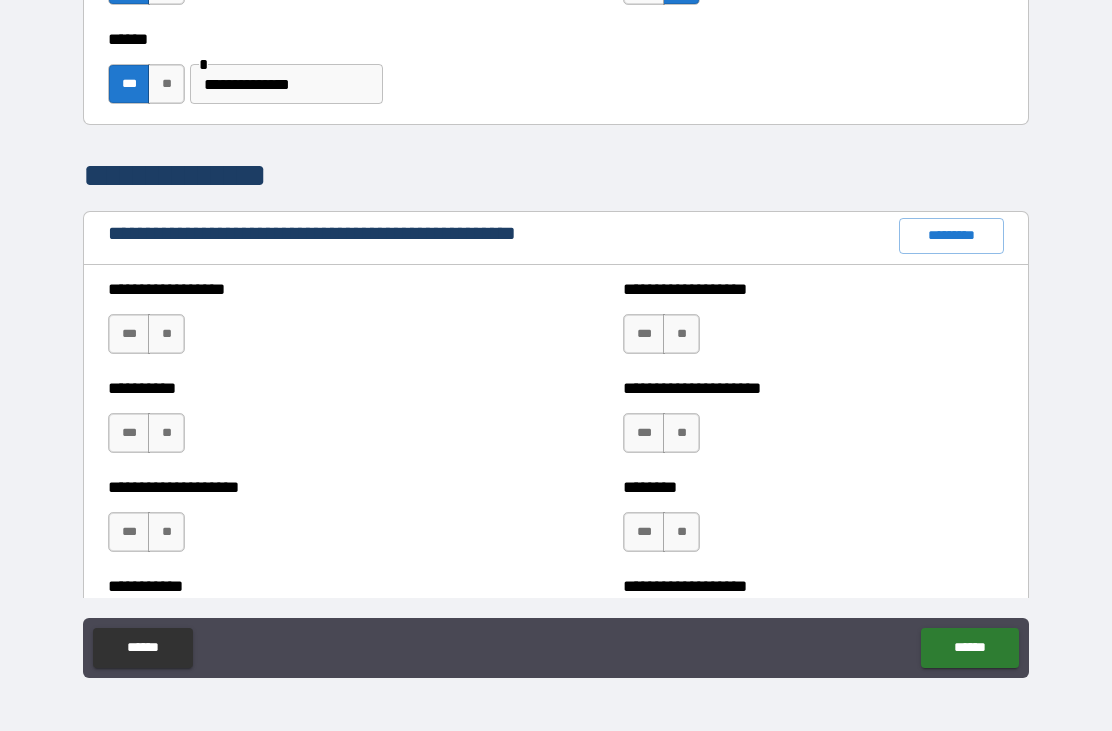 click on "**" at bounding box center [166, 334] 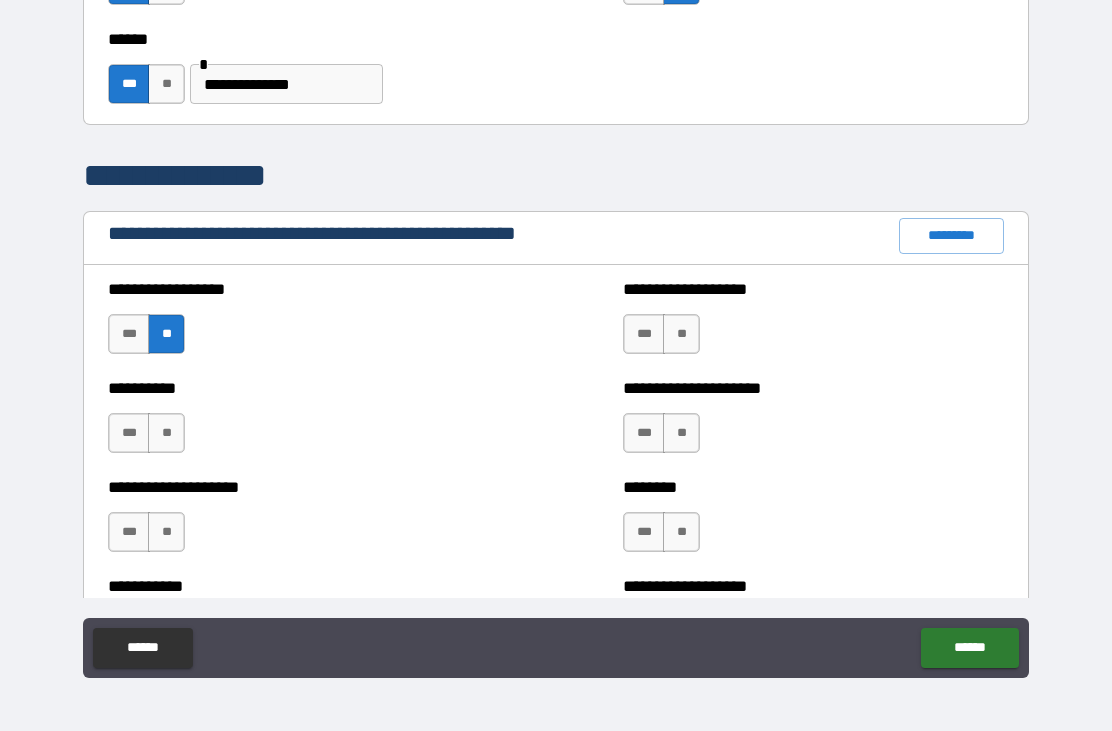 click on "**" at bounding box center (166, 433) 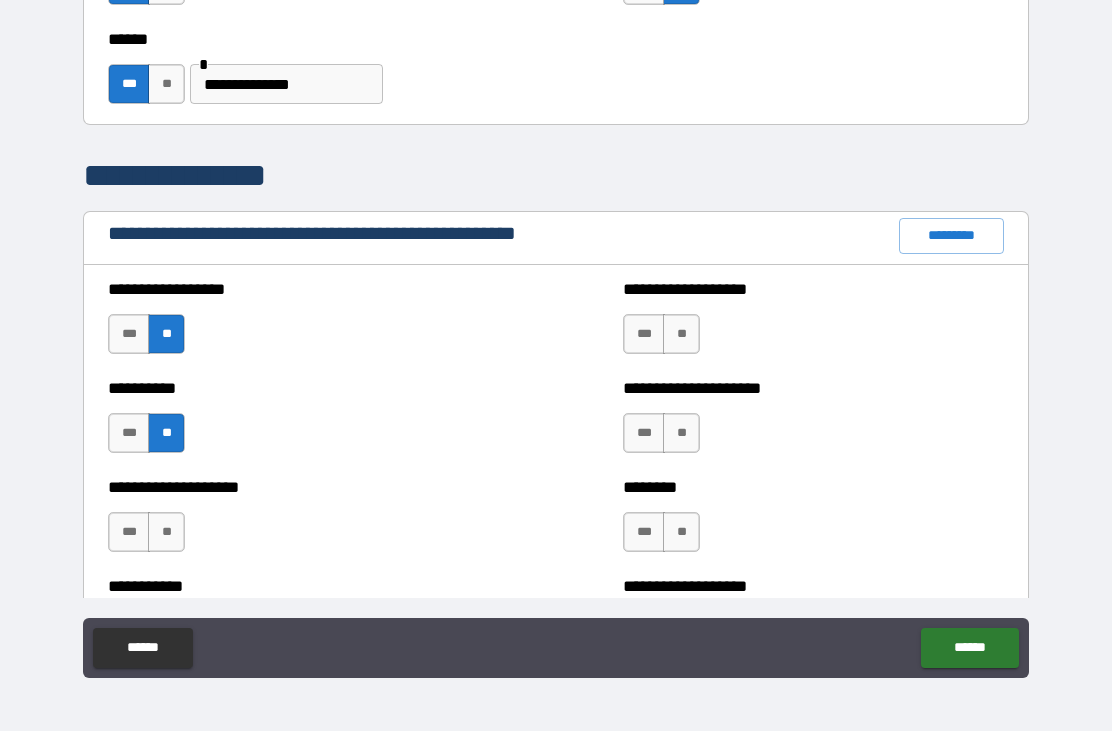 click on "**" at bounding box center (166, 532) 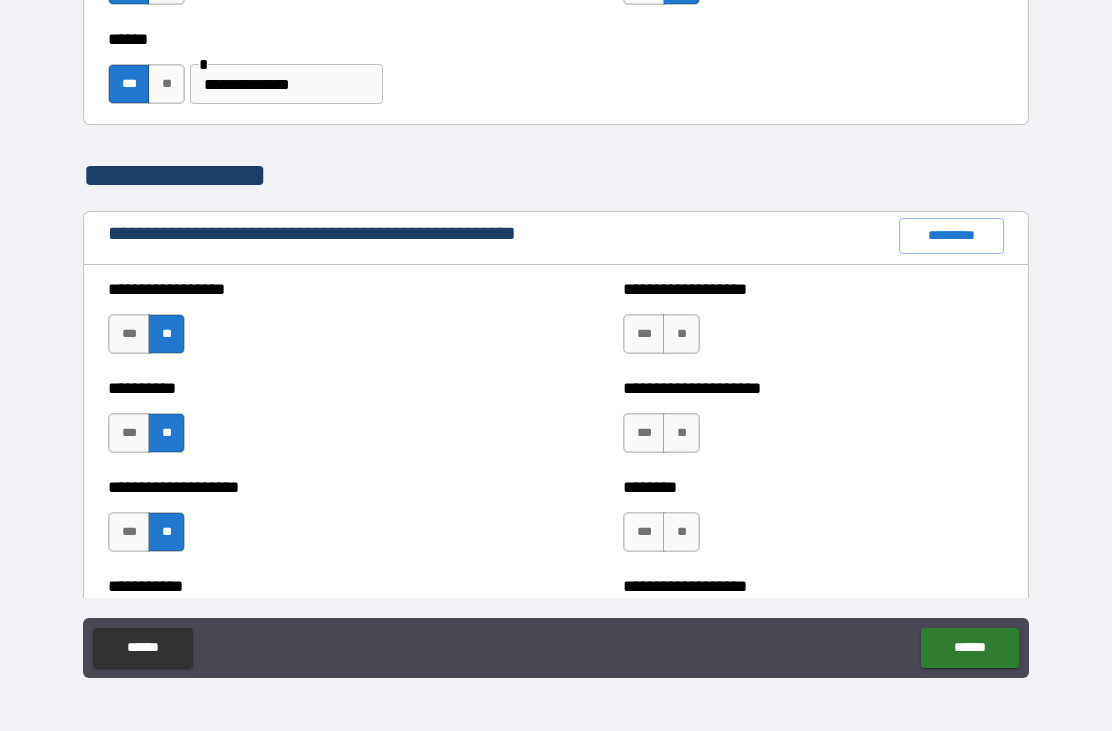 click on "***" at bounding box center [644, 334] 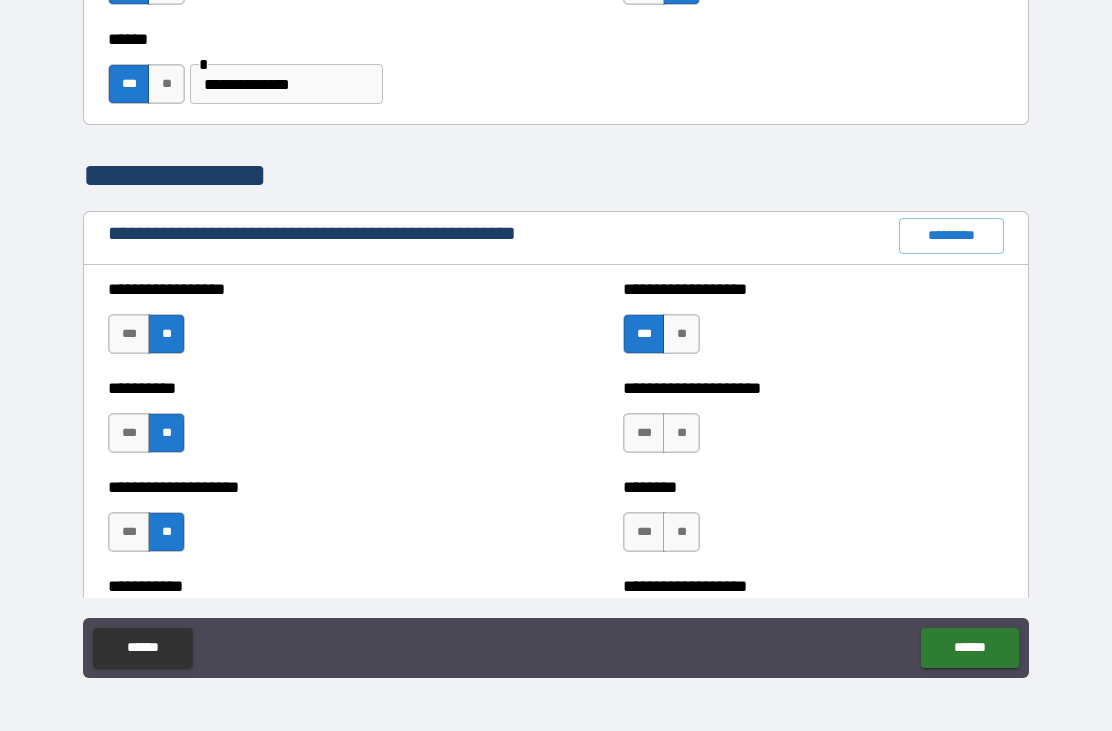 click on "**" at bounding box center [681, 433] 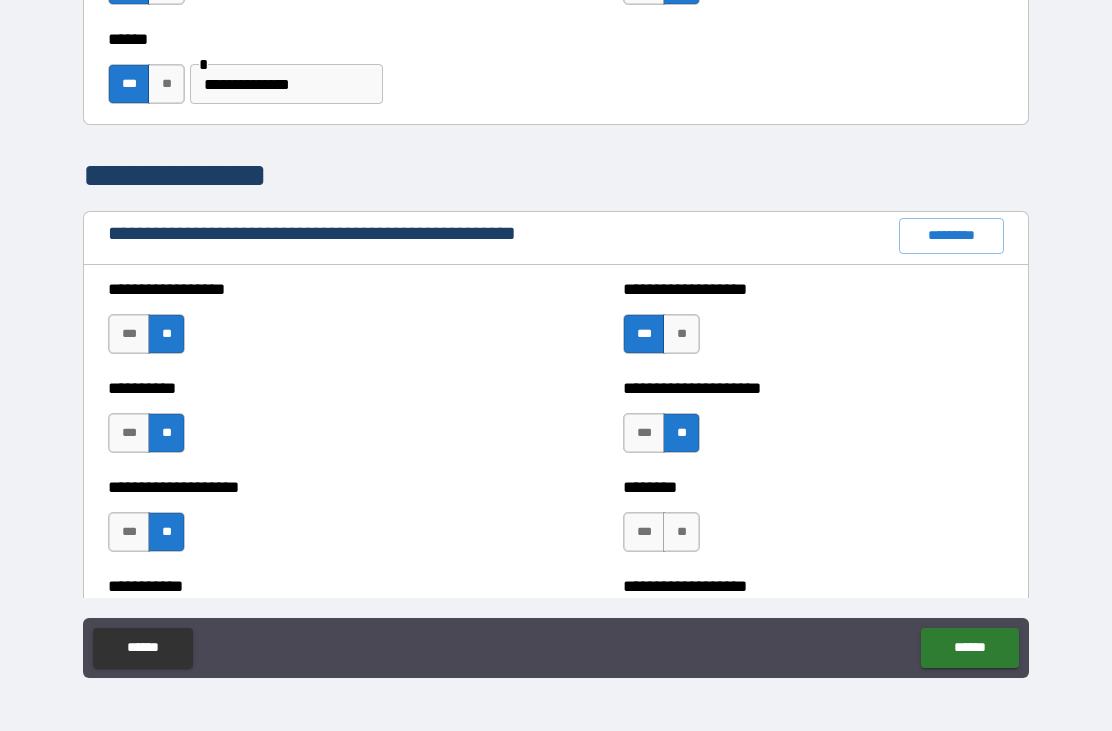 click on "**" at bounding box center [681, 532] 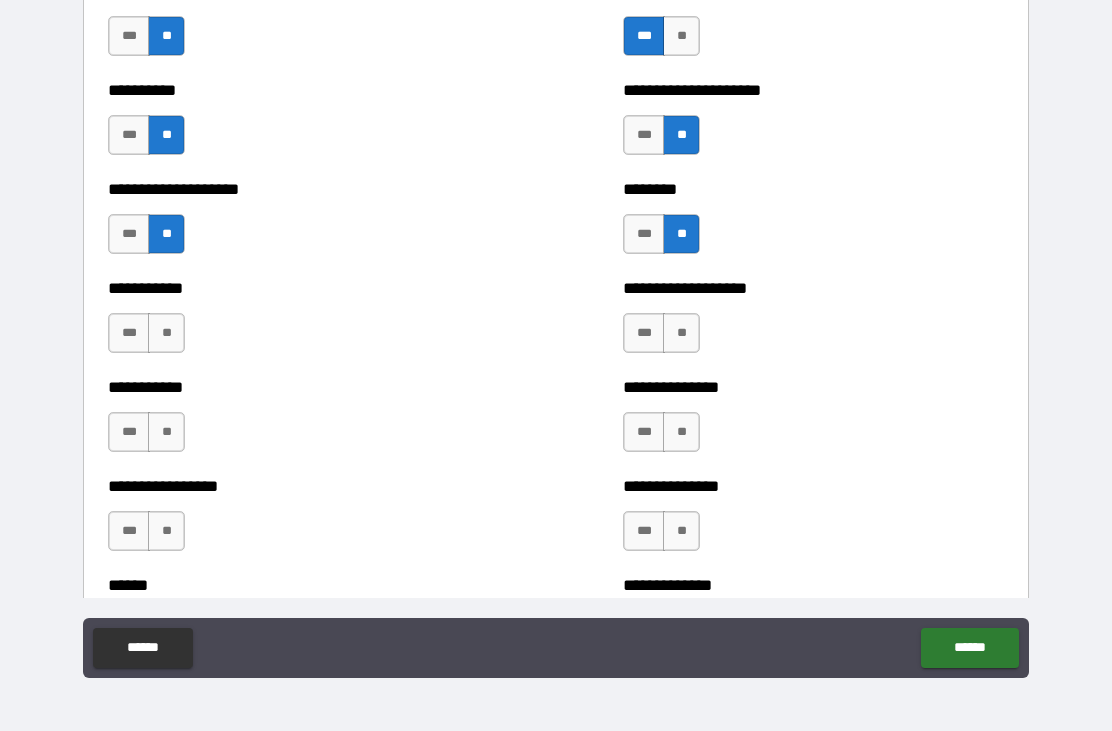 scroll, scrollTop: 2436, scrollLeft: 0, axis: vertical 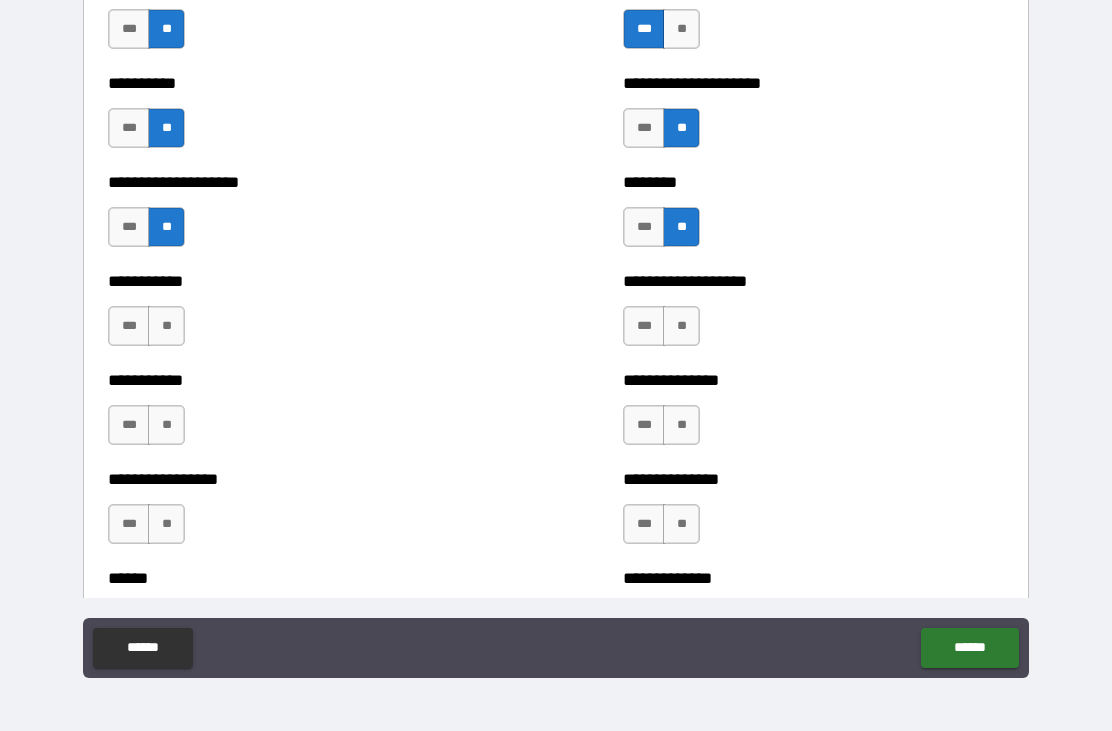 click on "**" at bounding box center [681, 326] 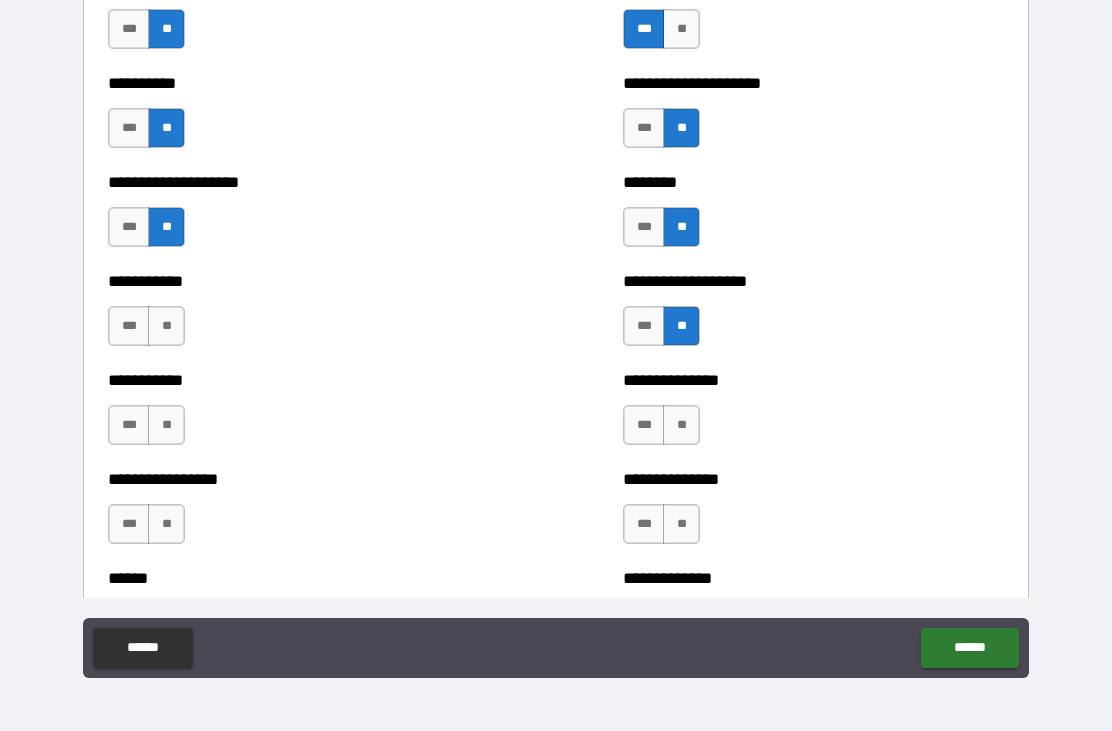 click on "**" at bounding box center [681, 425] 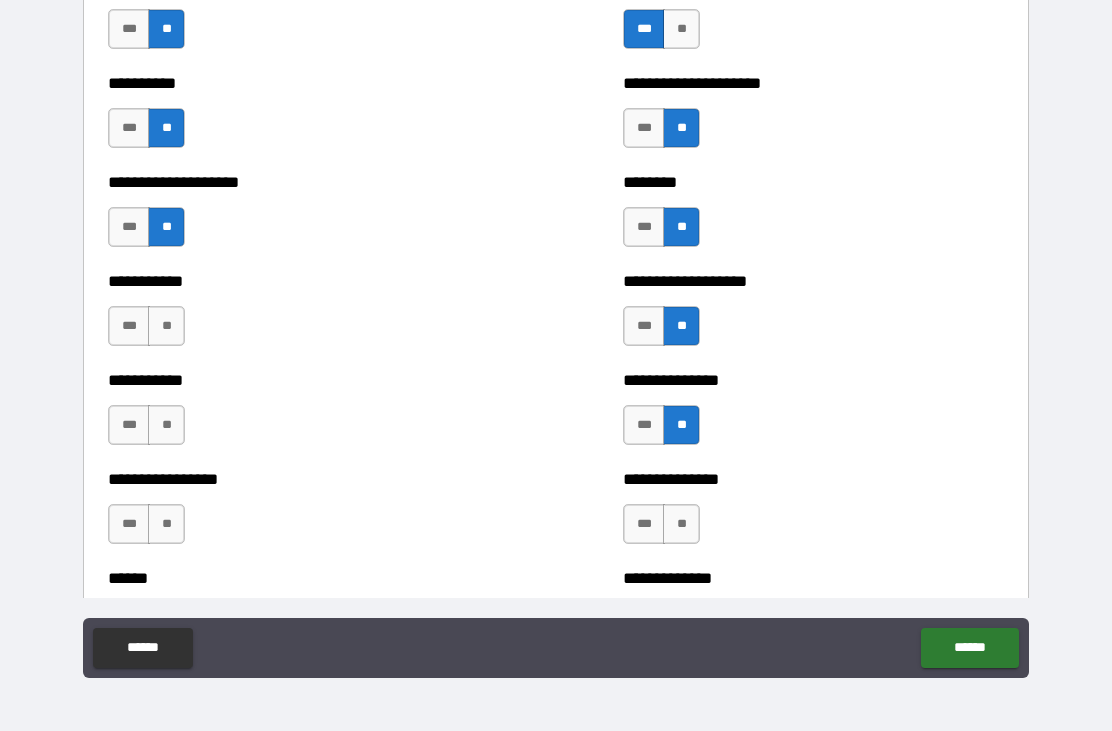 click on "**" at bounding box center (681, 524) 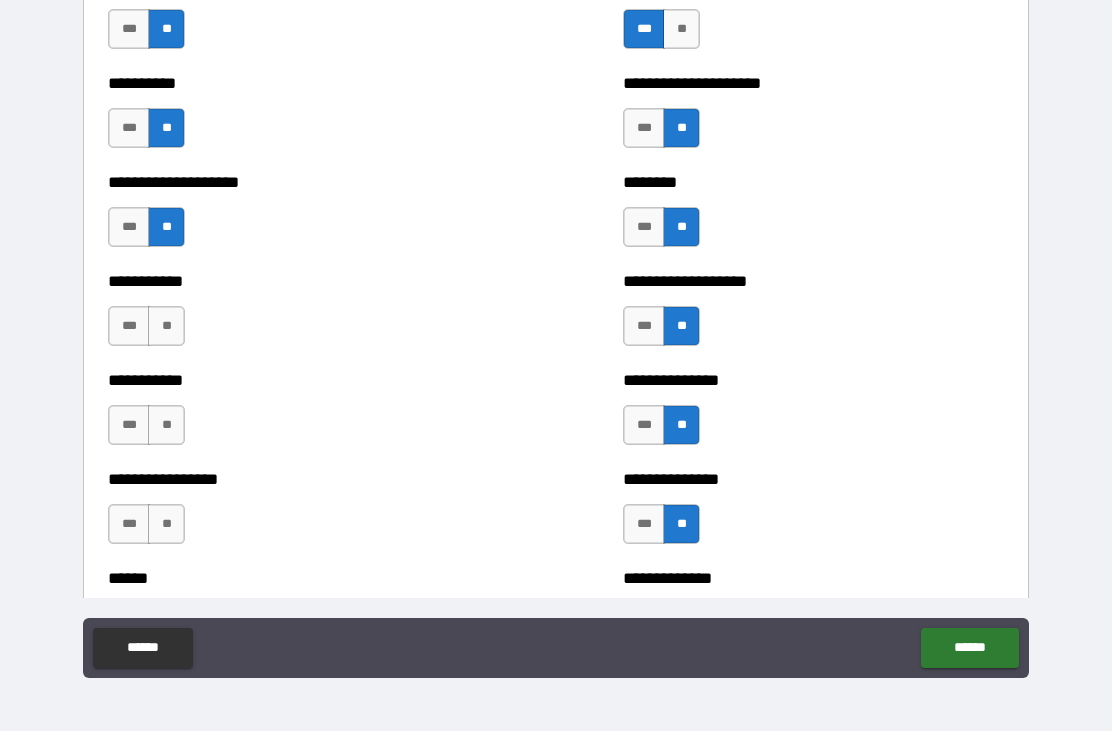 click on "**" at bounding box center (166, 524) 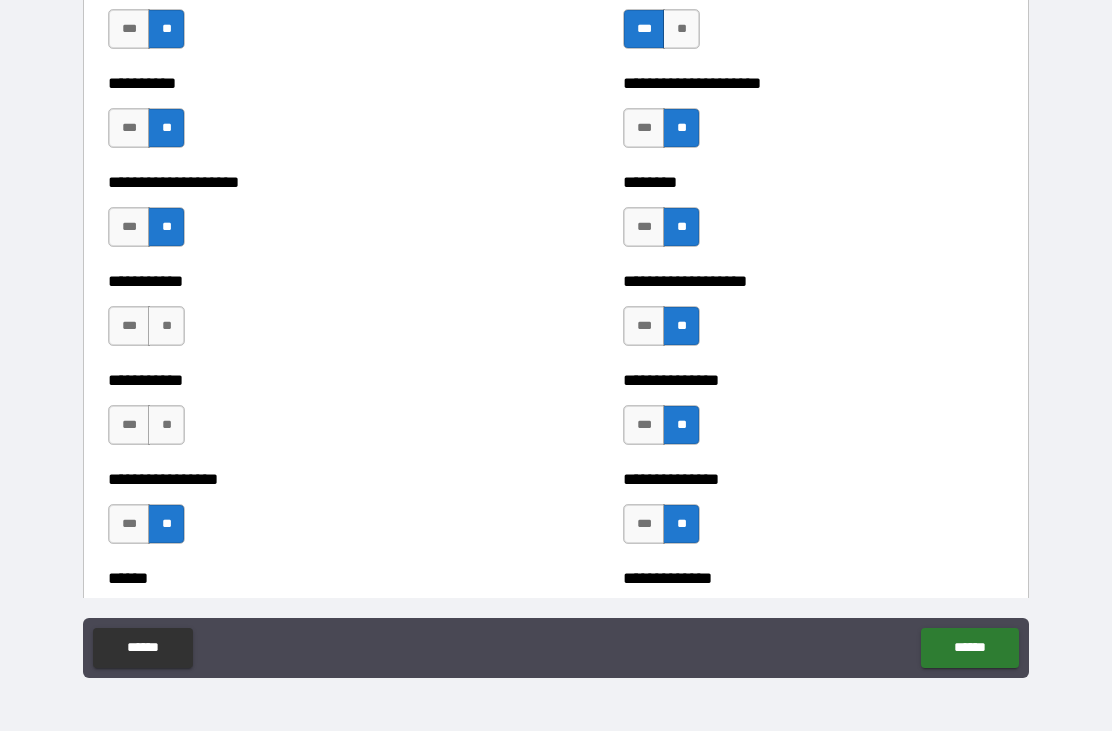click on "**" at bounding box center (166, 326) 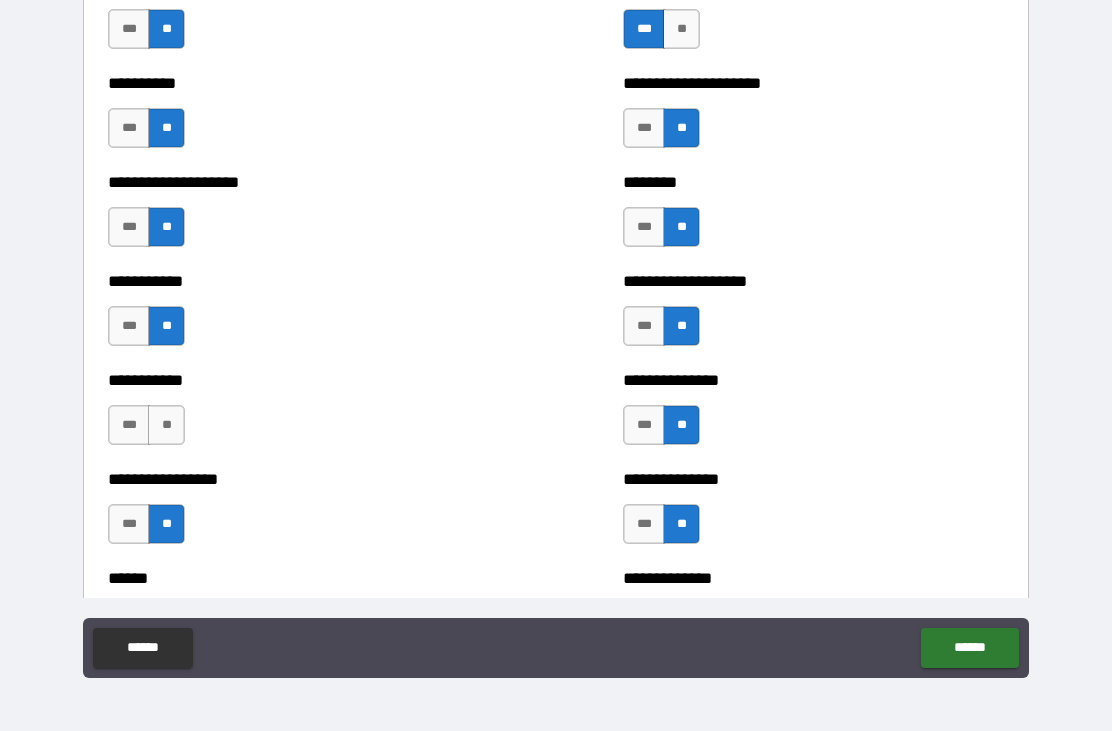 click on "**" at bounding box center [166, 425] 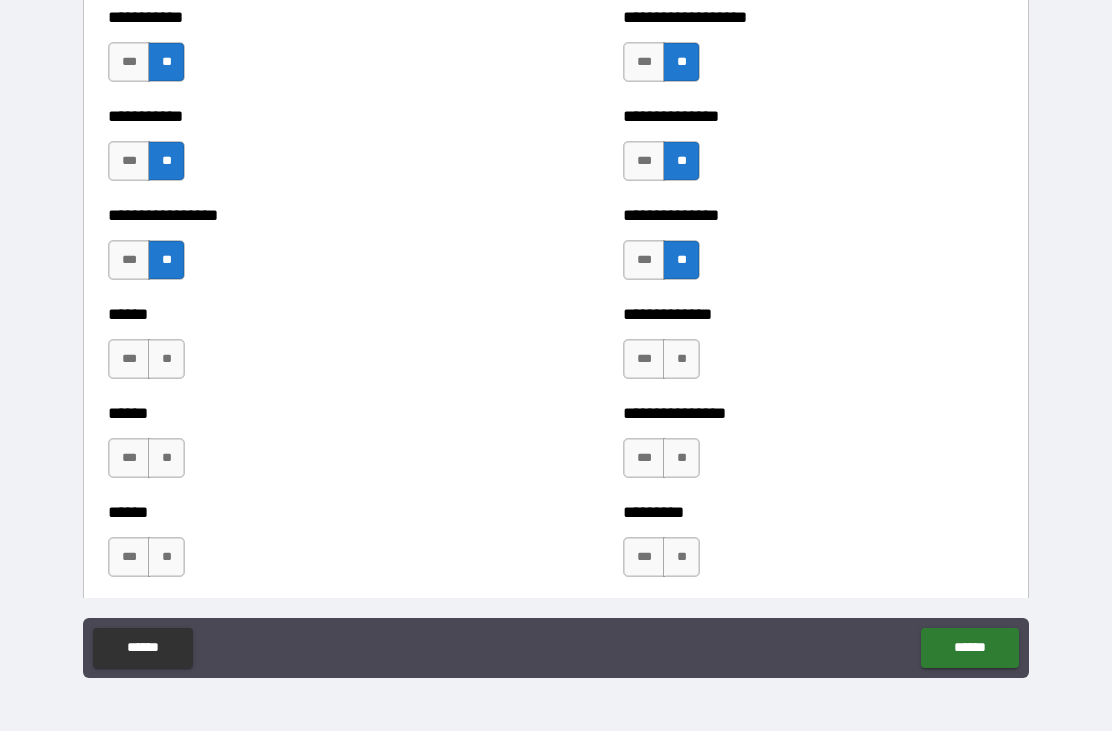 scroll, scrollTop: 2713, scrollLeft: 0, axis: vertical 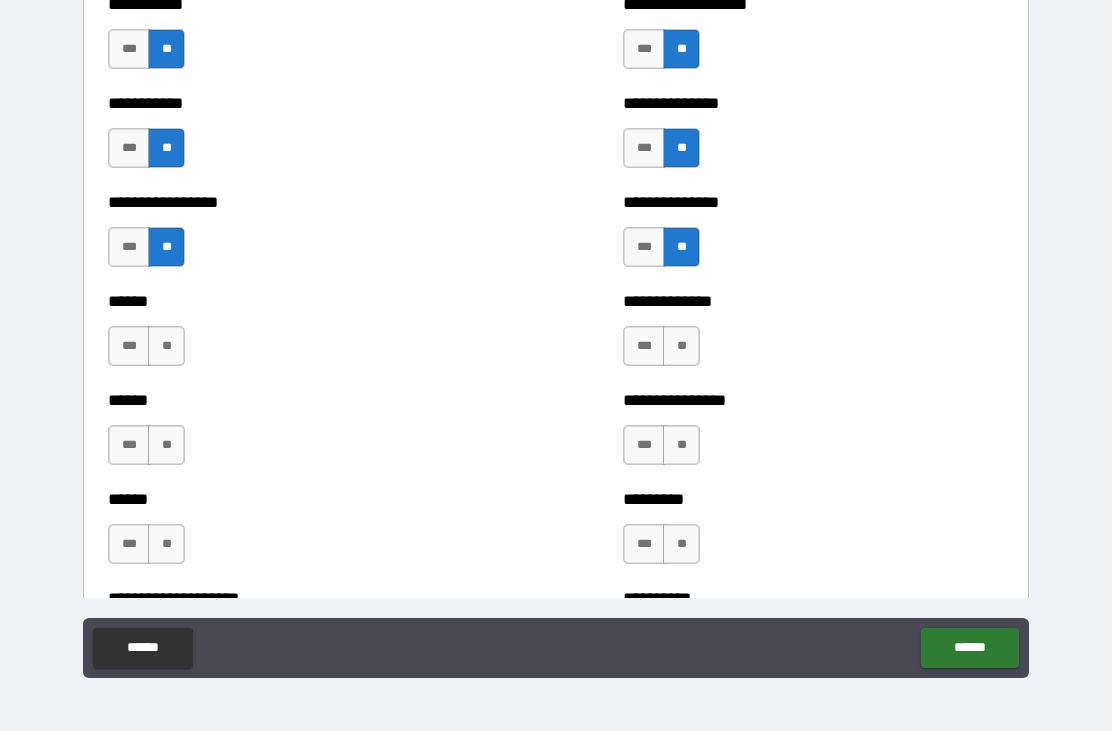 click on "**" at bounding box center [166, 346] 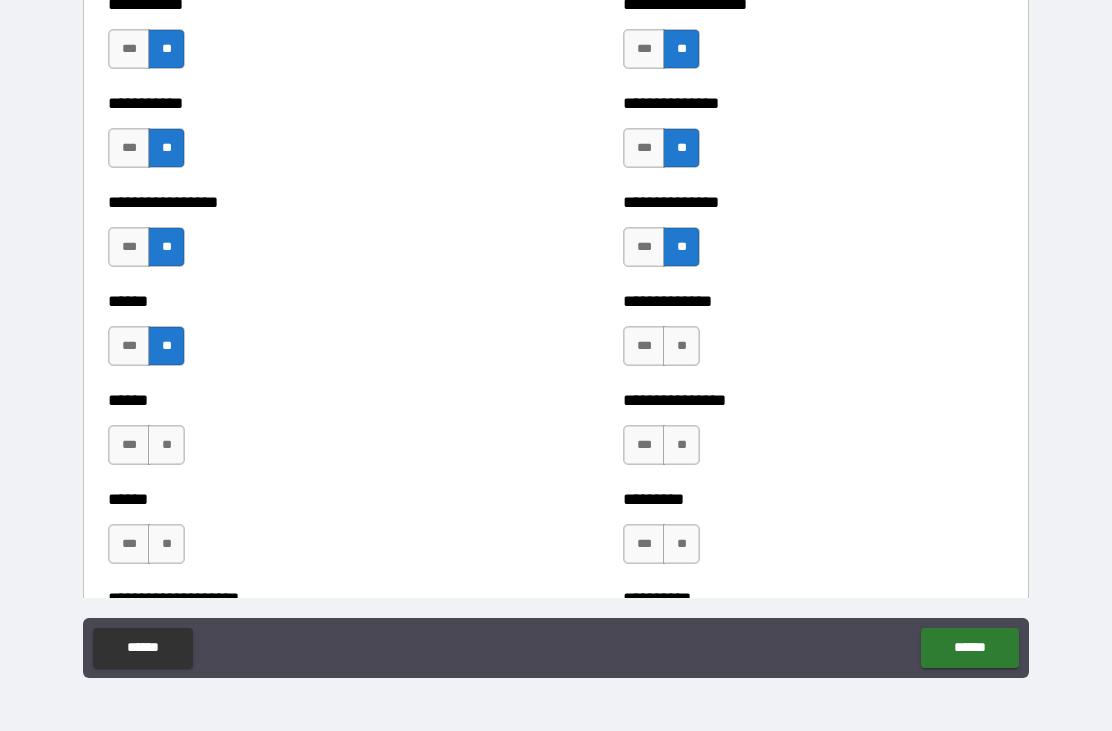 click on "**" at bounding box center (166, 445) 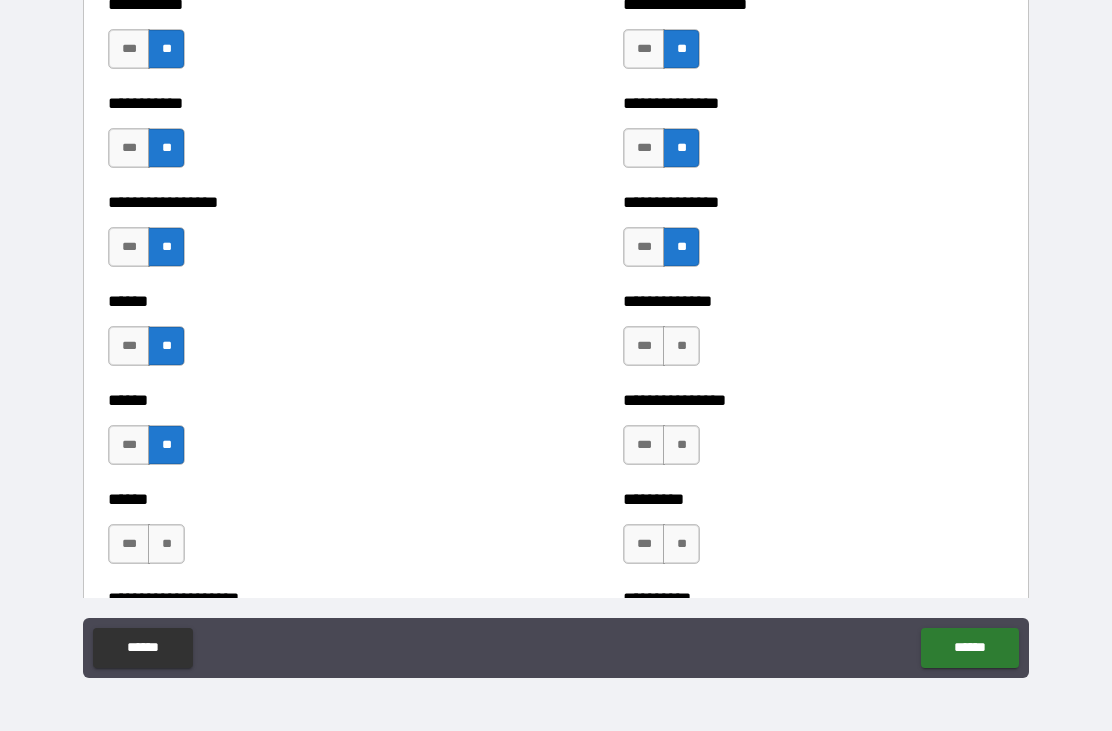 click on "**" at bounding box center [166, 544] 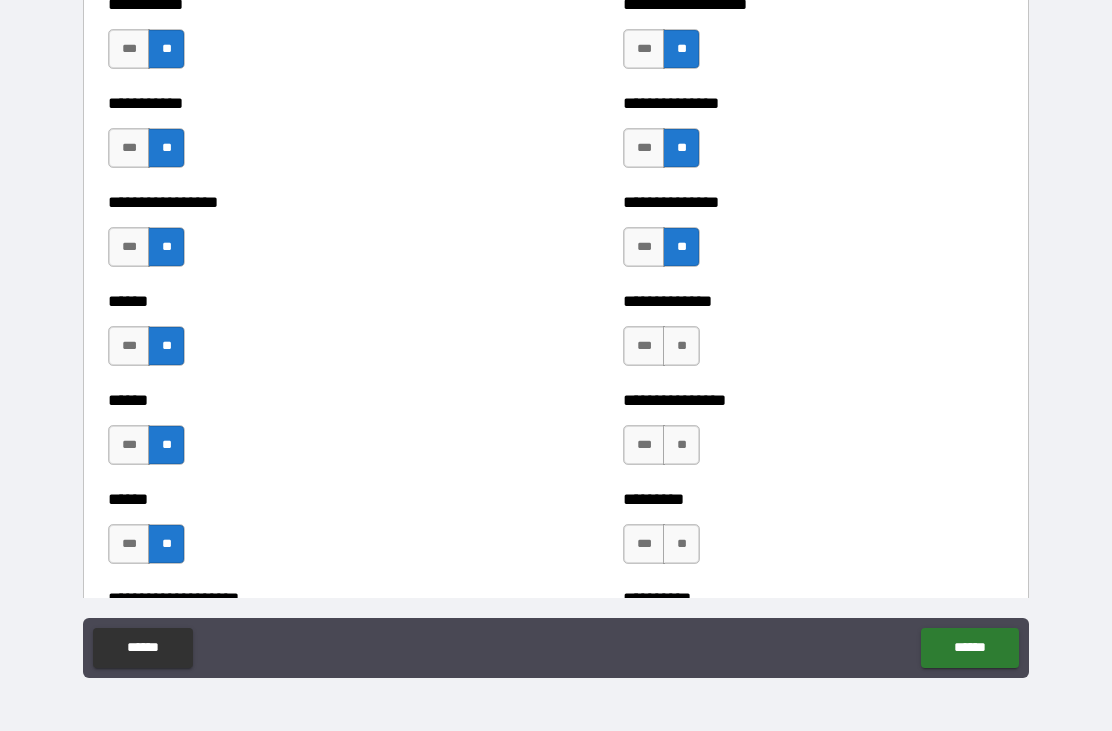 click on "**" at bounding box center [681, 346] 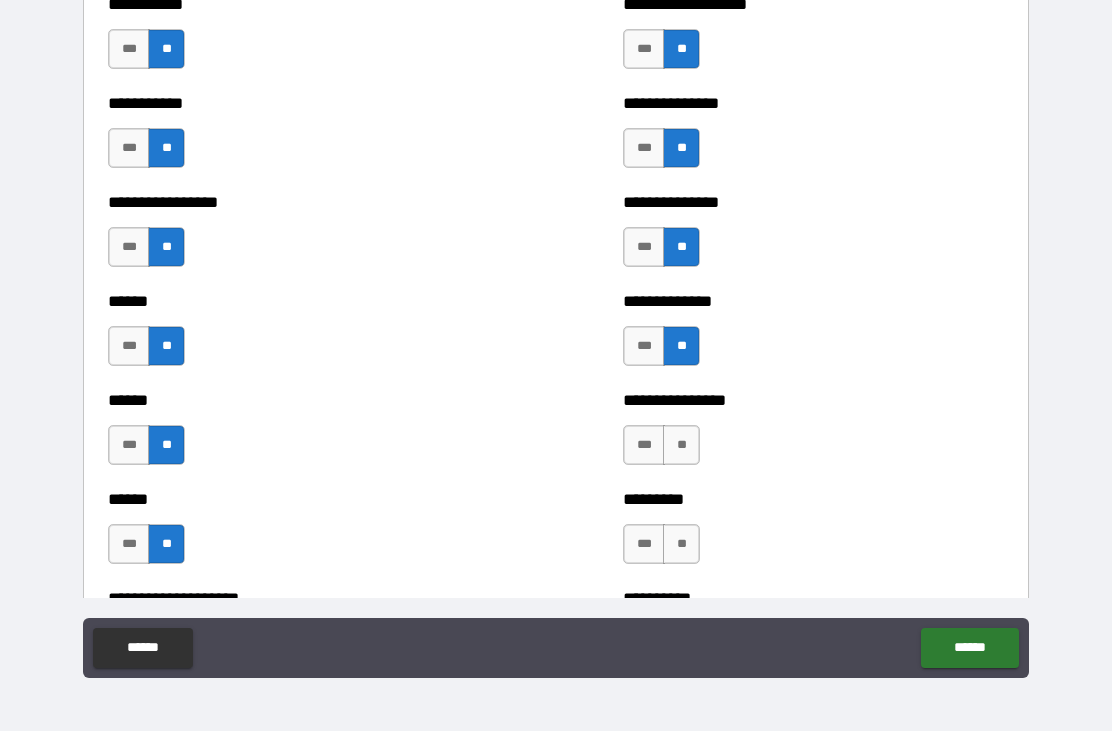 click on "**" at bounding box center [681, 445] 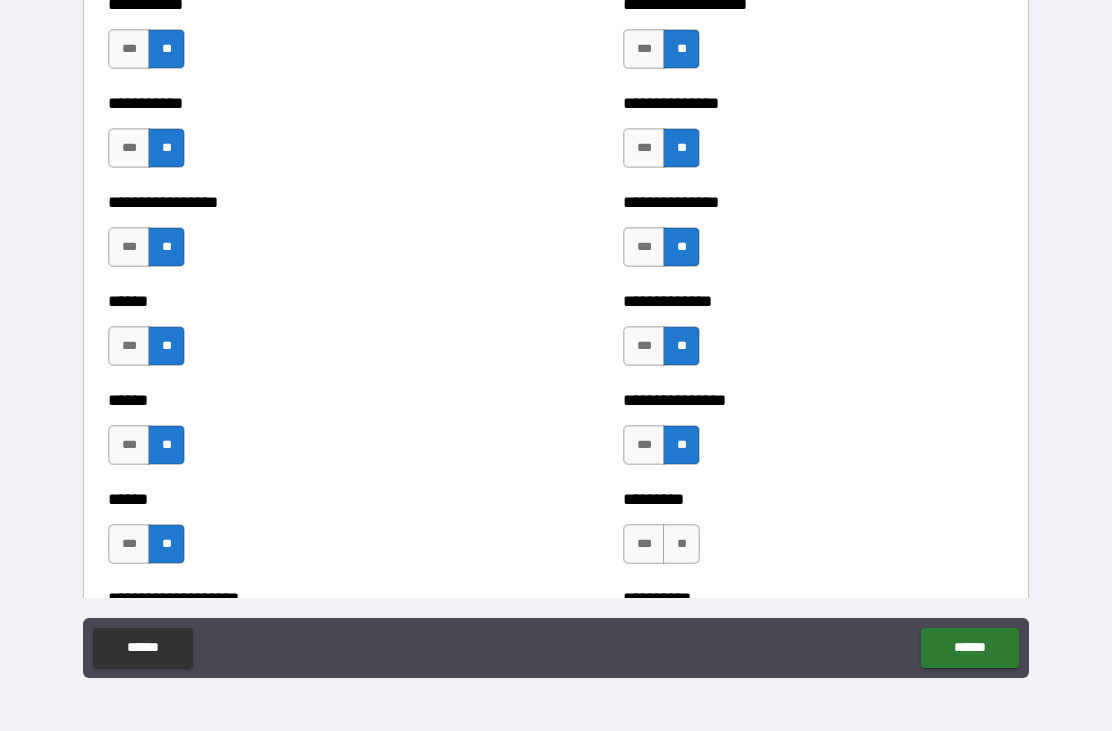 click on "**" at bounding box center [681, 544] 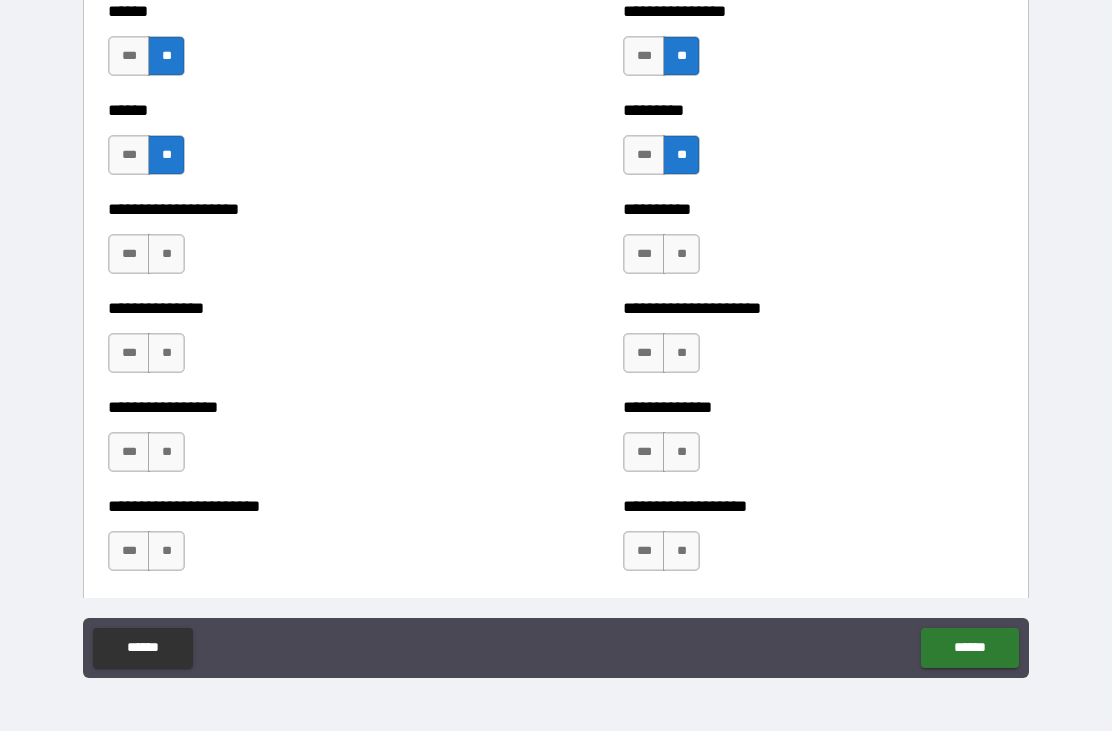 scroll, scrollTop: 3104, scrollLeft: 0, axis: vertical 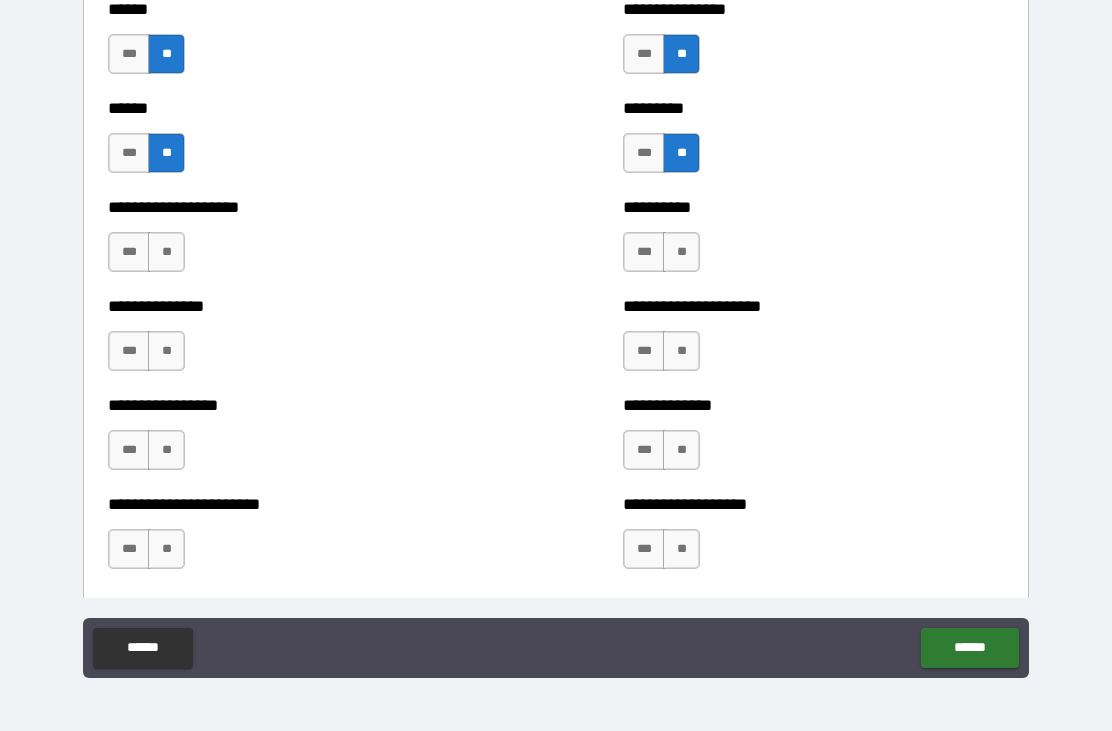 click on "**" at bounding box center [681, 252] 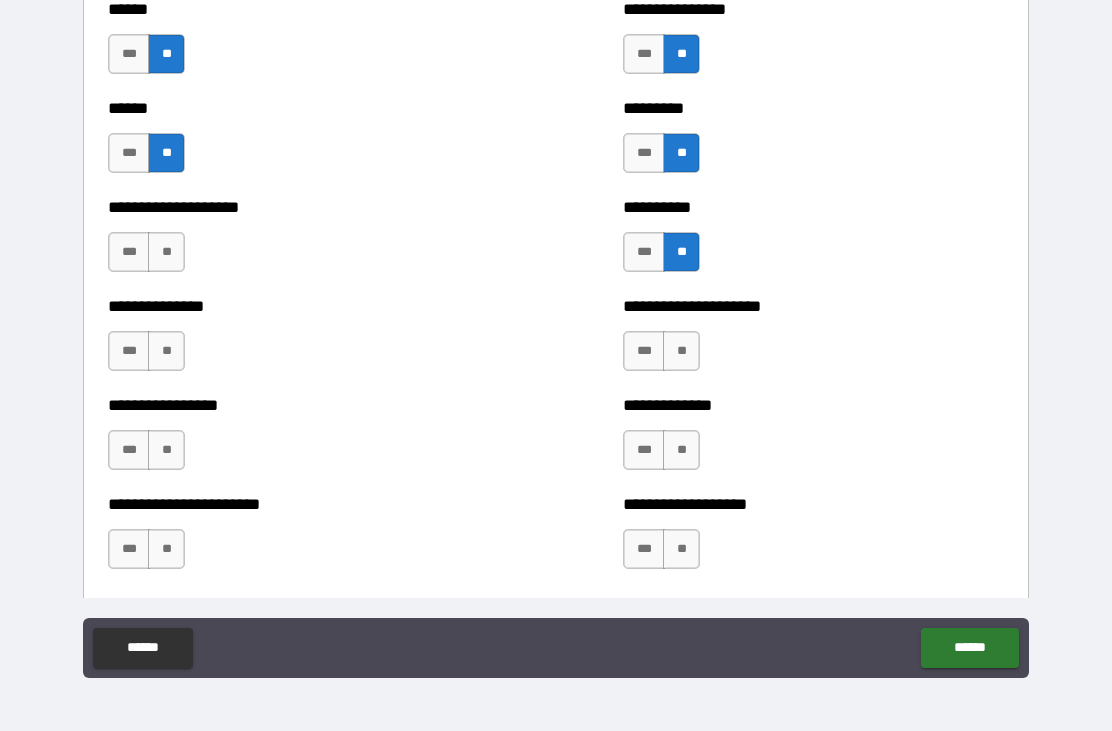 click on "**" at bounding box center (681, 351) 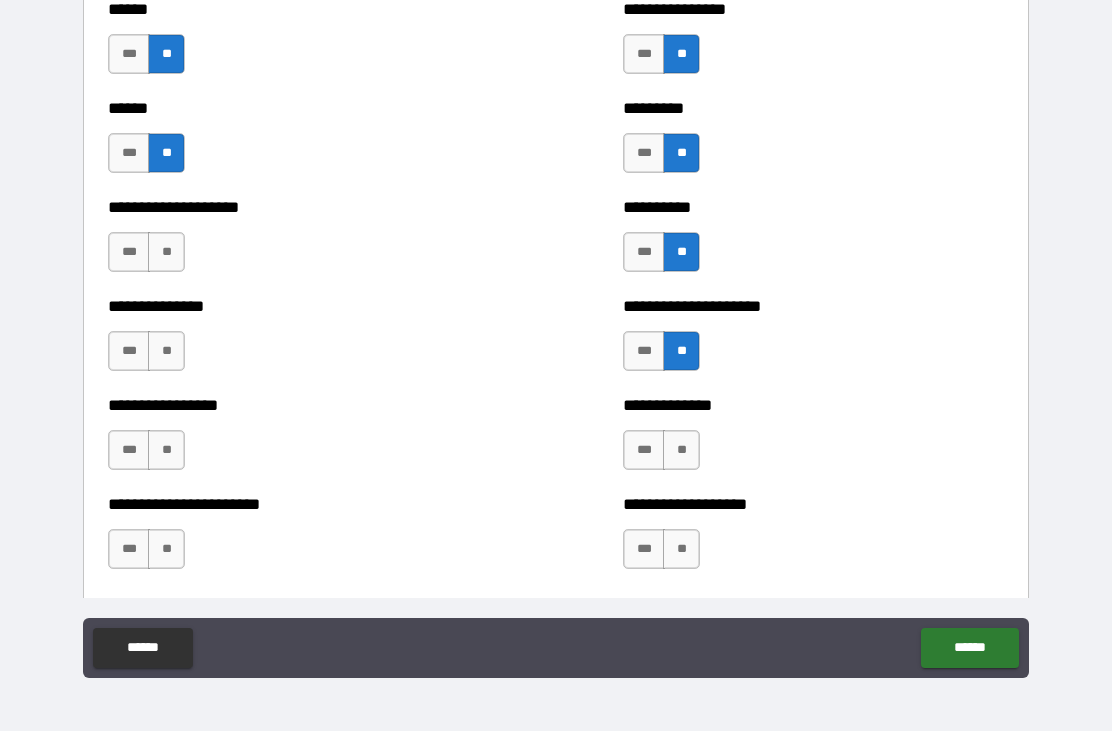 click on "**" at bounding box center (681, 450) 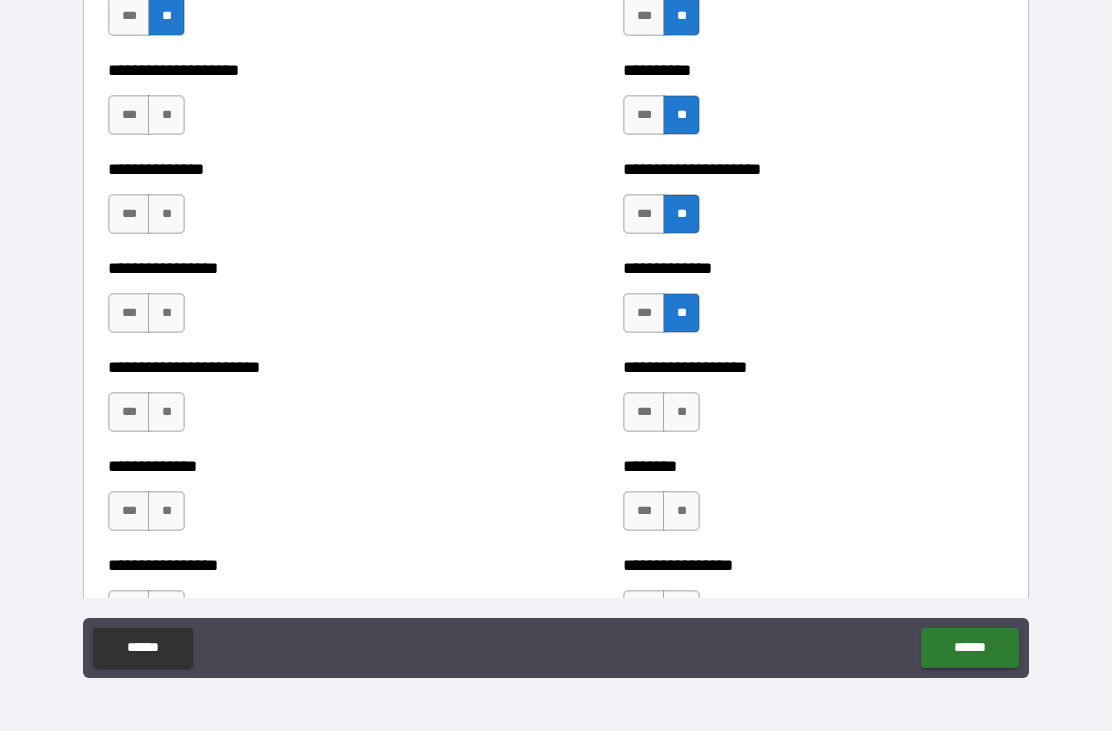 scroll, scrollTop: 3244, scrollLeft: 0, axis: vertical 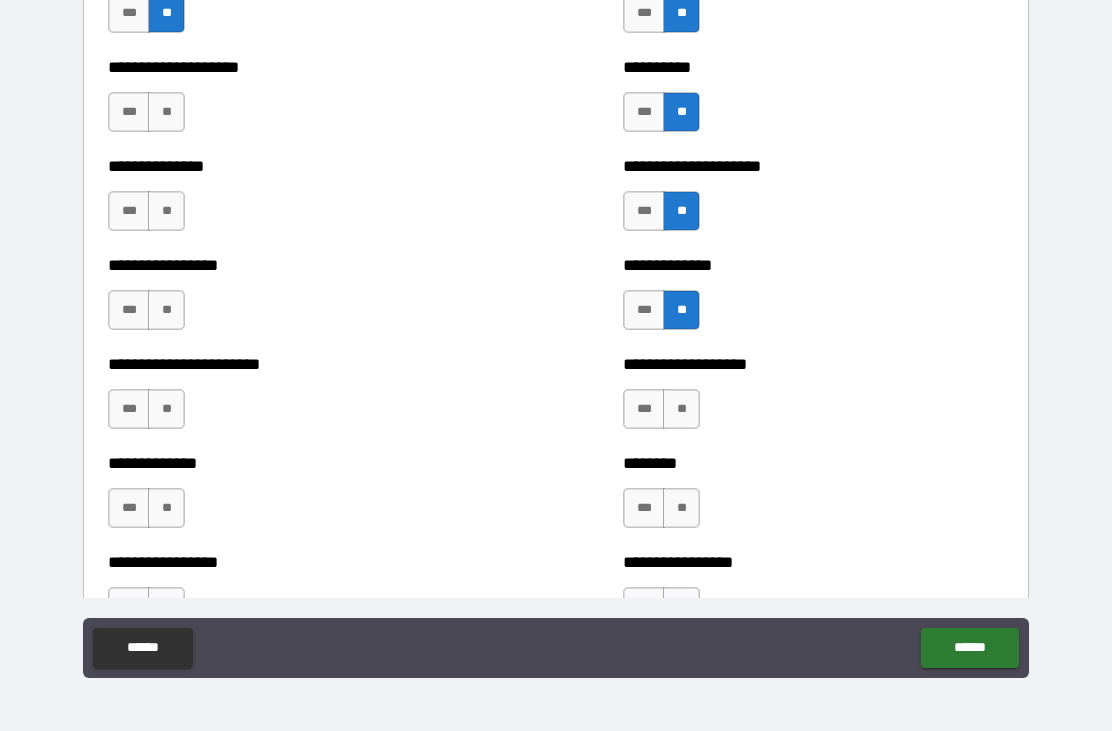 click on "***" at bounding box center (644, 409) 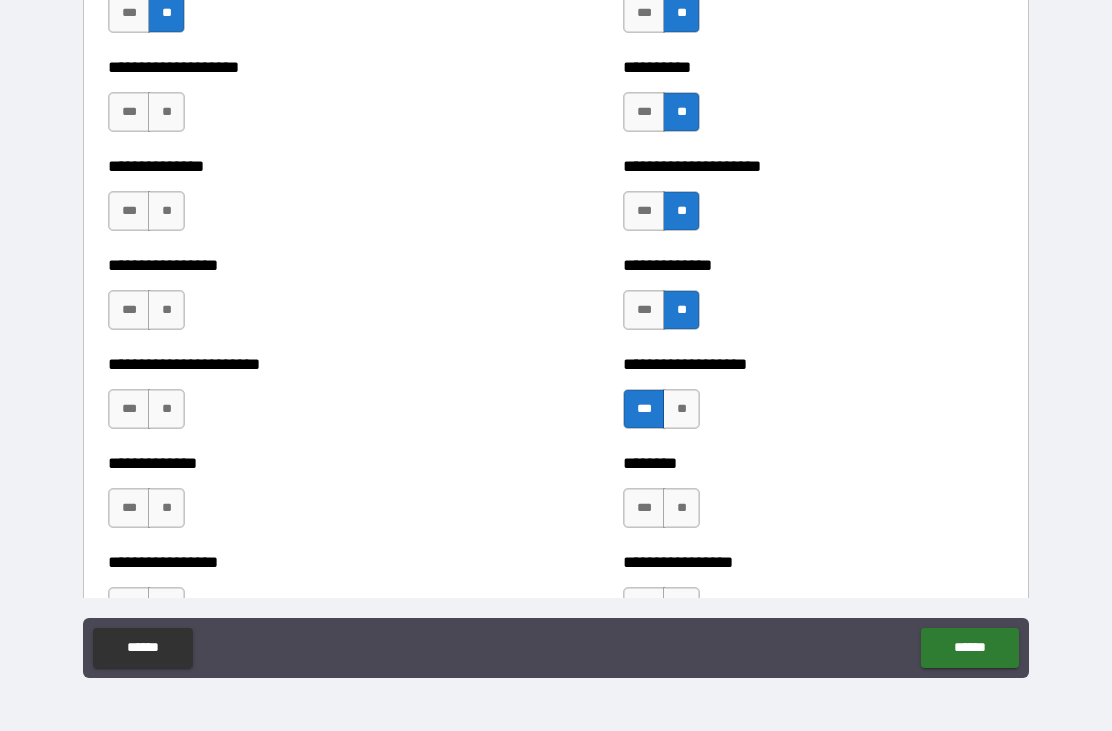 click on "**" at bounding box center [681, 508] 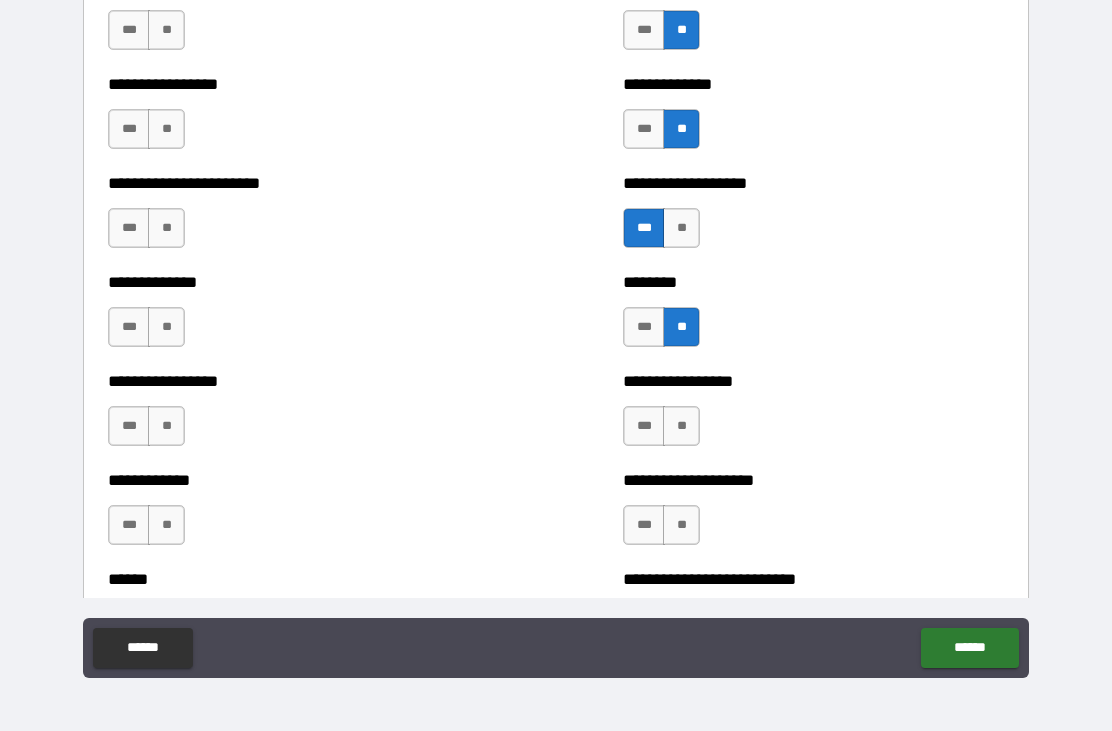 scroll, scrollTop: 3427, scrollLeft: 0, axis: vertical 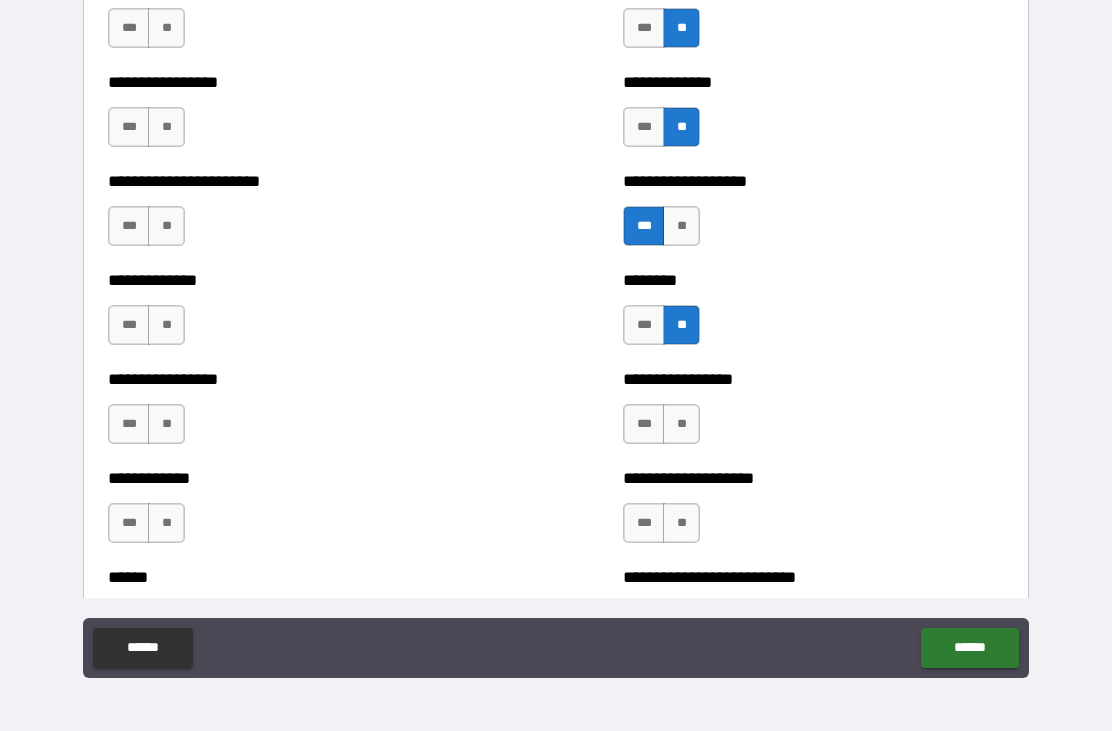 click on "**" at bounding box center (681, 424) 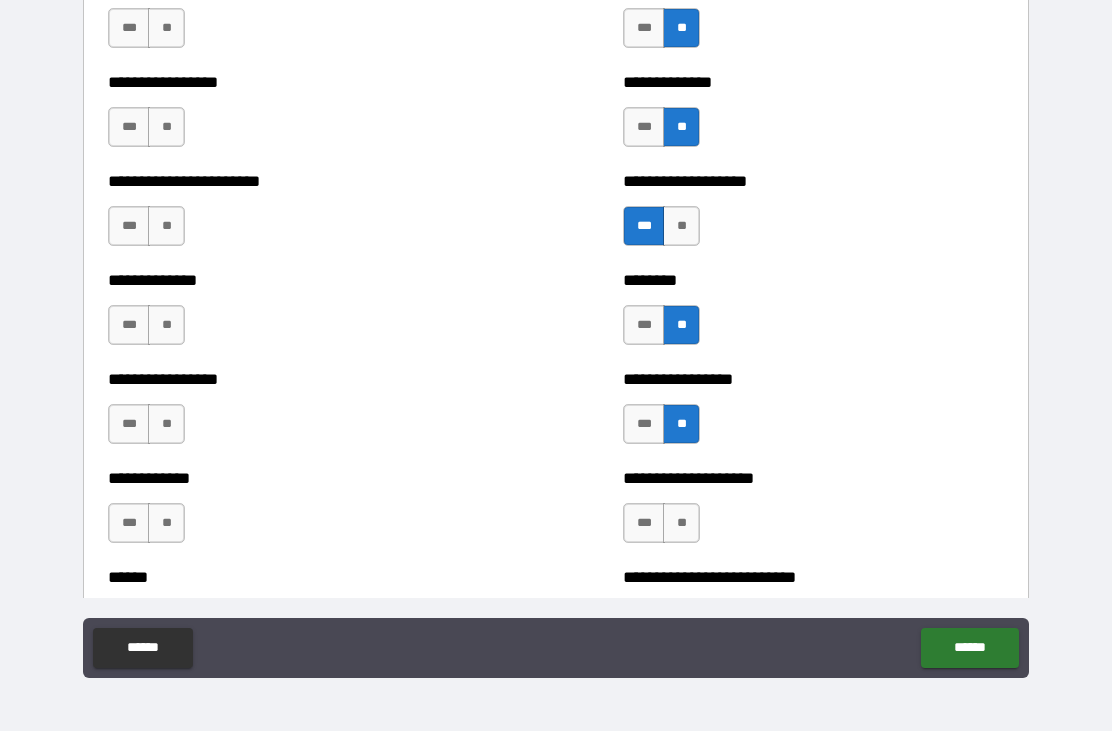 click on "**" at bounding box center (681, 523) 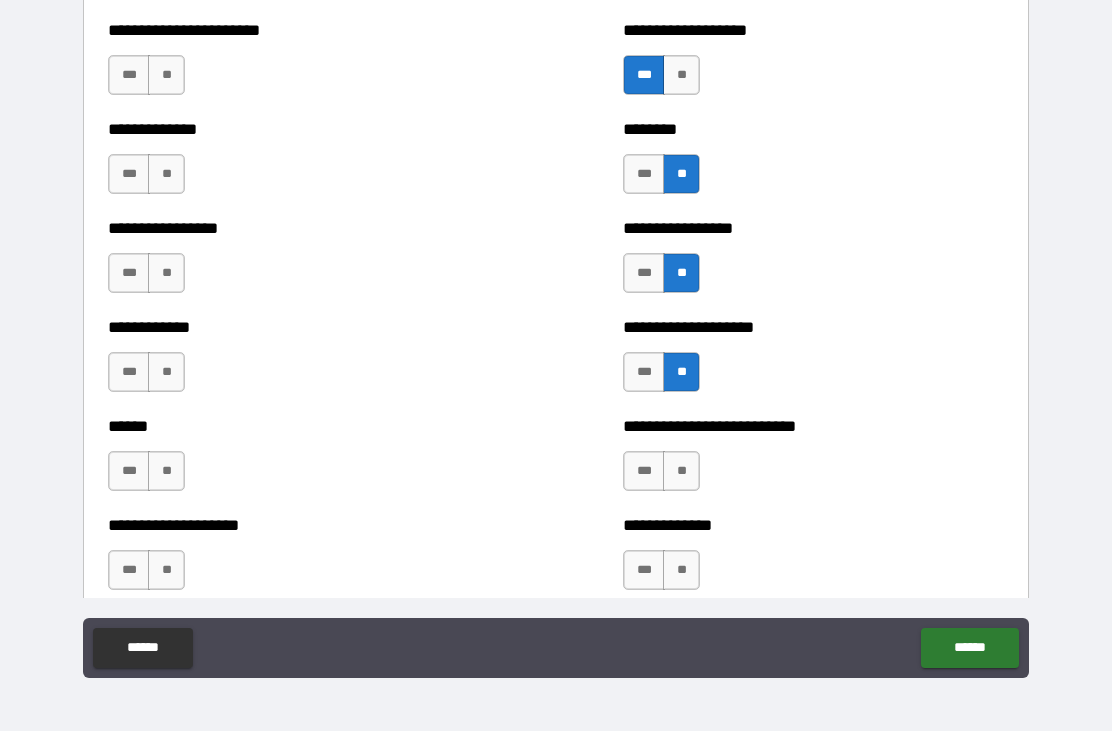 scroll, scrollTop: 3582, scrollLeft: 0, axis: vertical 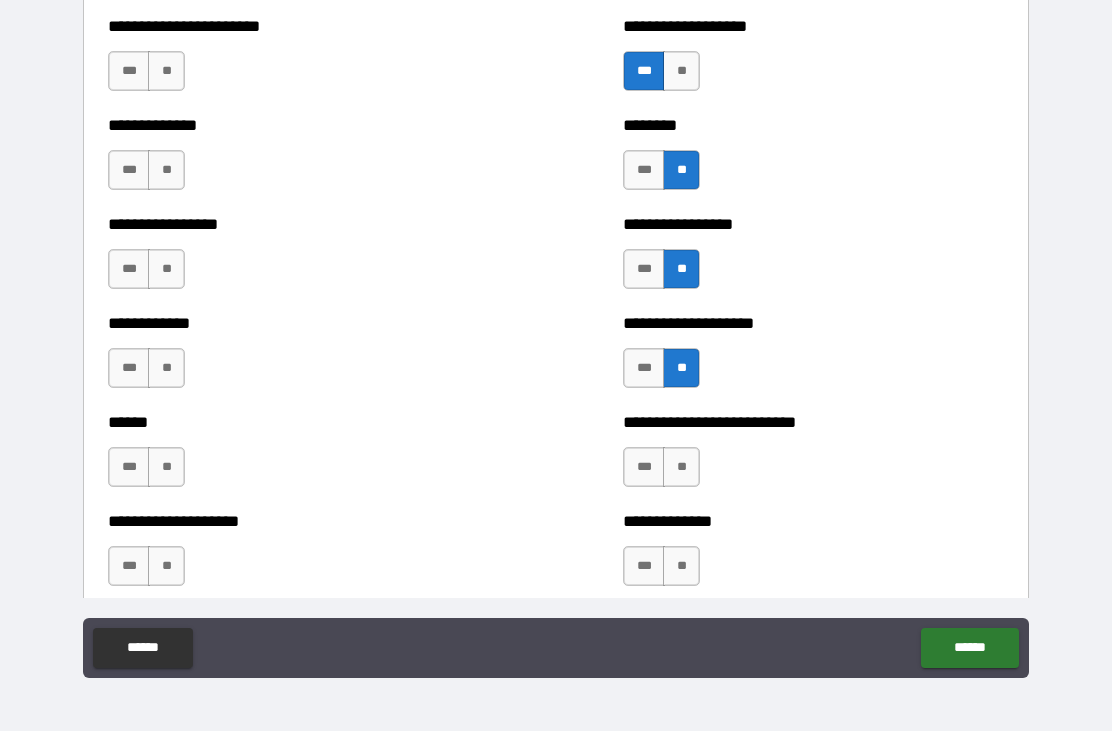 click on "**" at bounding box center (681, 467) 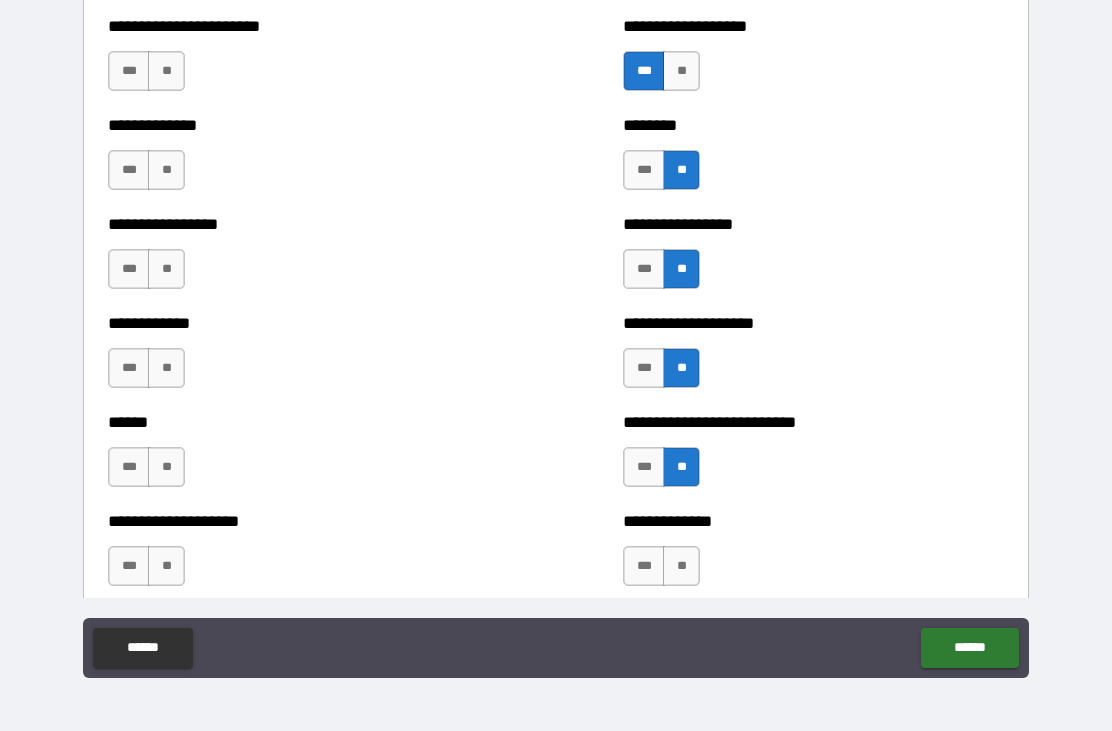 click on "***" at bounding box center (644, 566) 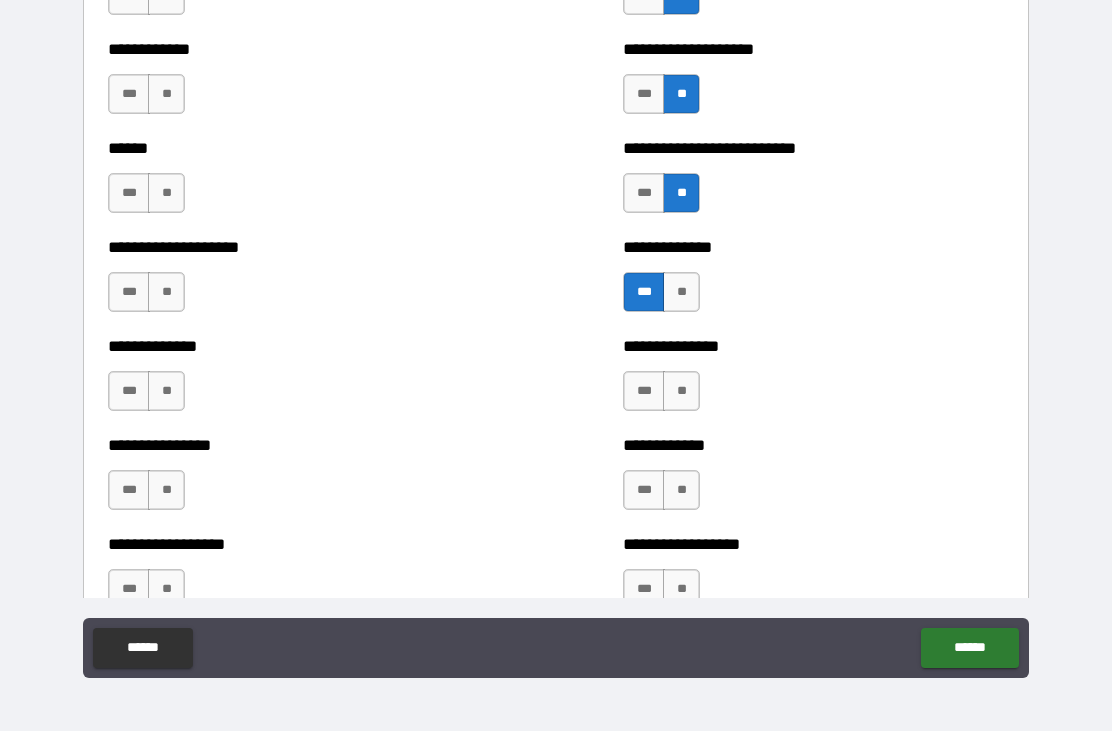 scroll, scrollTop: 3862, scrollLeft: 0, axis: vertical 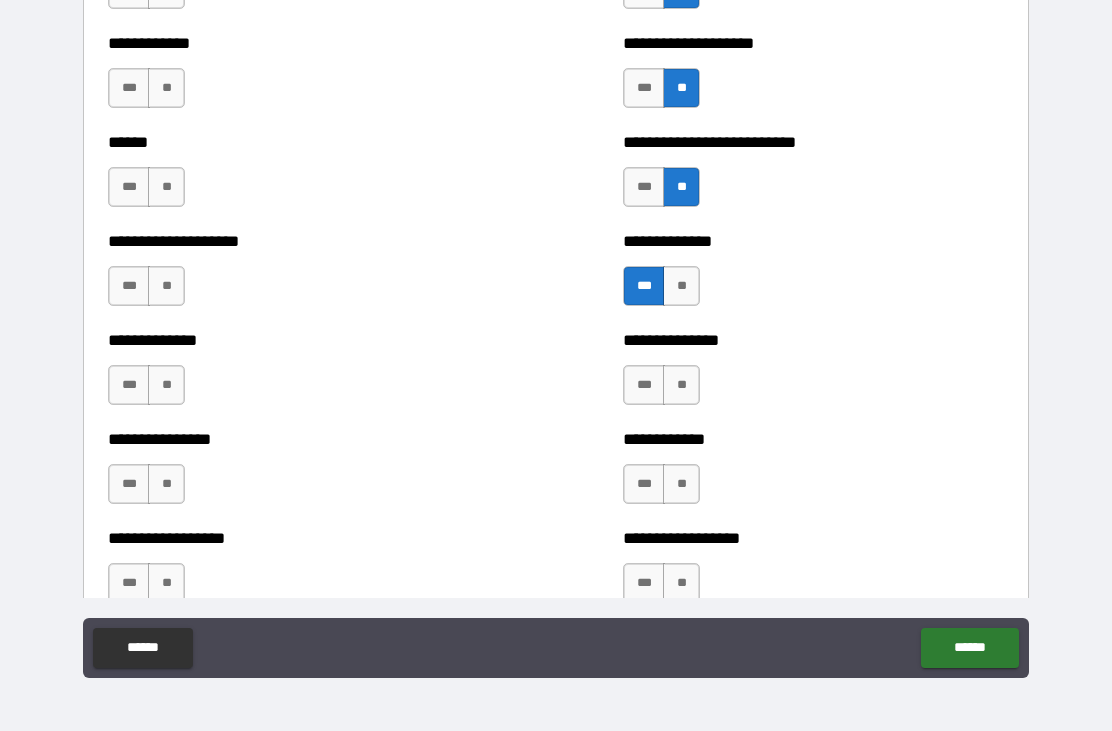 click on "**" at bounding box center [681, 385] 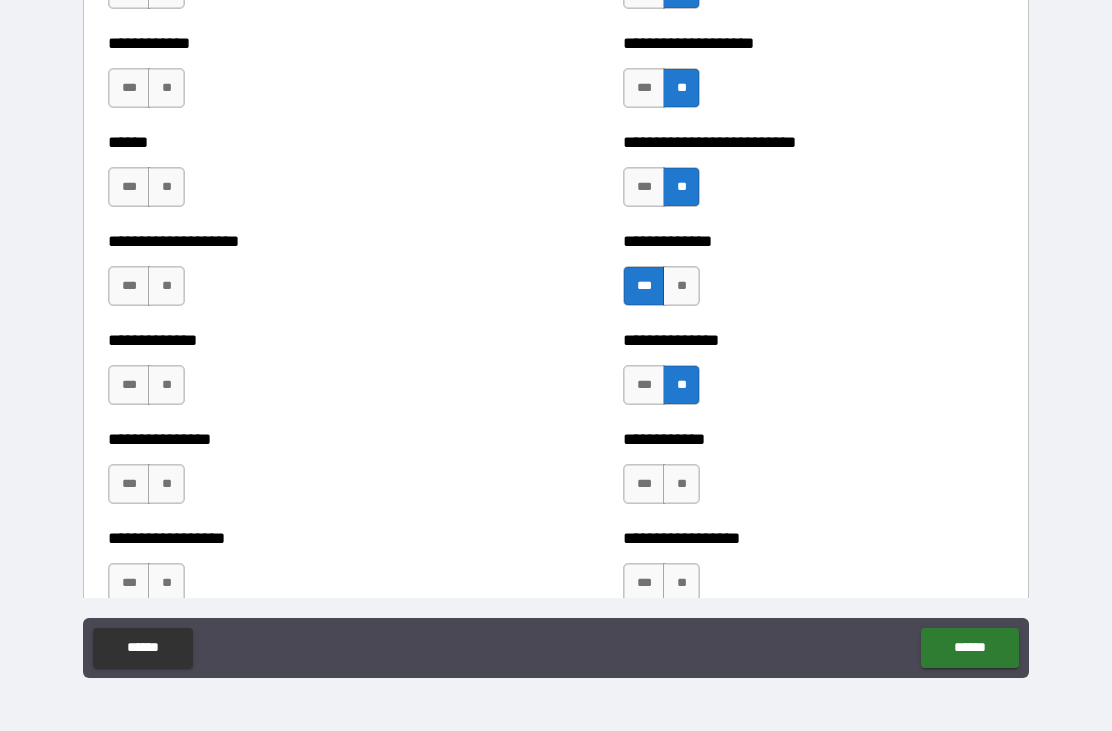 click on "**" at bounding box center [681, 484] 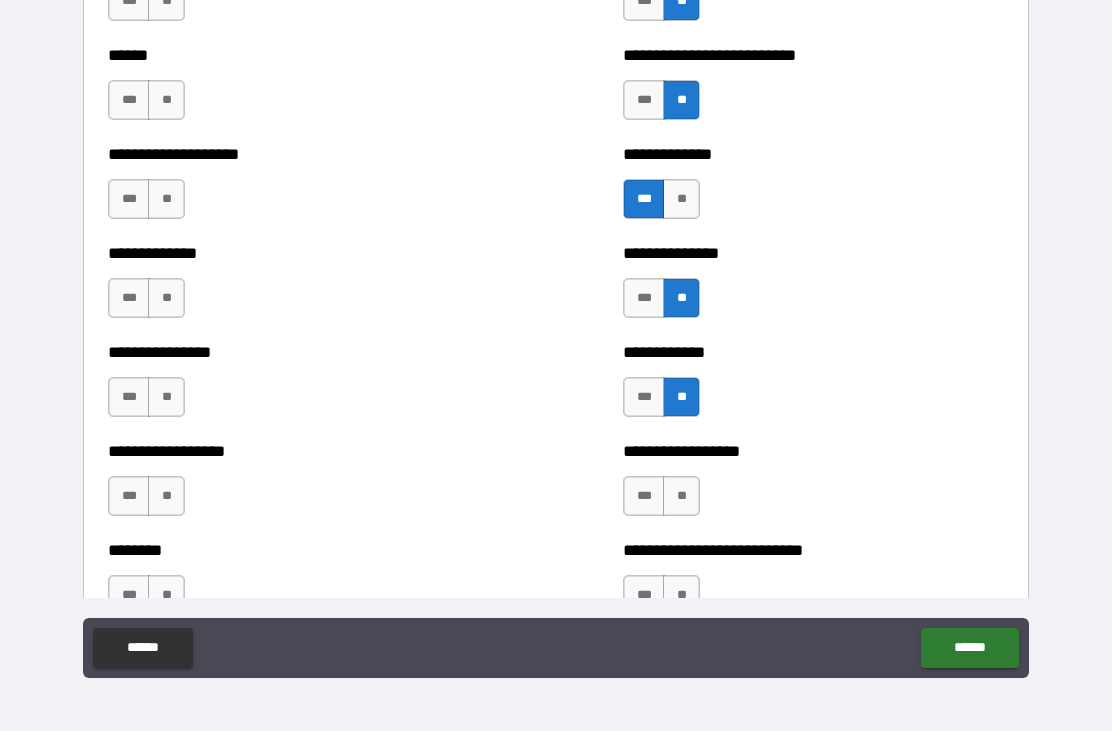 scroll, scrollTop: 3968, scrollLeft: 0, axis: vertical 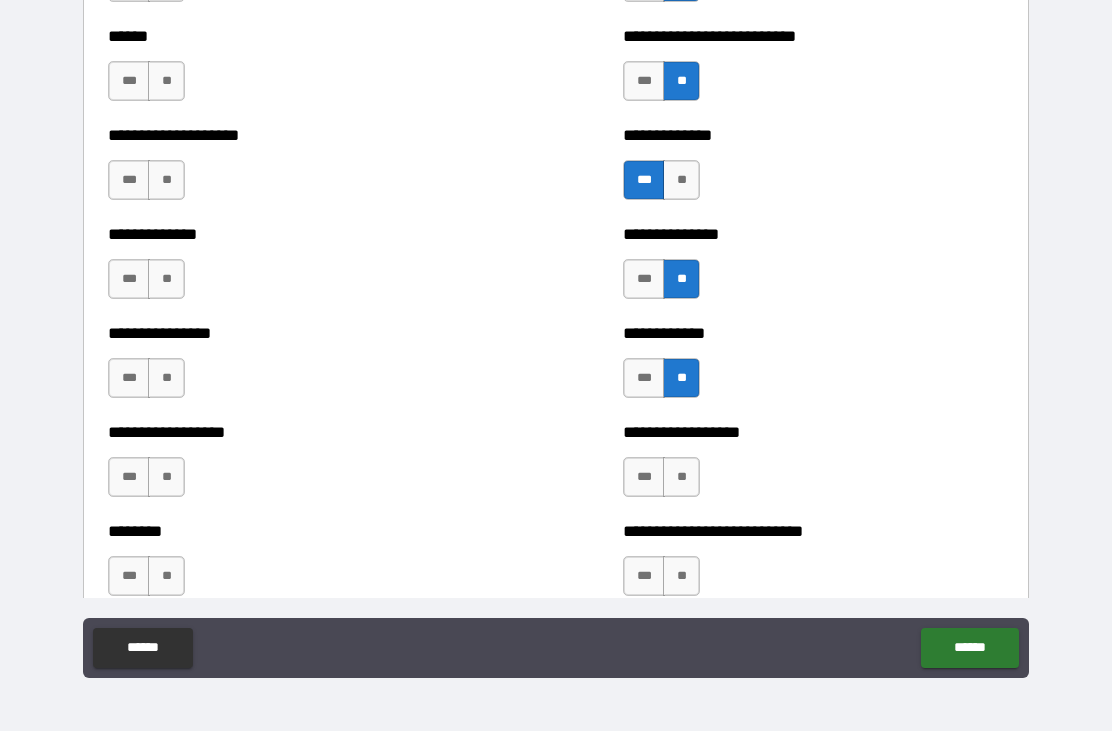click on "**" at bounding box center (681, 477) 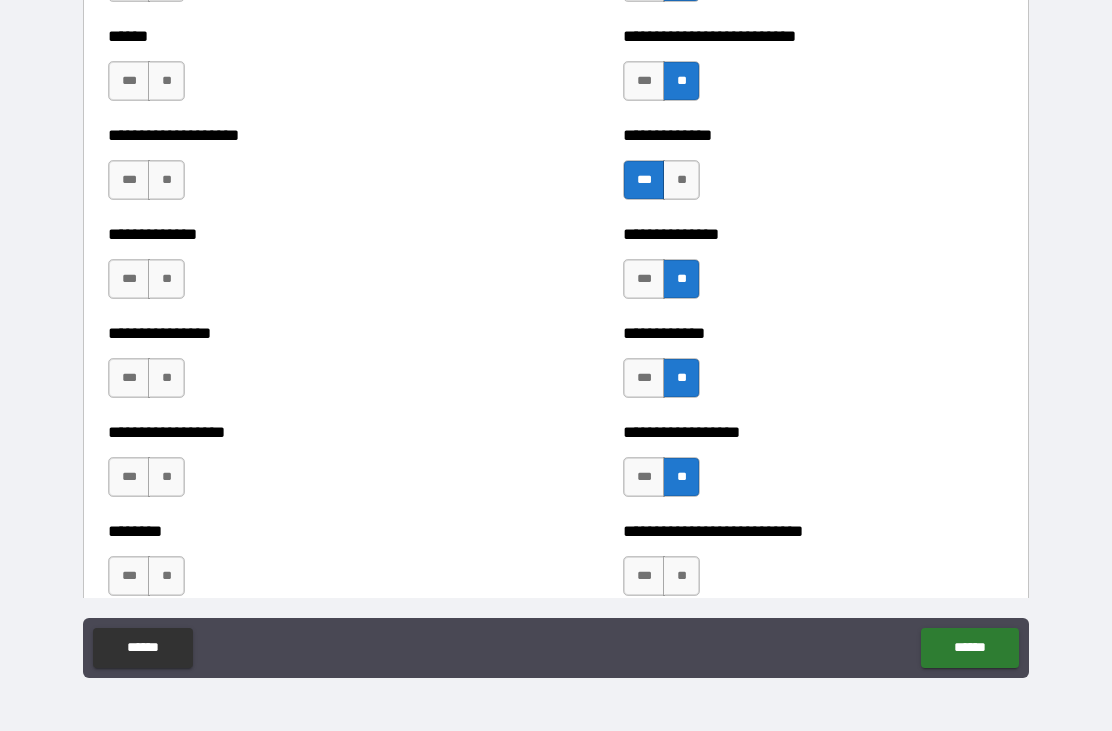 click on "**" at bounding box center [681, 576] 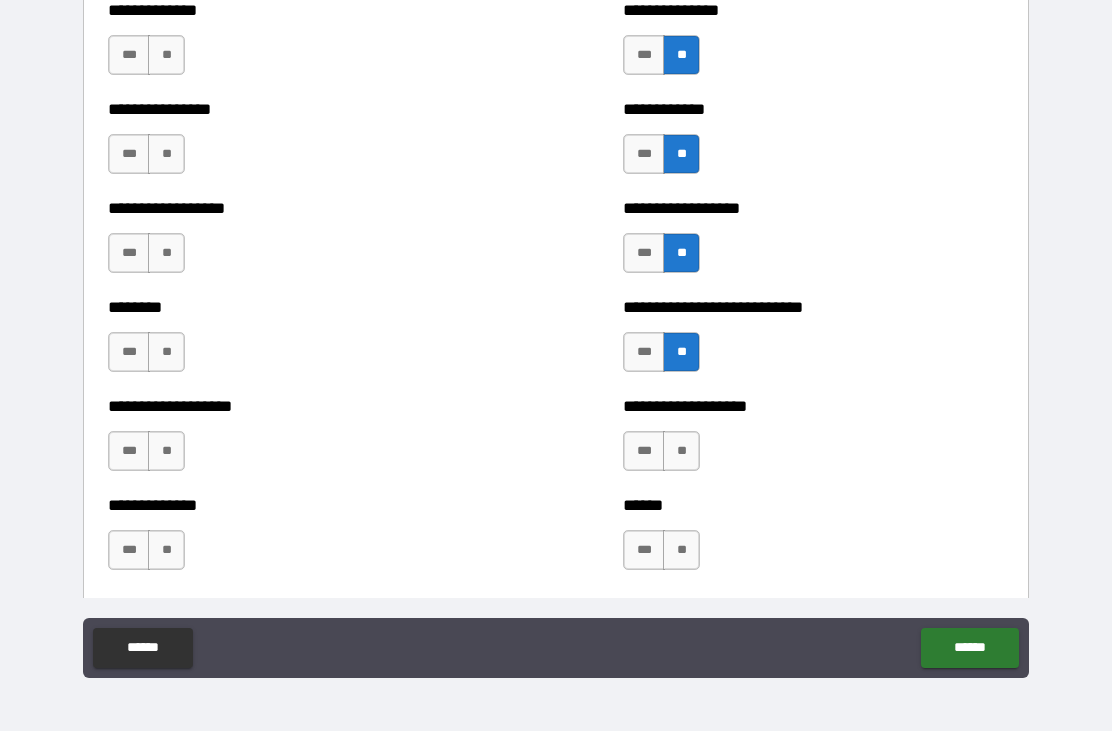 scroll, scrollTop: 4200, scrollLeft: 0, axis: vertical 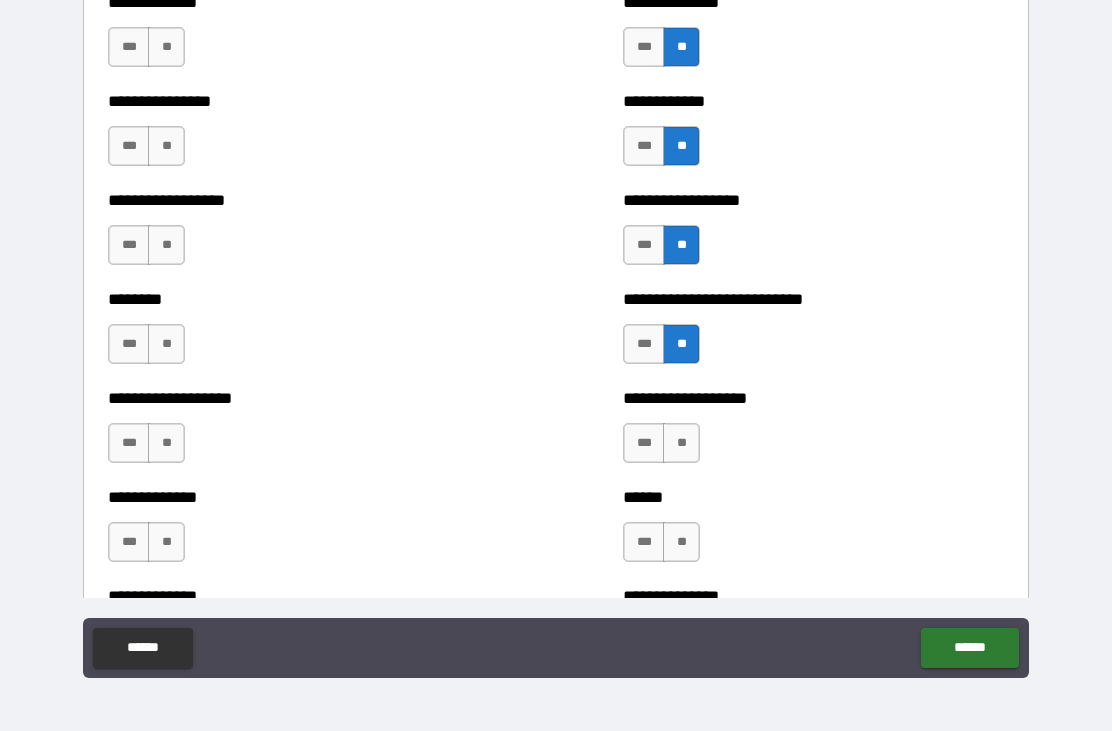 click on "***" at bounding box center [644, 443] 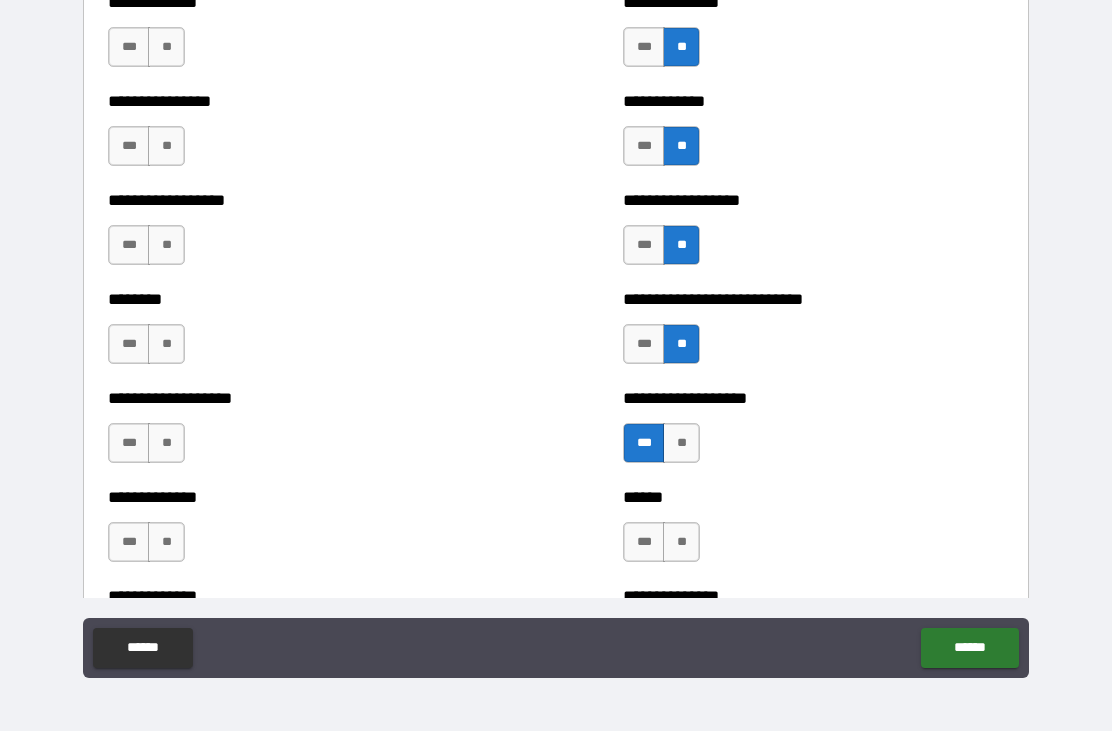 click on "**" at bounding box center [681, 542] 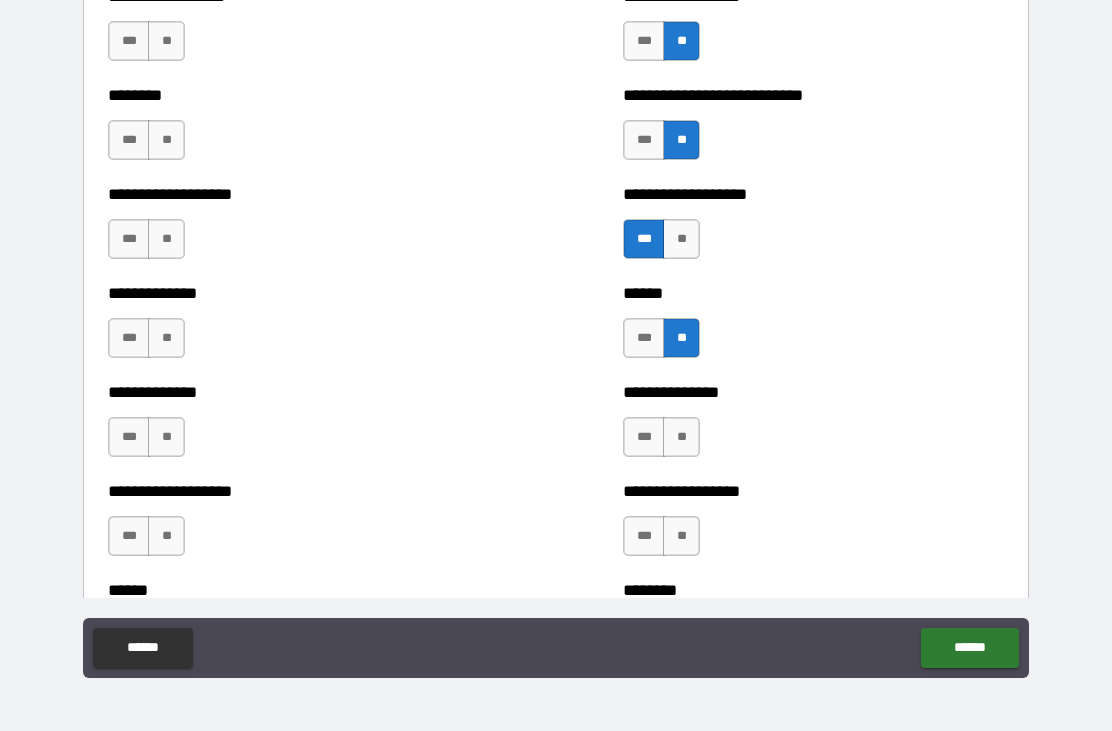 scroll, scrollTop: 4408, scrollLeft: 0, axis: vertical 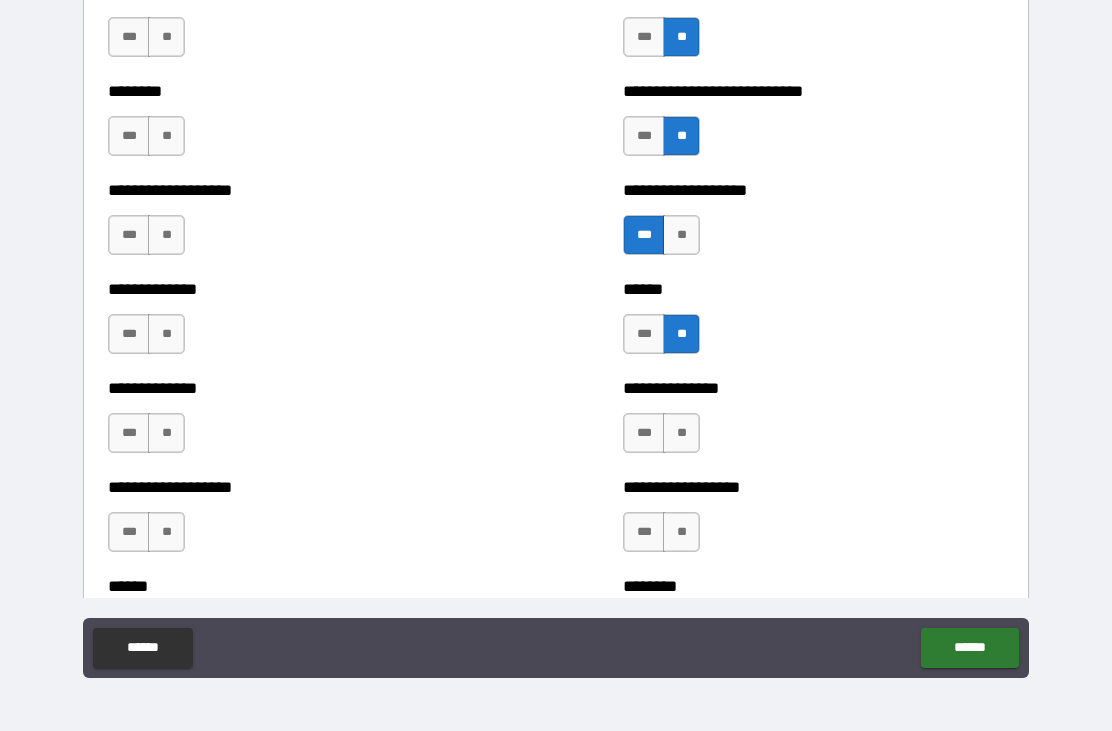 click on "**" at bounding box center (681, 433) 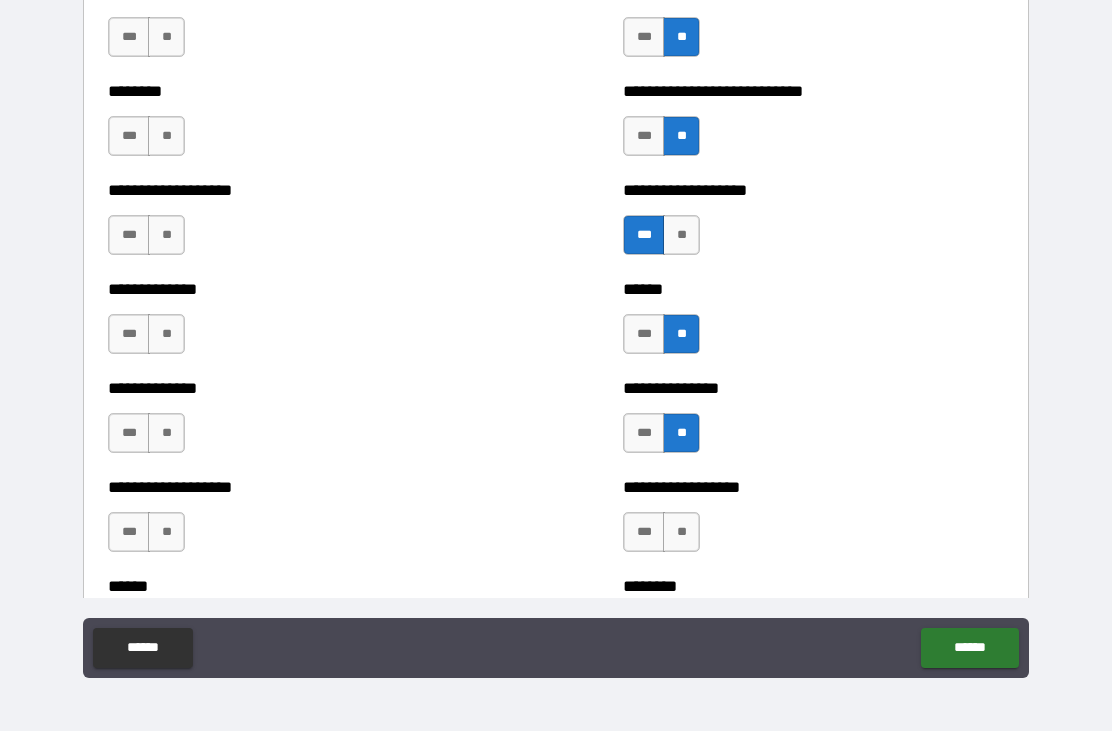 click on "**" at bounding box center [681, 532] 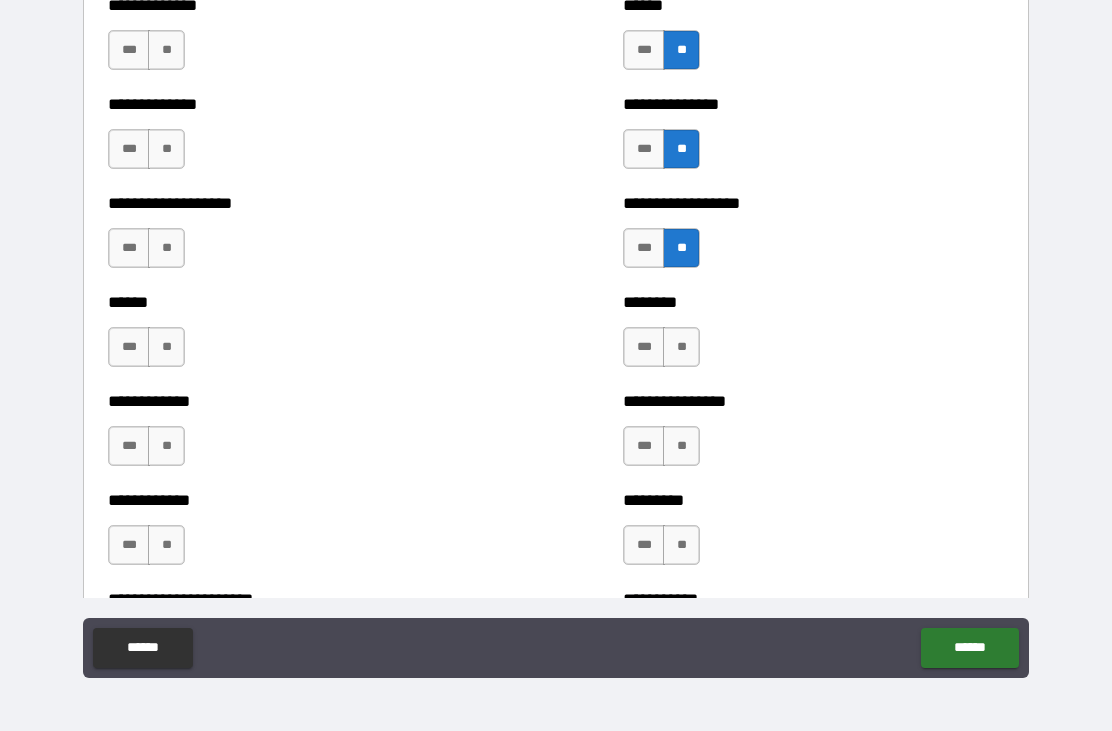 scroll, scrollTop: 4705, scrollLeft: 0, axis: vertical 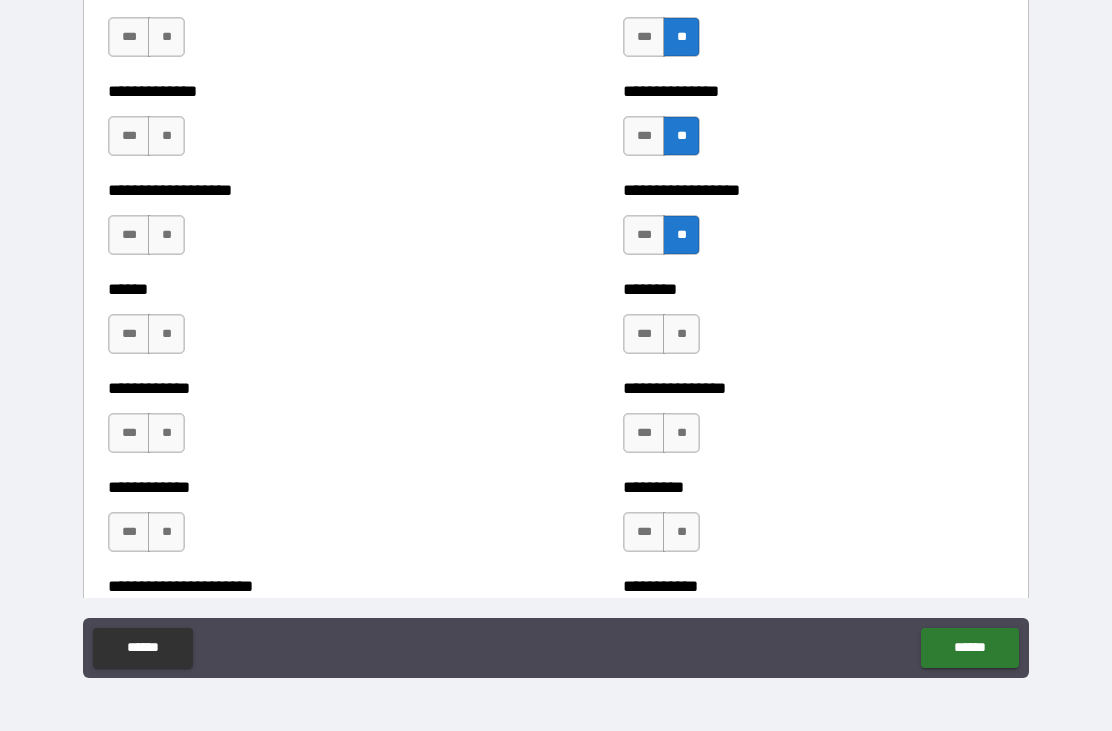 click on "**" at bounding box center (681, 334) 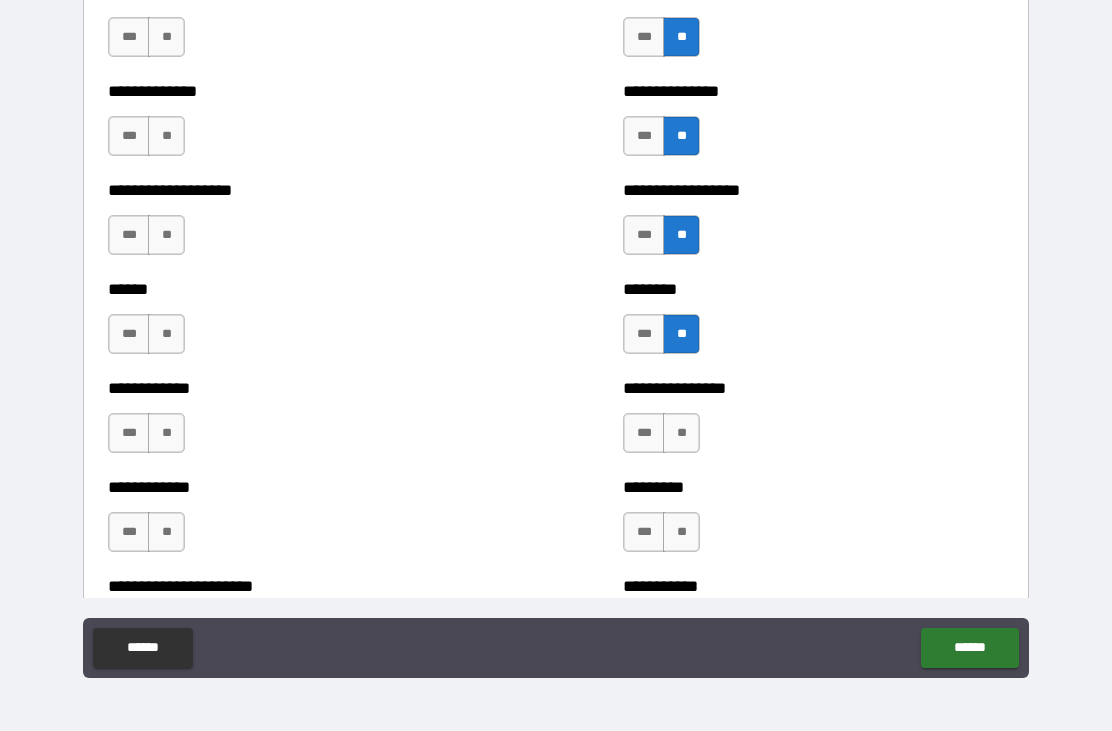 click on "***" at bounding box center [644, 433] 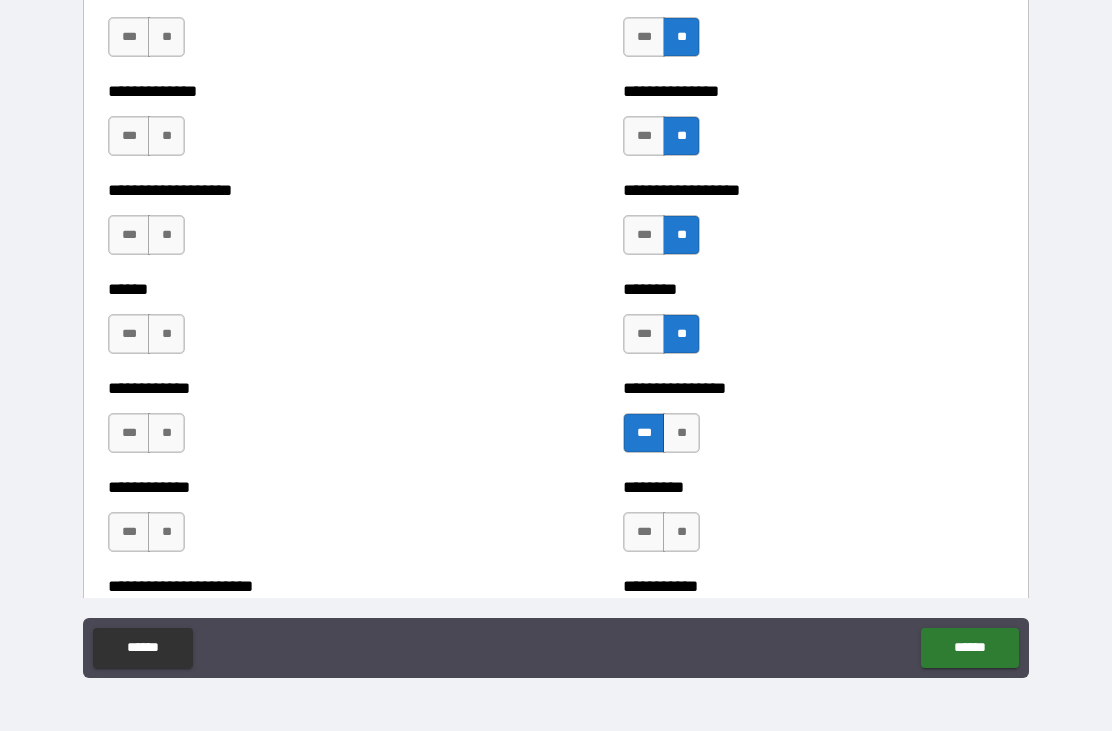 click on "***" at bounding box center (644, 532) 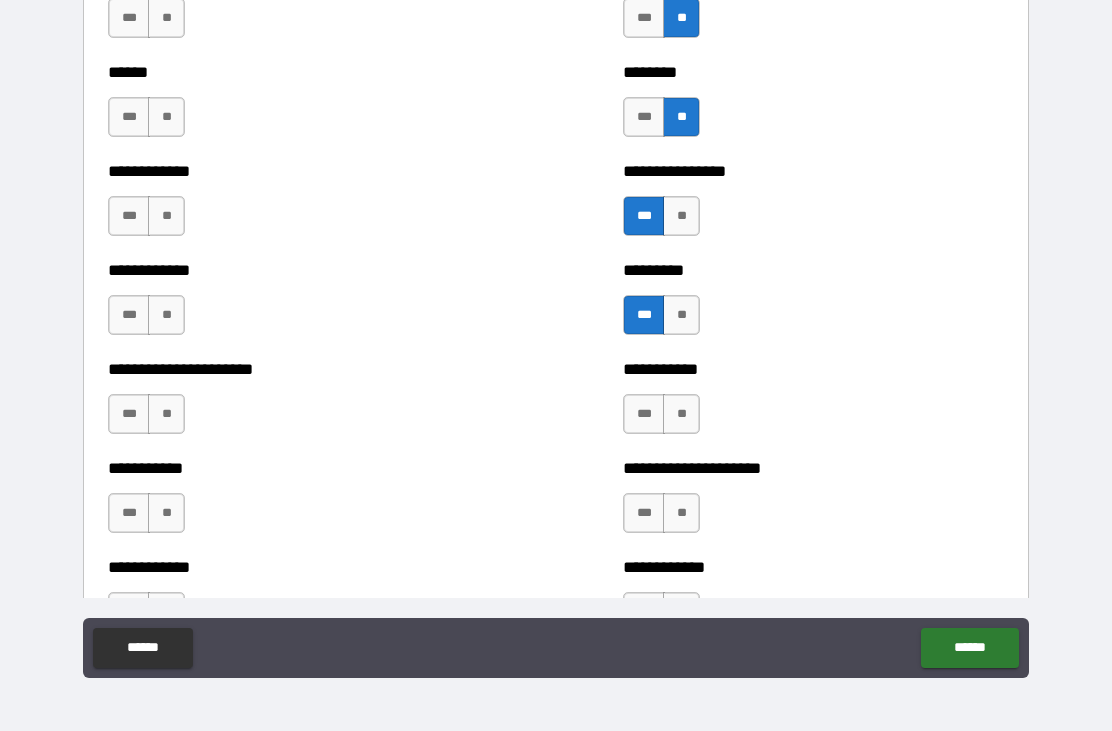 scroll, scrollTop: 4927, scrollLeft: 0, axis: vertical 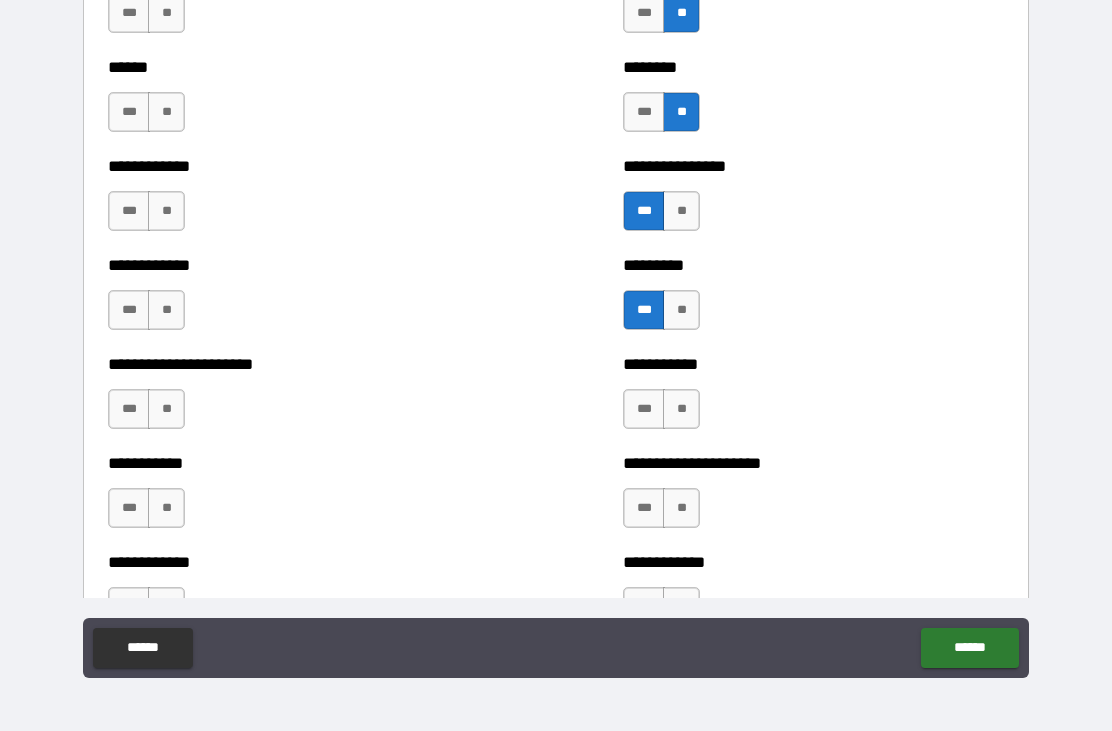 click on "**" at bounding box center [681, 409] 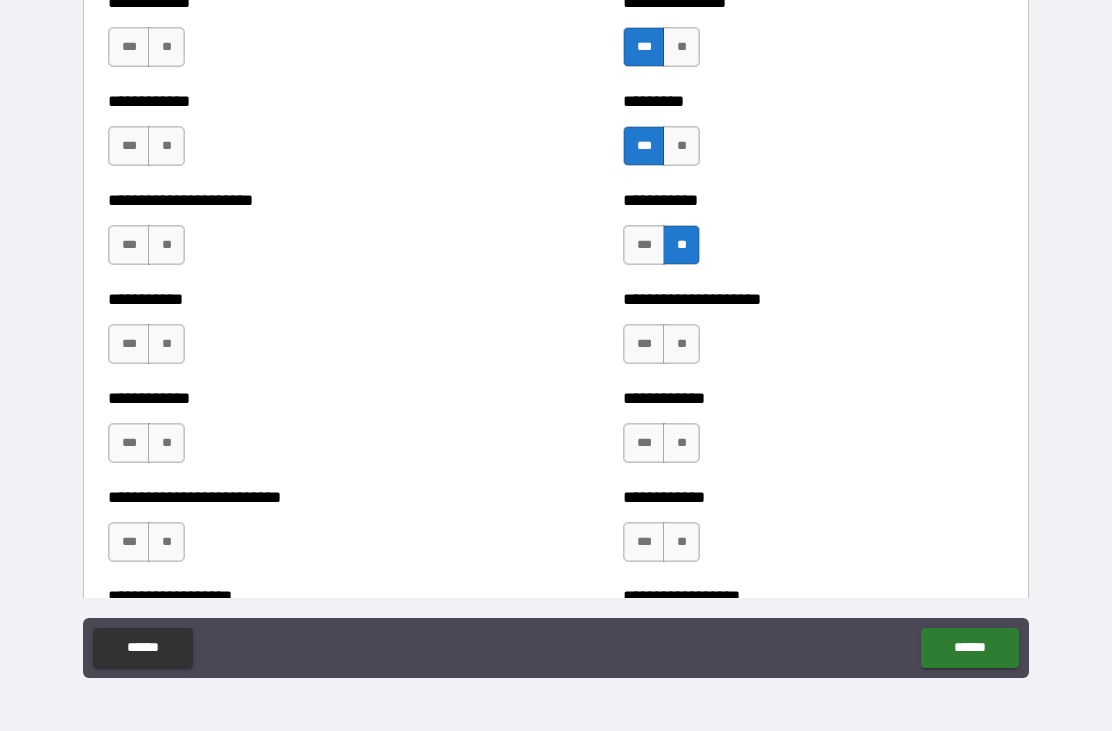 scroll, scrollTop: 5093, scrollLeft: 0, axis: vertical 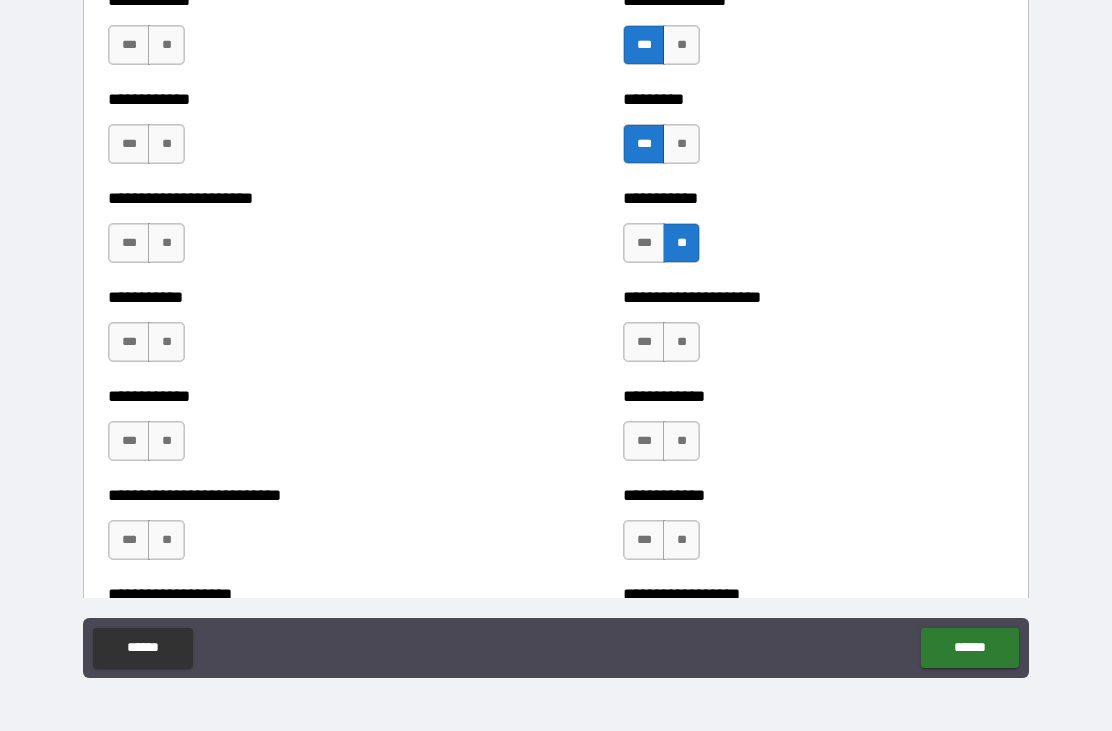 click on "**" at bounding box center [681, 342] 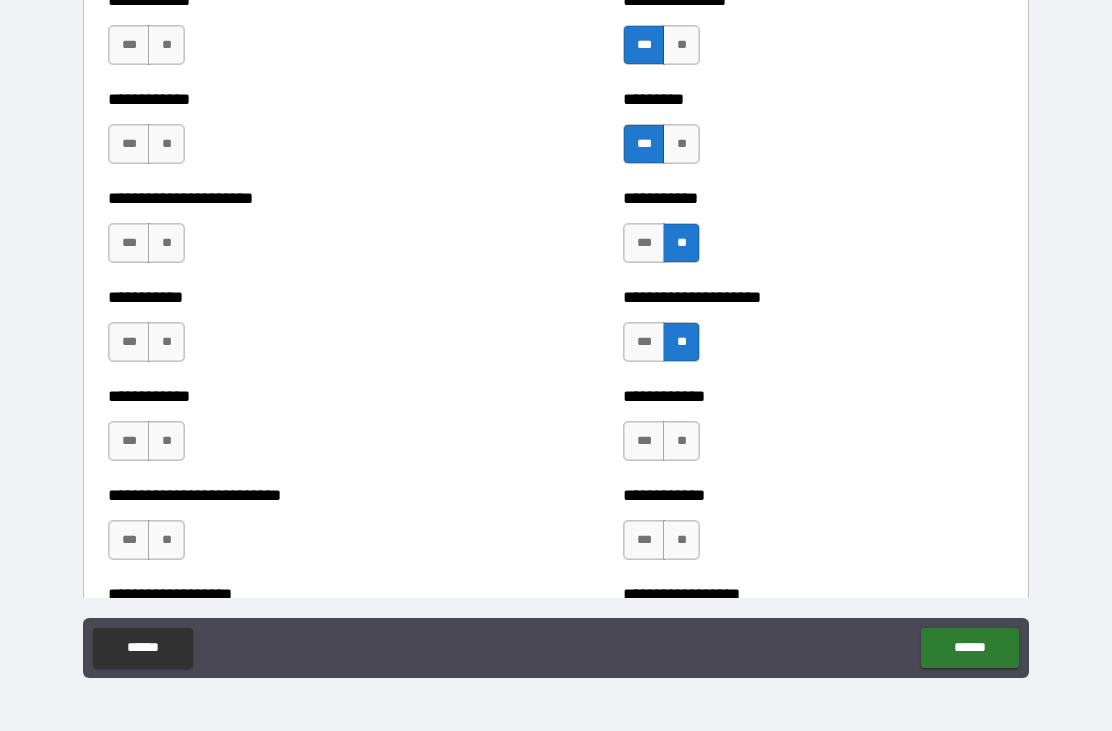 click on "**" at bounding box center [681, 441] 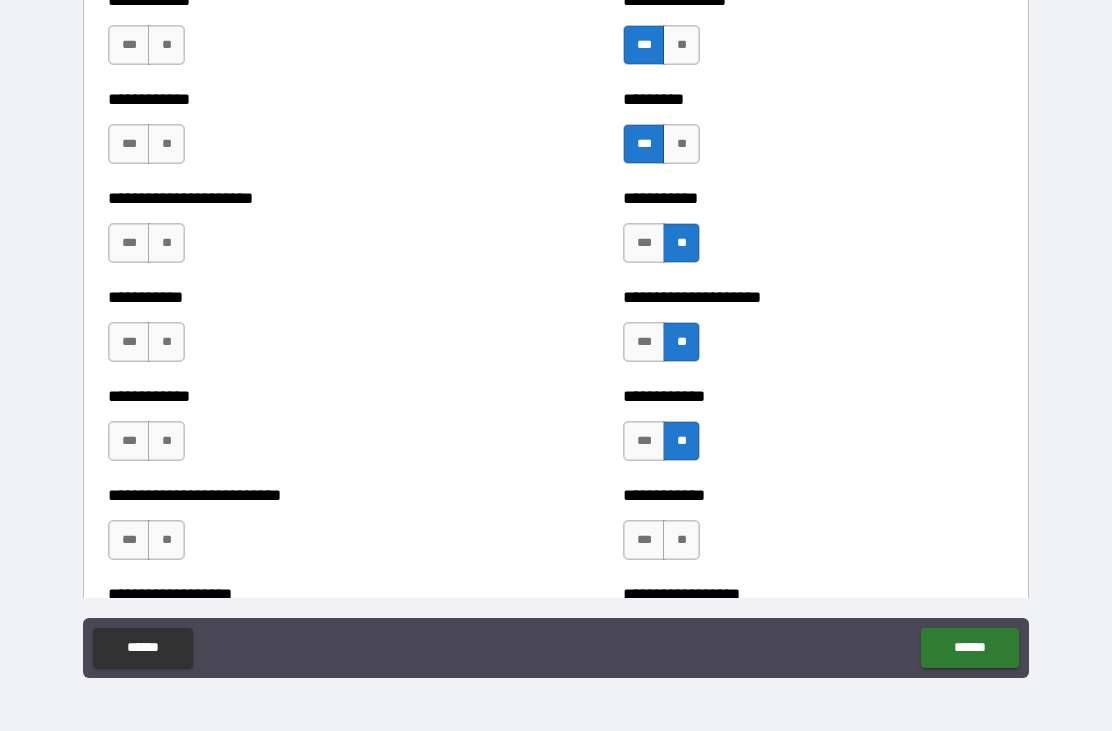 click on "***" at bounding box center [644, 540] 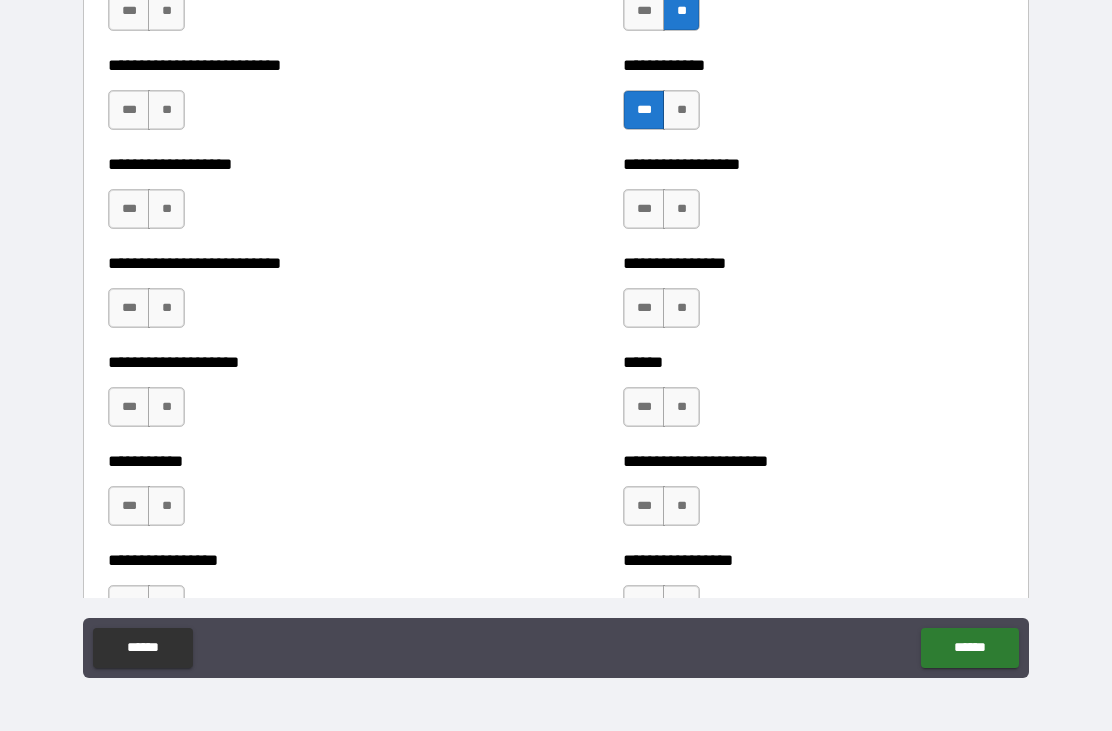 scroll, scrollTop: 5524, scrollLeft: 0, axis: vertical 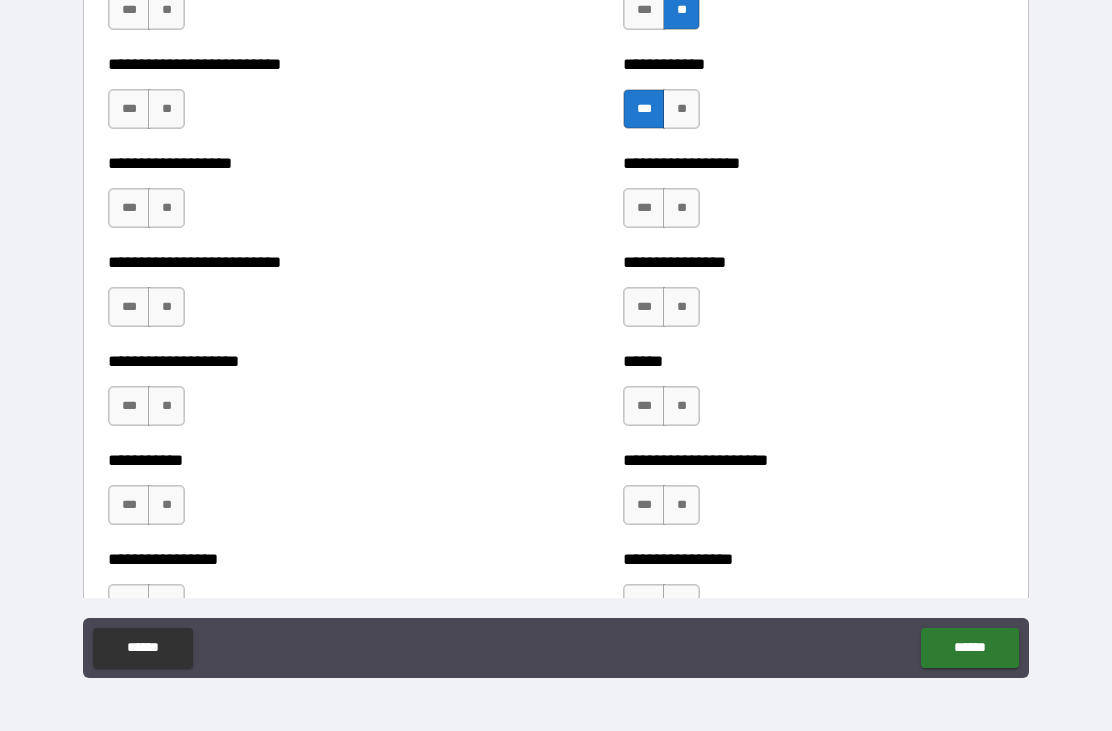 click on "**" at bounding box center [681, 208] 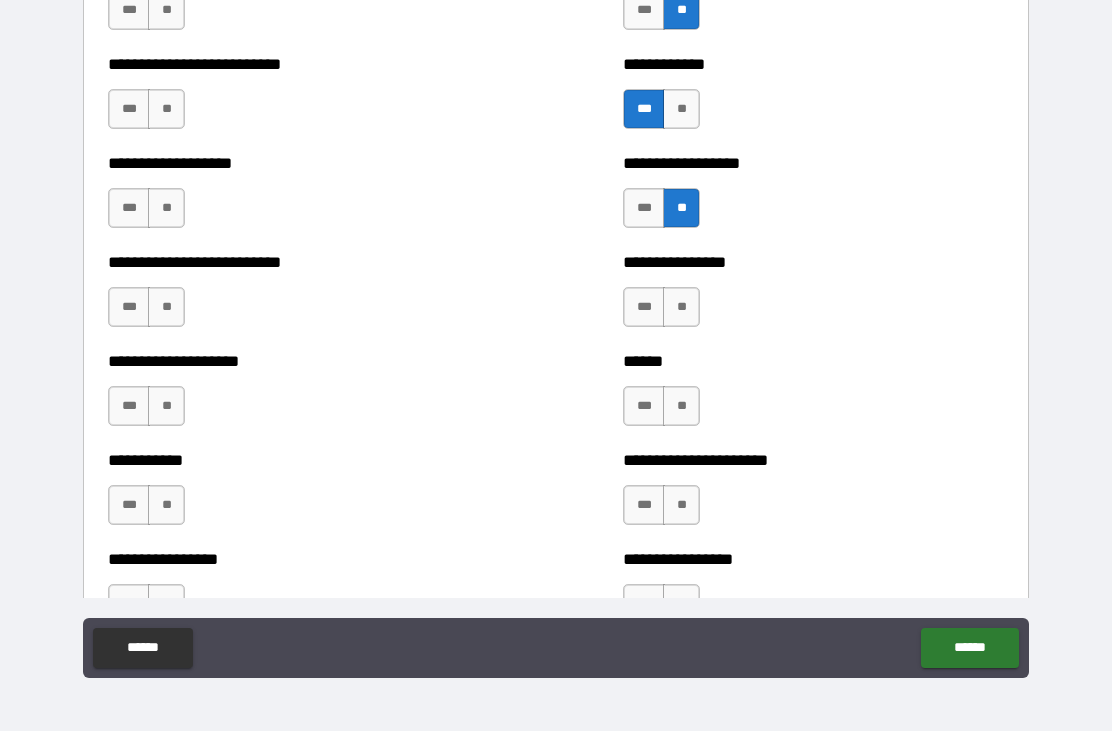click on "**" at bounding box center (681, 307) 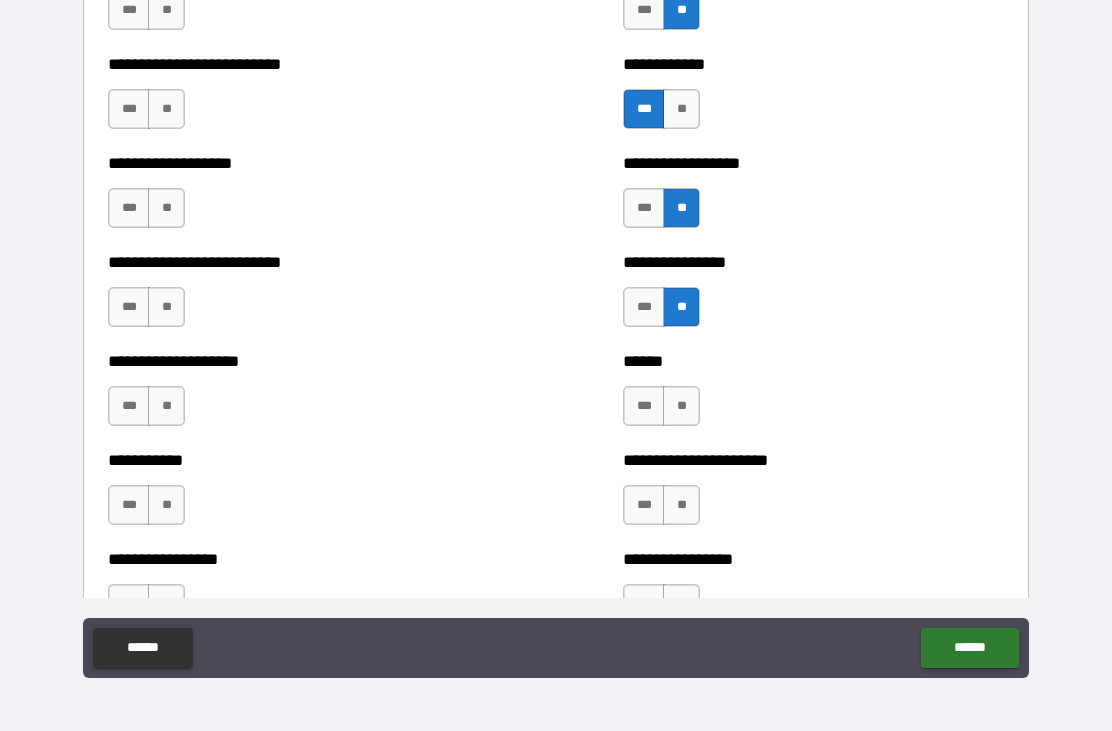 click on "**" at bounding box center (681, 406) 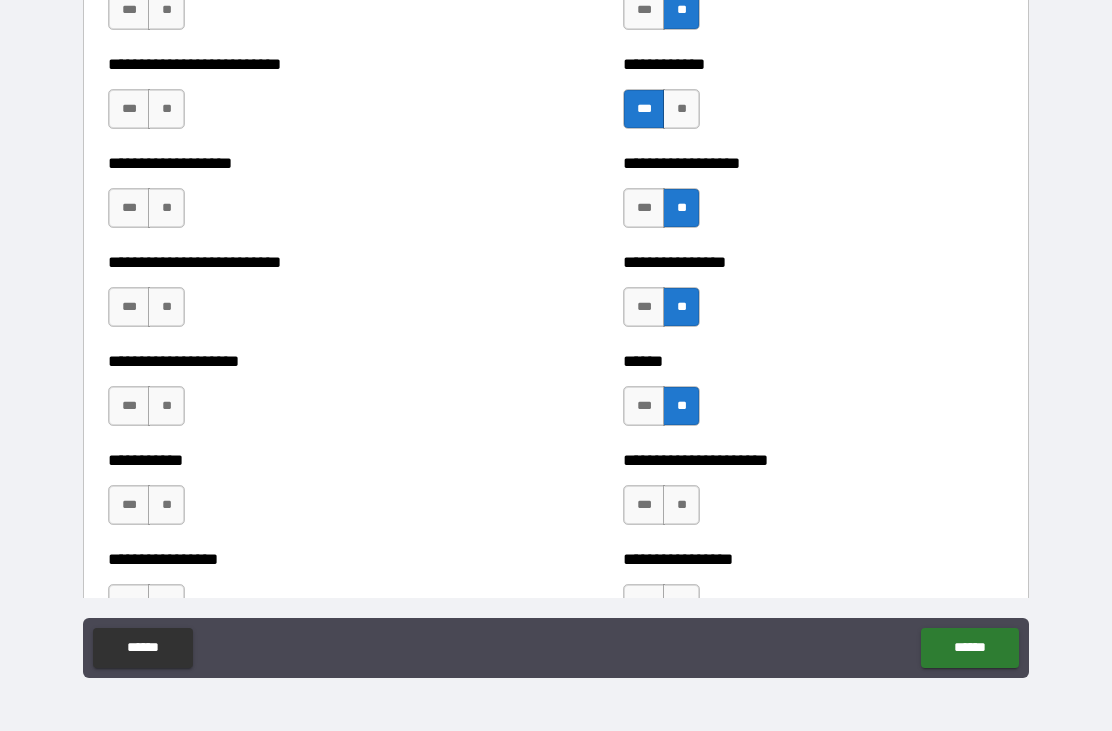 click on "***" at bounding box center (644, 505) 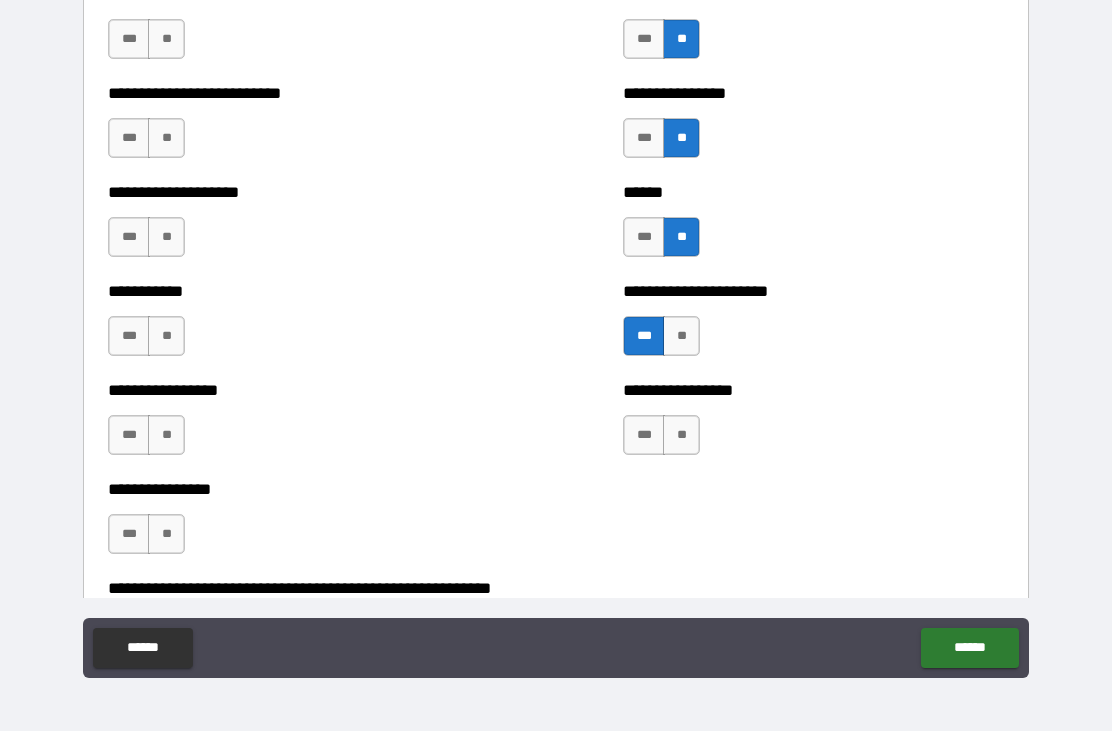 scroll, scrollTop: 5704, scrollLeft: 0, axis: vertical 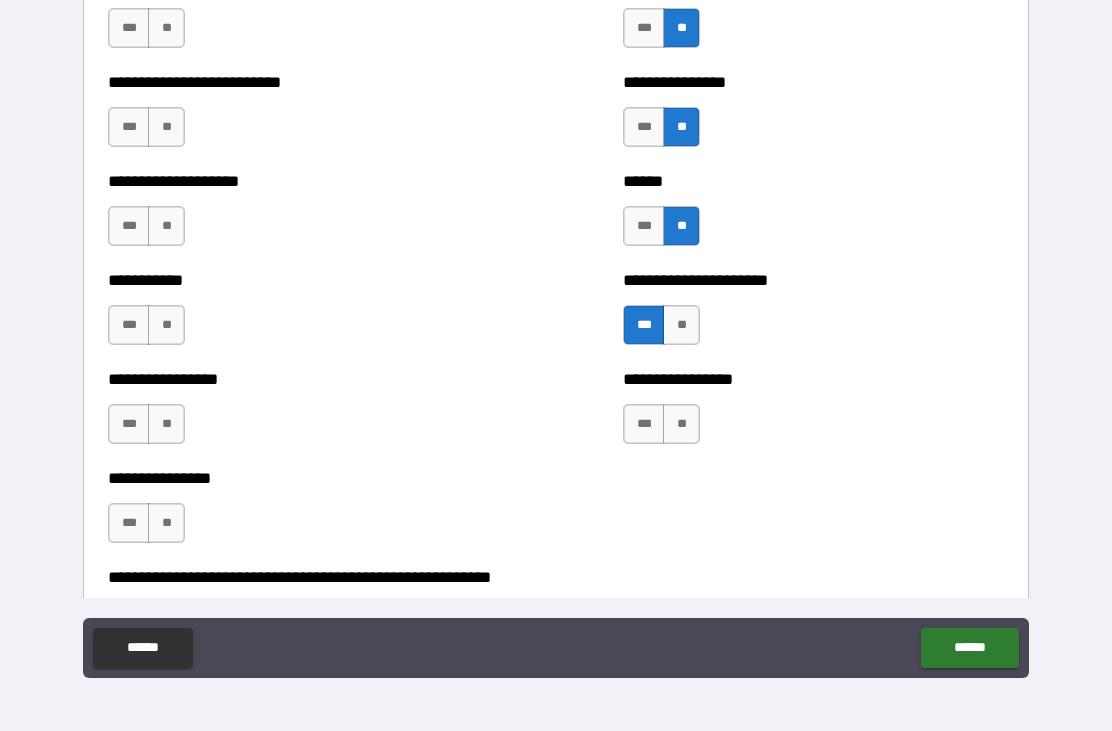 click on "**" at bounding box center (681, 424) 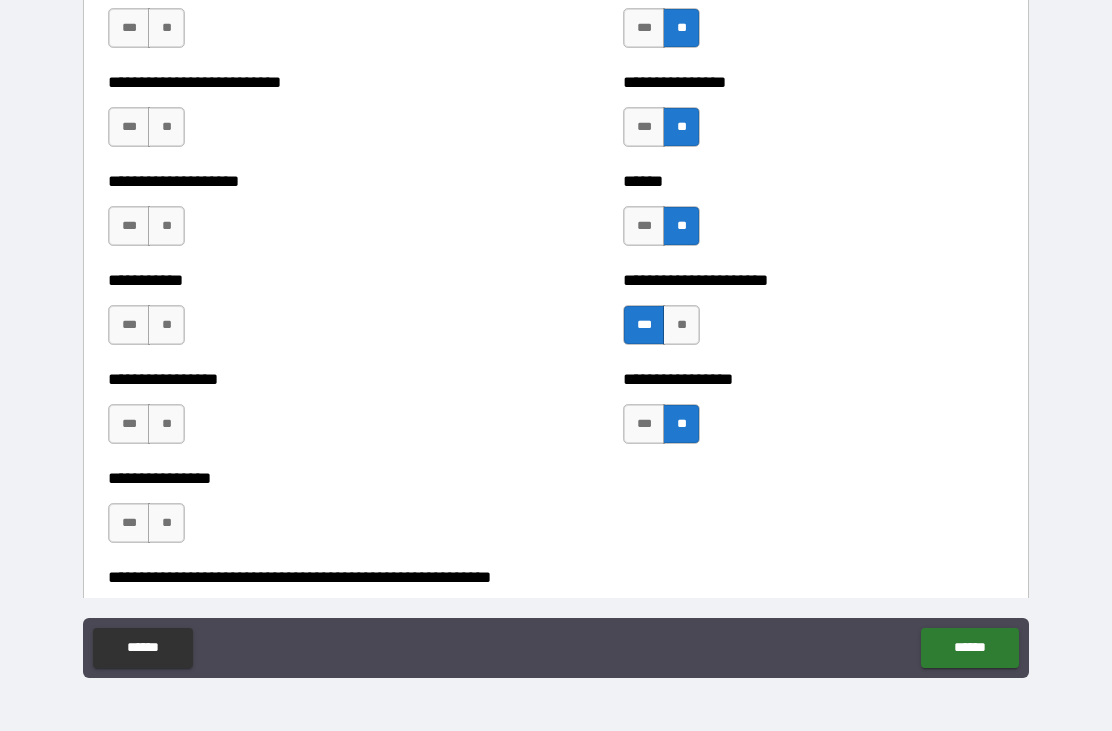 click on "***" at bounding box center [644, 424] 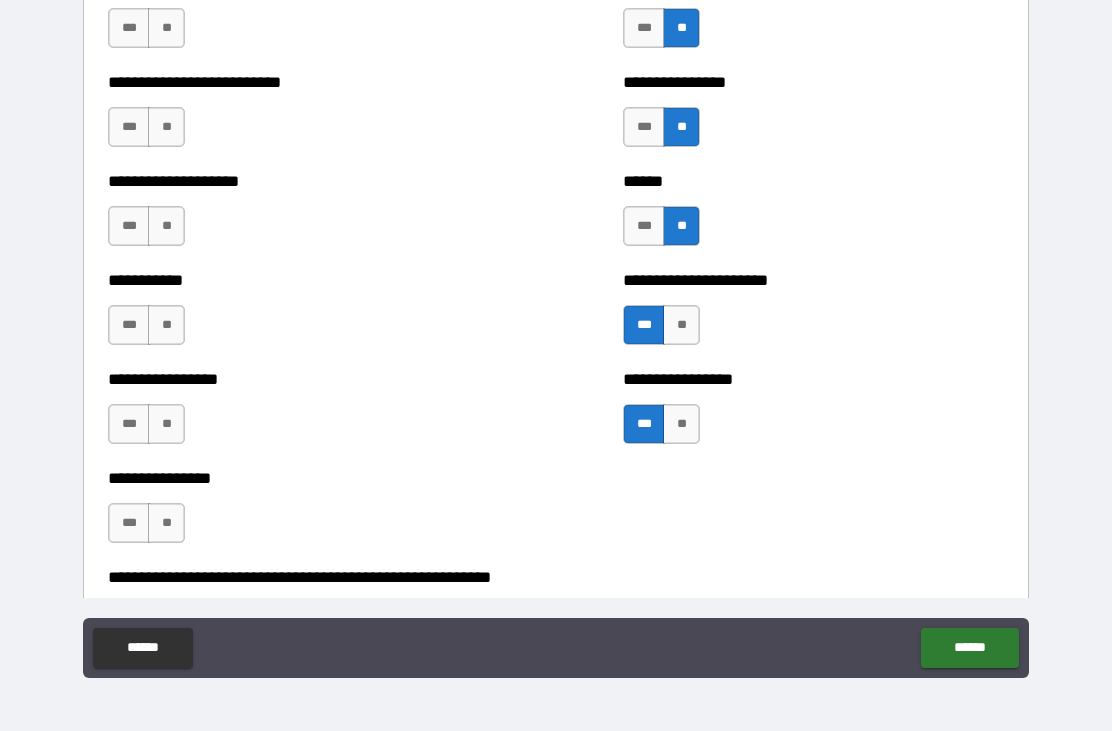 click on "**" at bounding box center (166, 523) 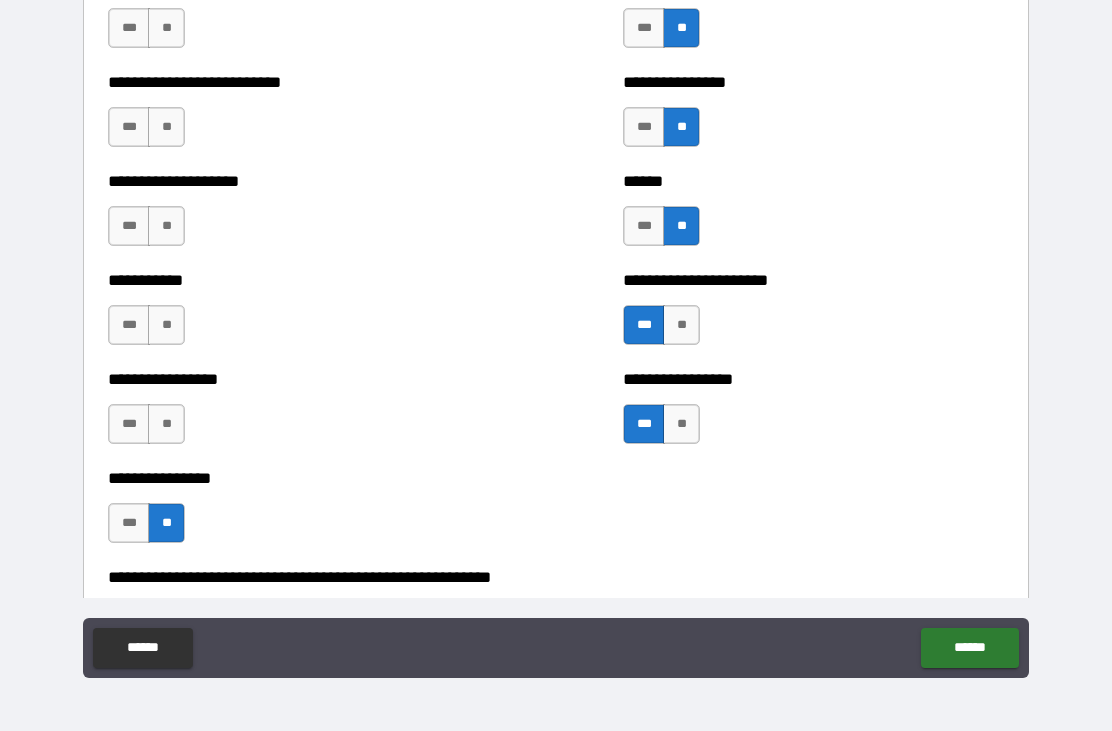 click on "**" at bounding box center (166, 424) 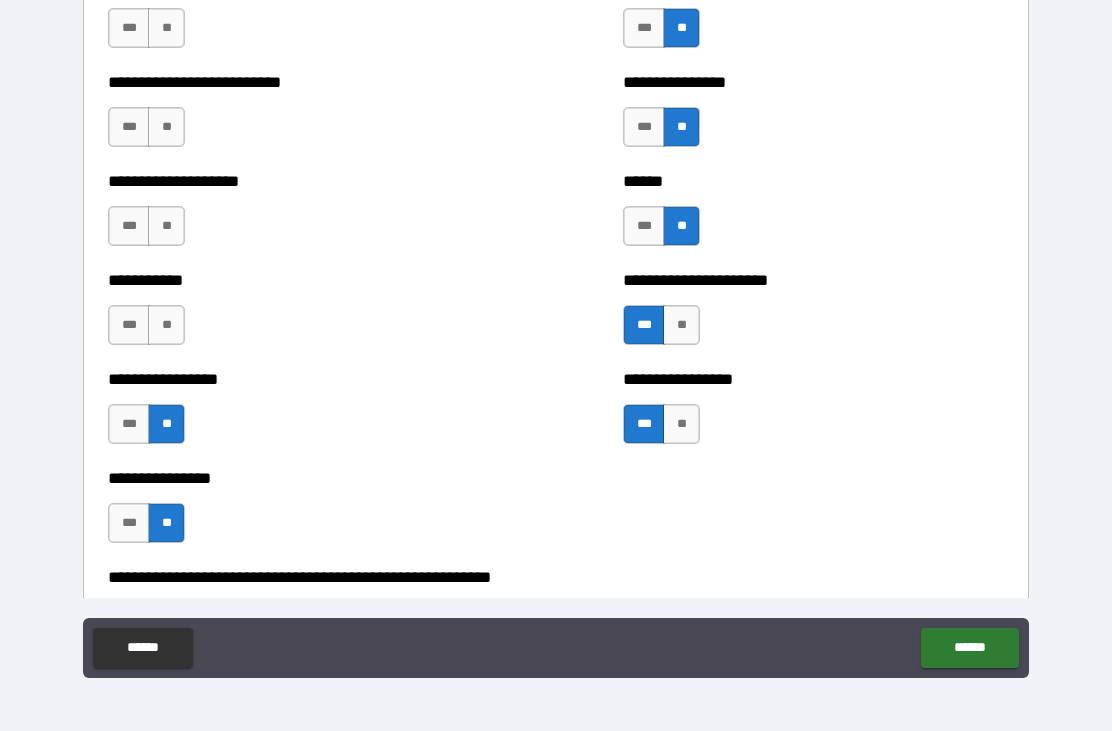 click on "**" at bounding box center [166, 325] 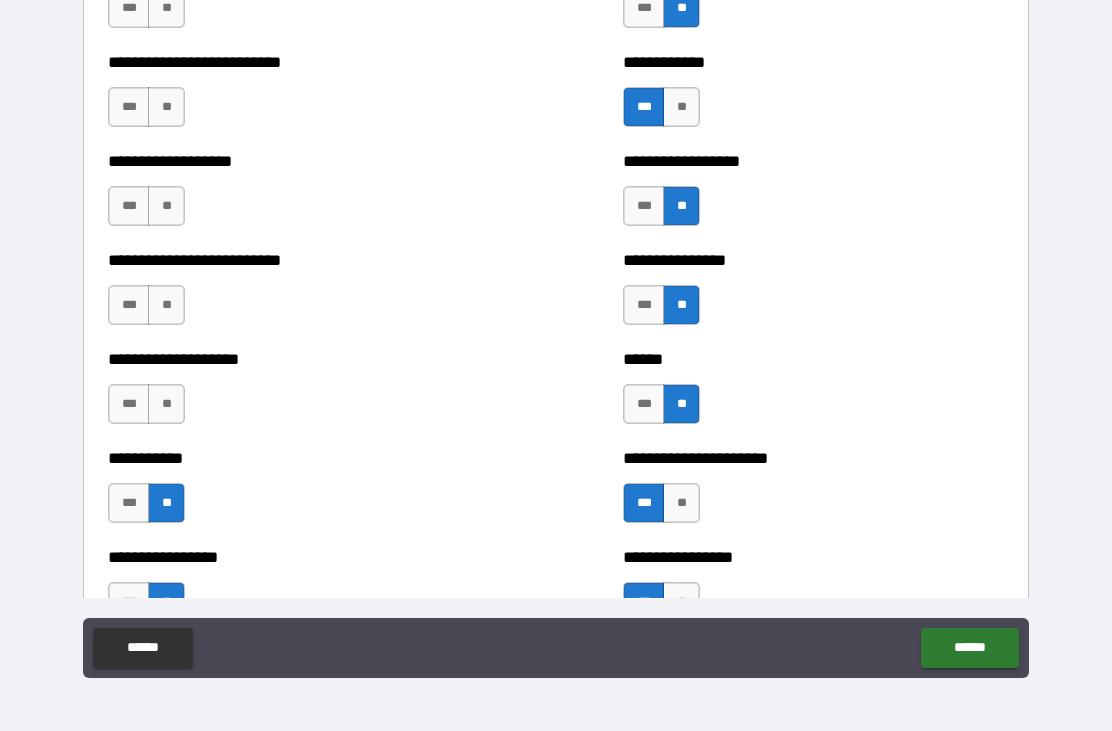 scroll, scrollTop: 5496, scrollLeft: 0, axis: vertical 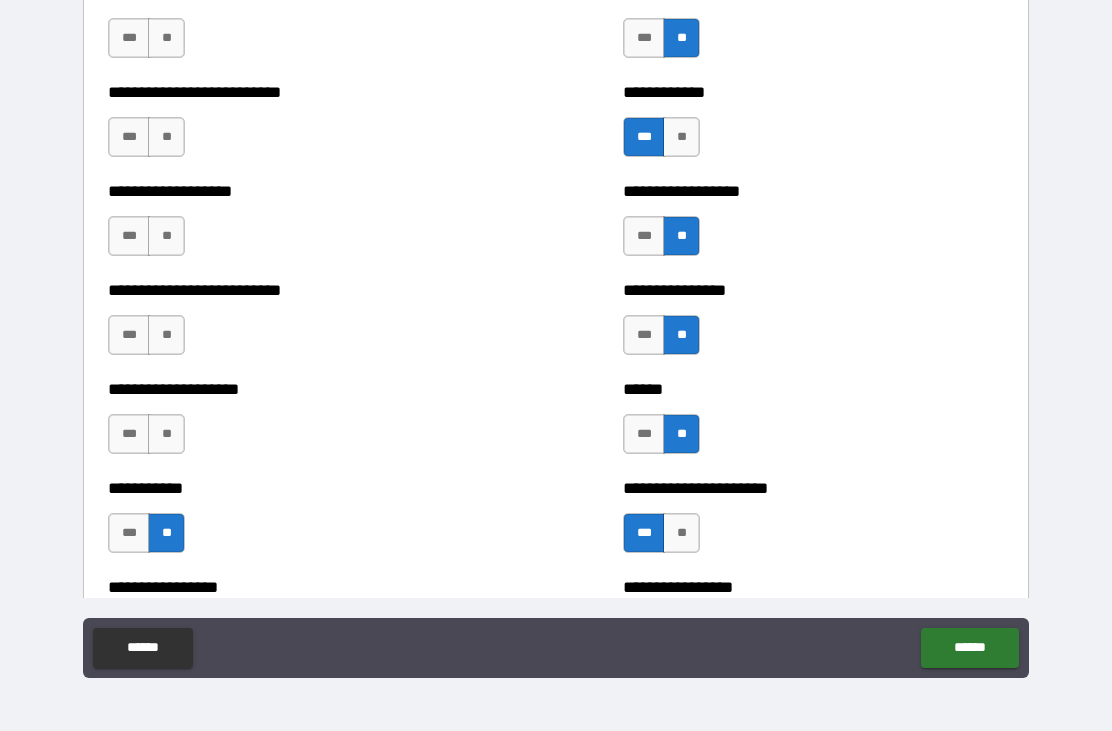 click on "**" at bounding box center [166, 434] 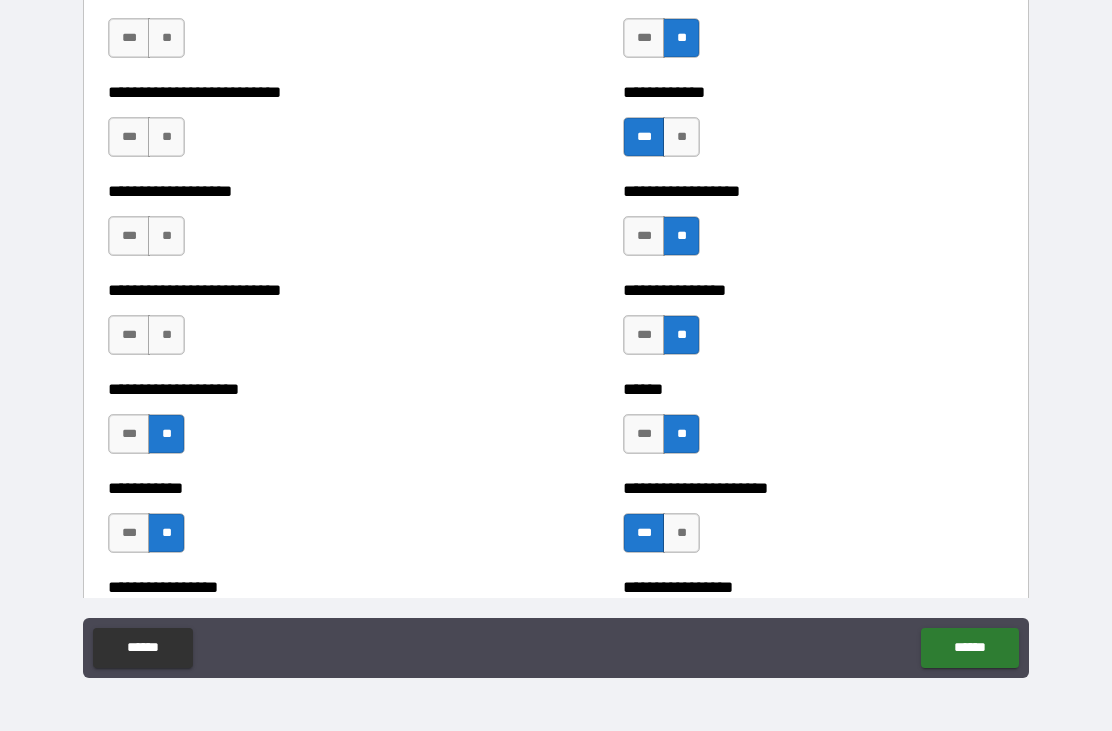 click on "**" at bounding box center (166, 335) 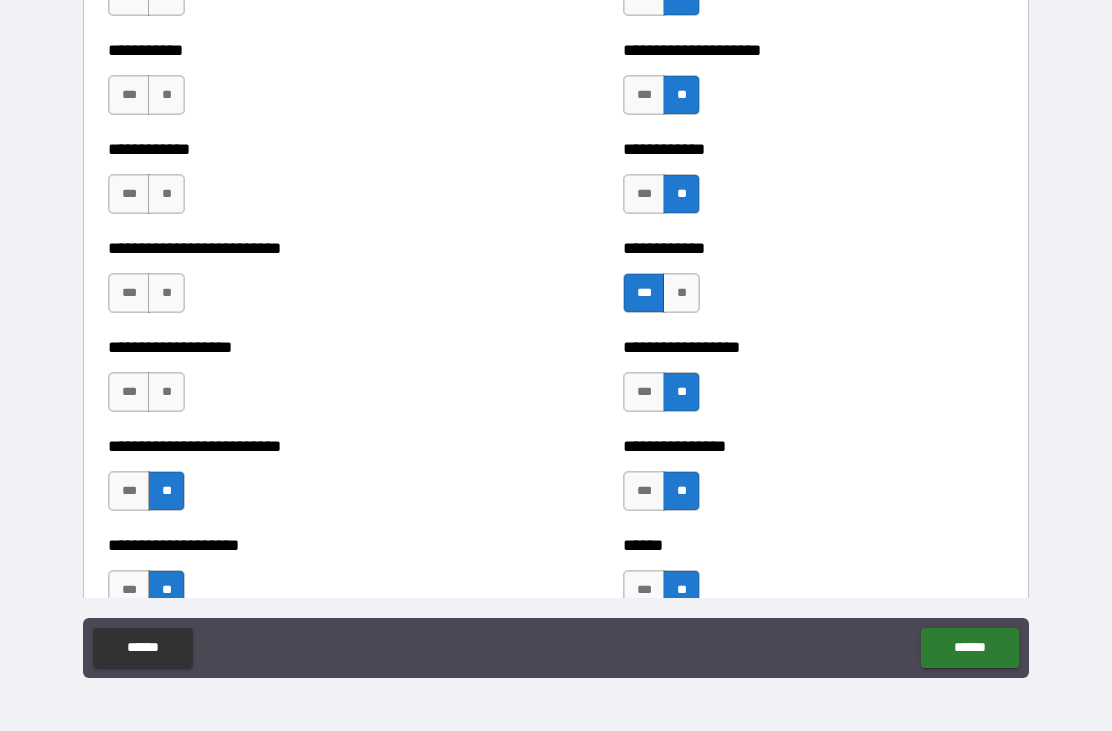 scroll, scrollTop: 5339, scrollLeft: 0, axis: vertical 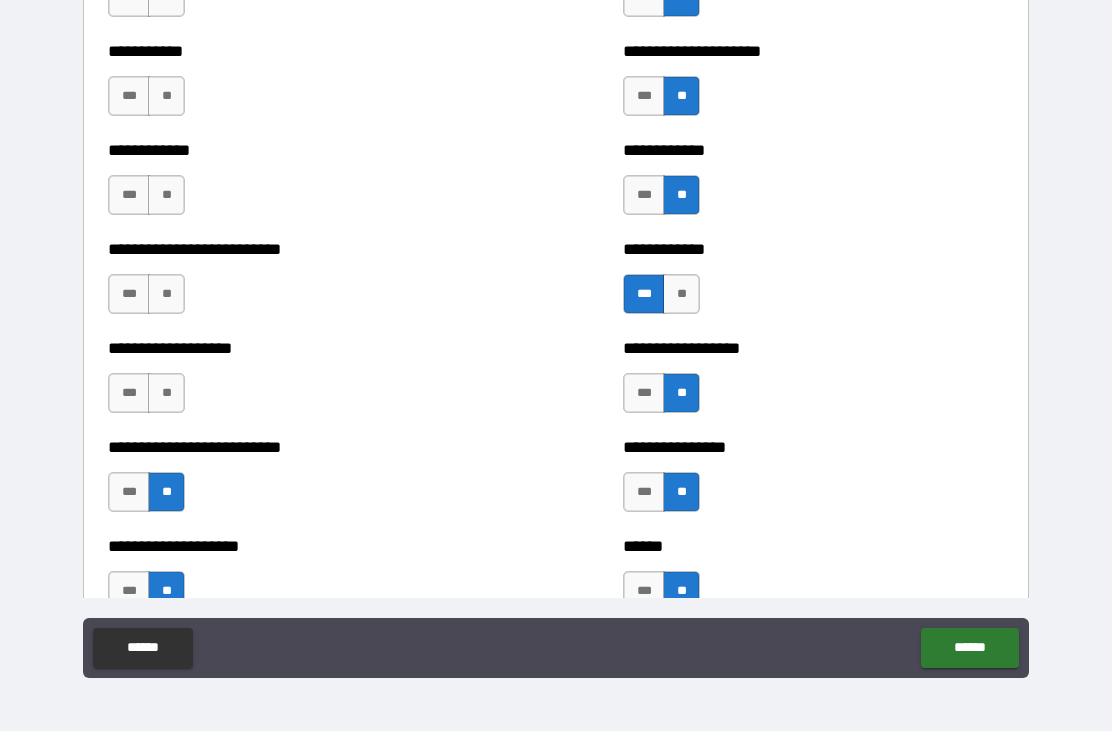 click on "***" at bounding box center [129, 393] 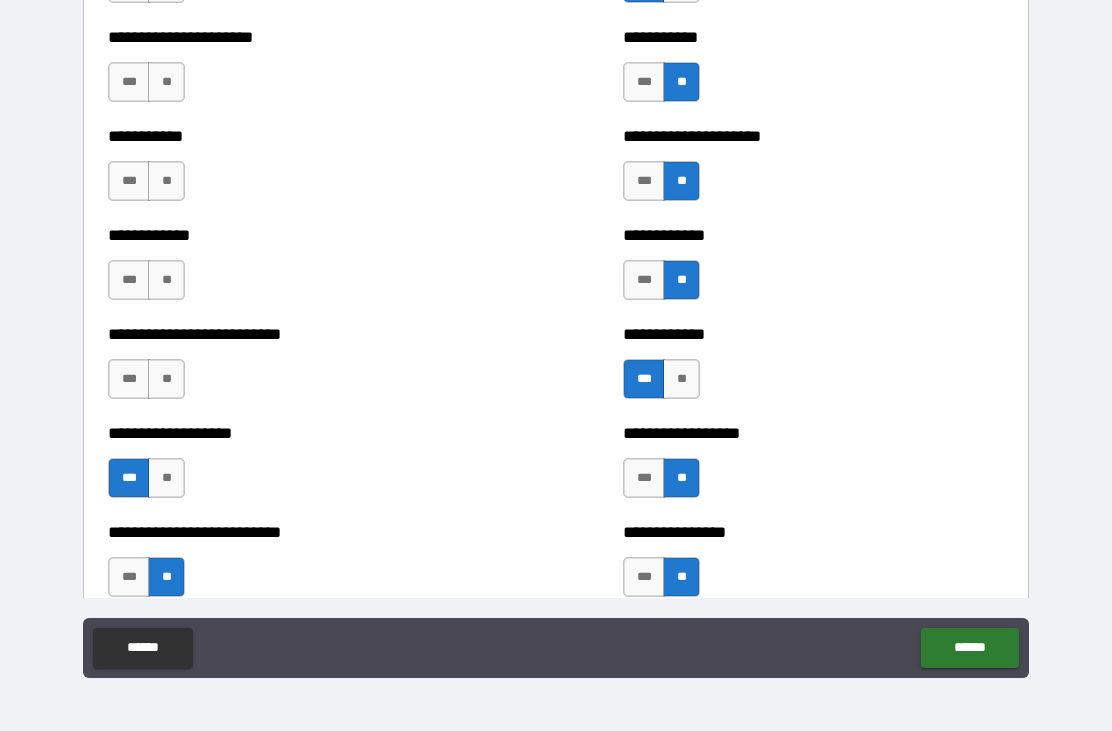 scroll, scrollTop: 5253, scrollLeft: 0, axis: vertical 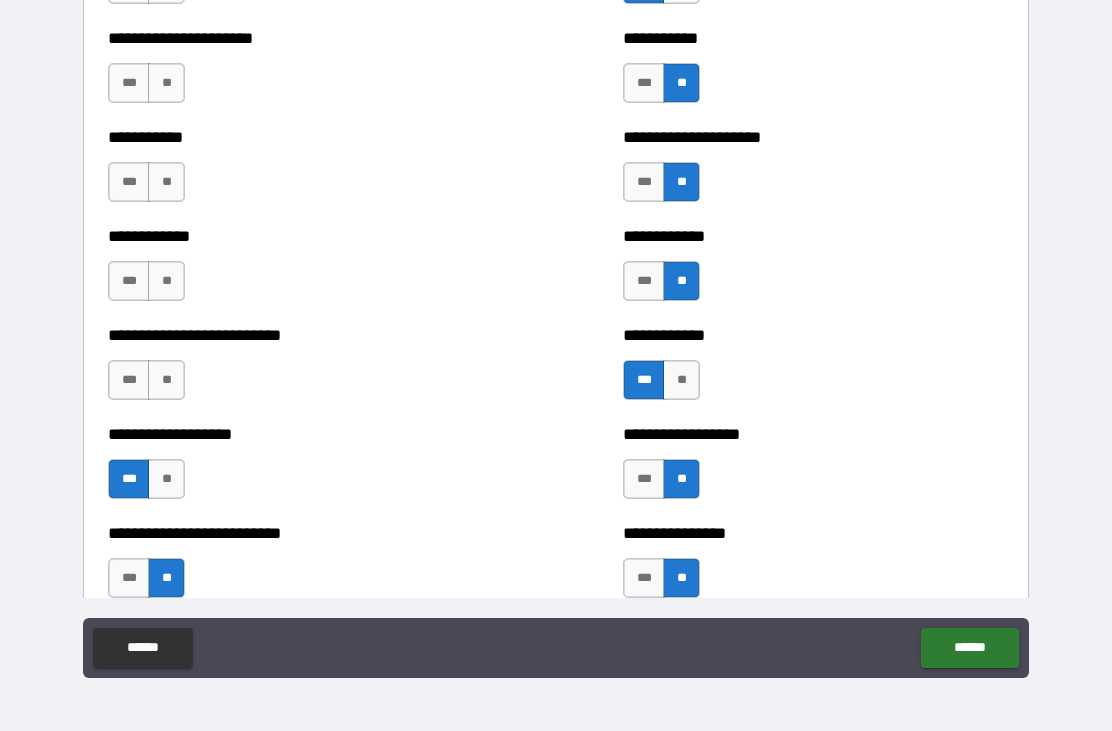 click on "**********" at bounding box center (298, 370) 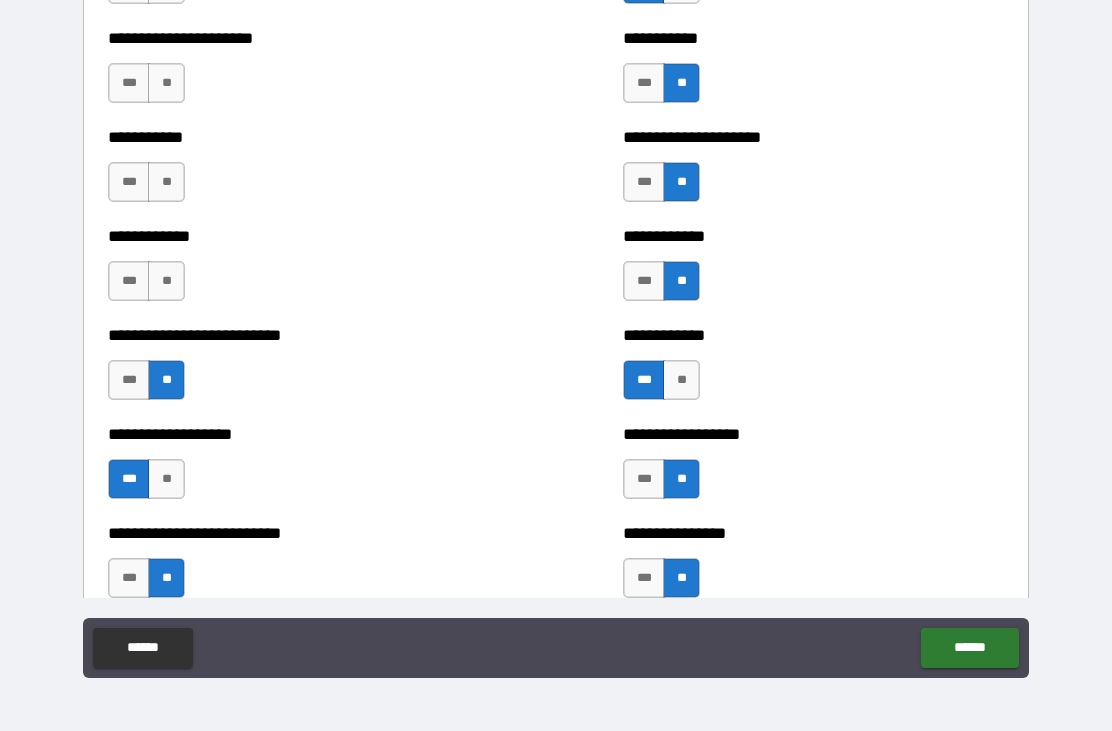 click on "**" at bounding box center (166, 281) 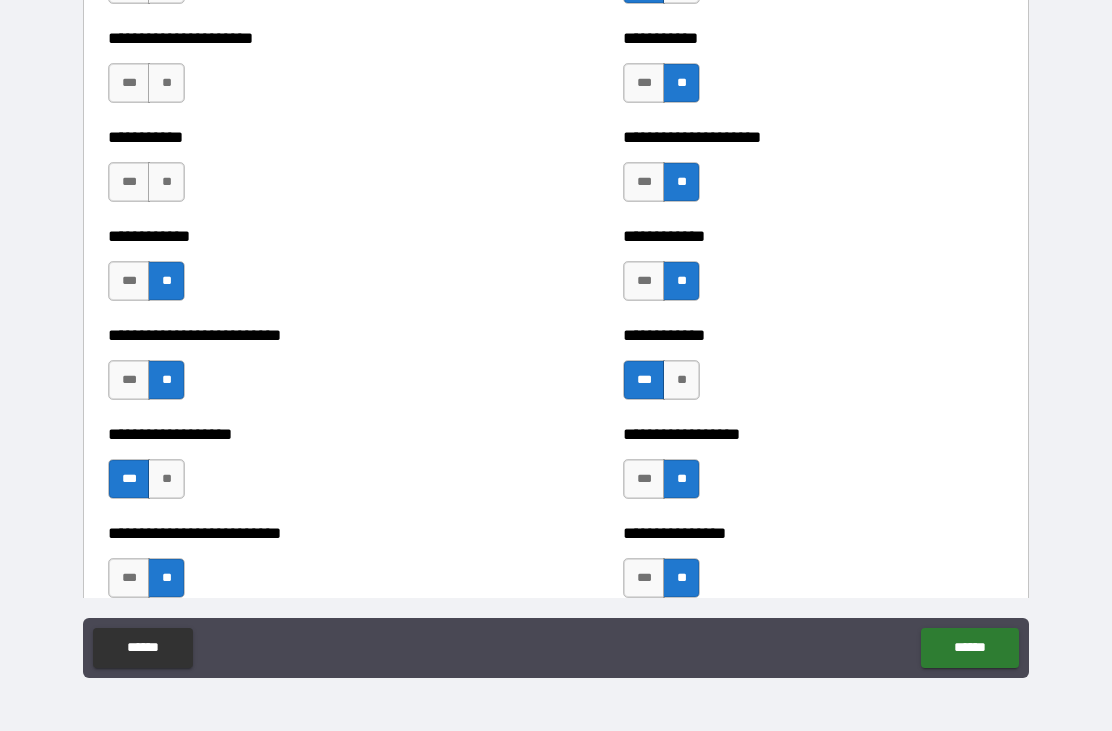 click on "**" at bounding box center [166, 182] 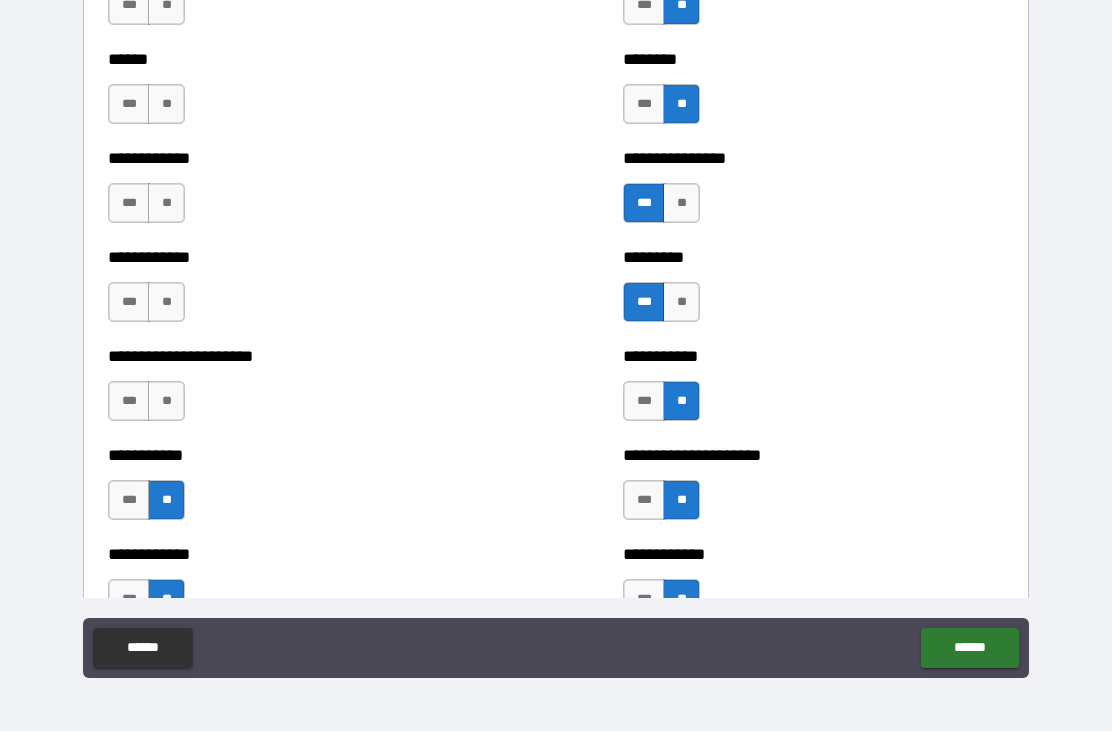 scroll, scrollTop: 4934, scrollLeft: 0, axis: vertical 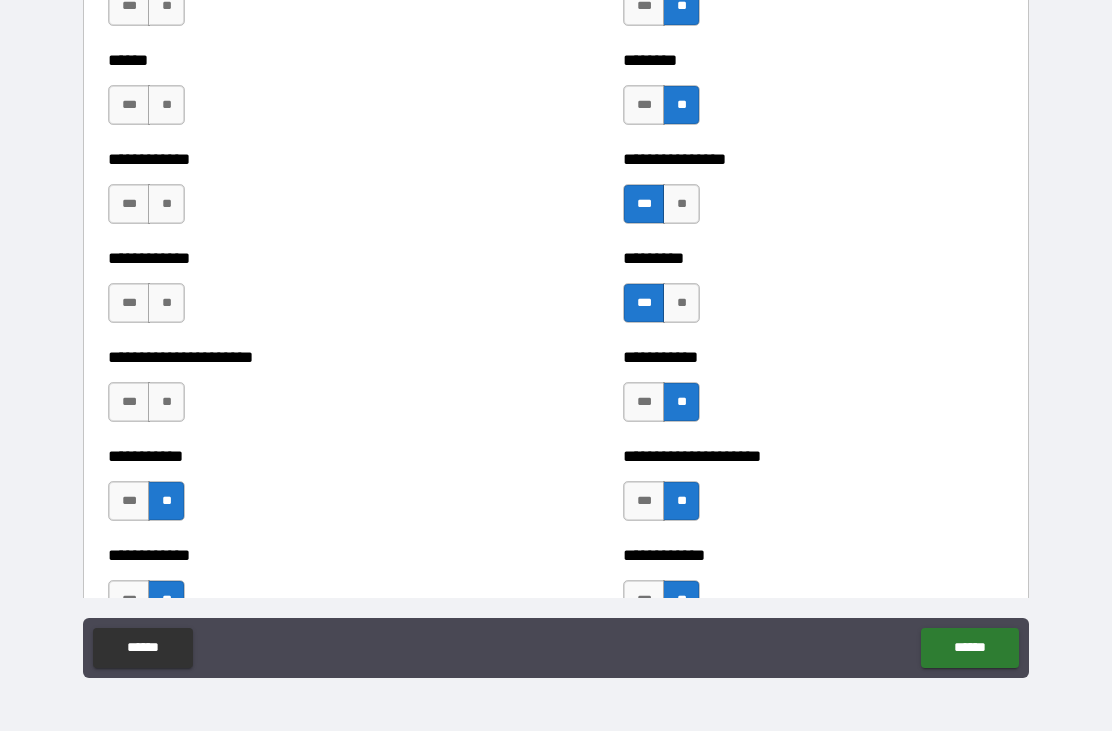 click on "**" at bounding box center [166, 402] 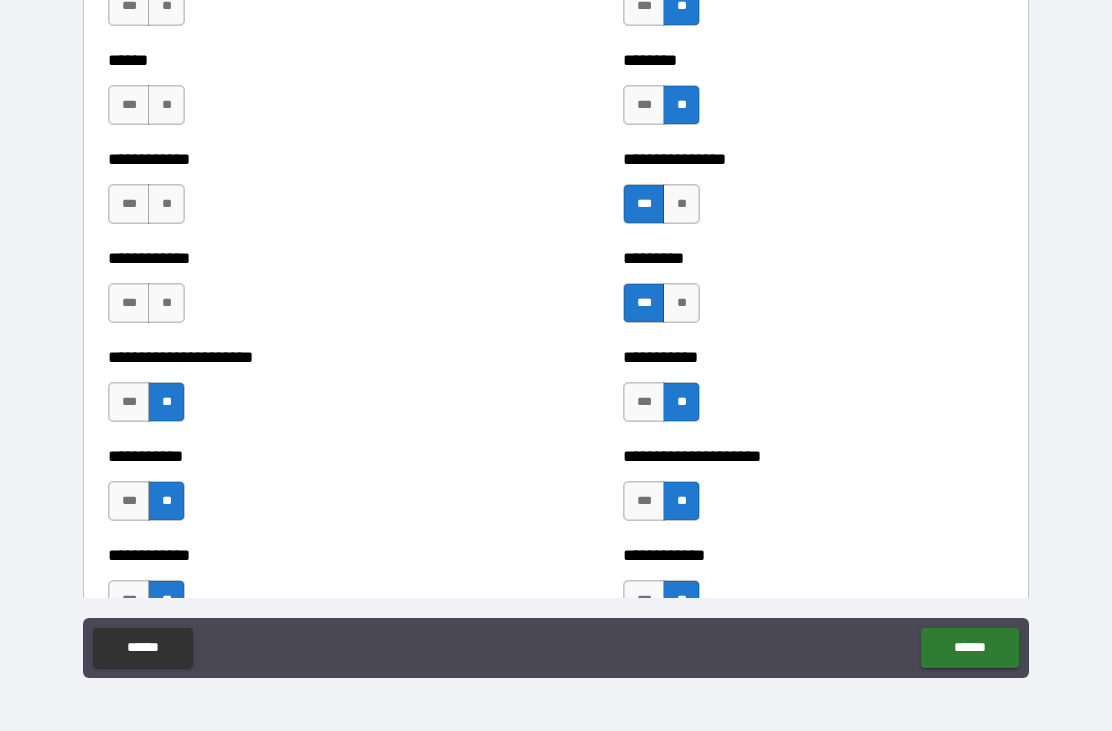click on "**" at bounding box center (166, 303) 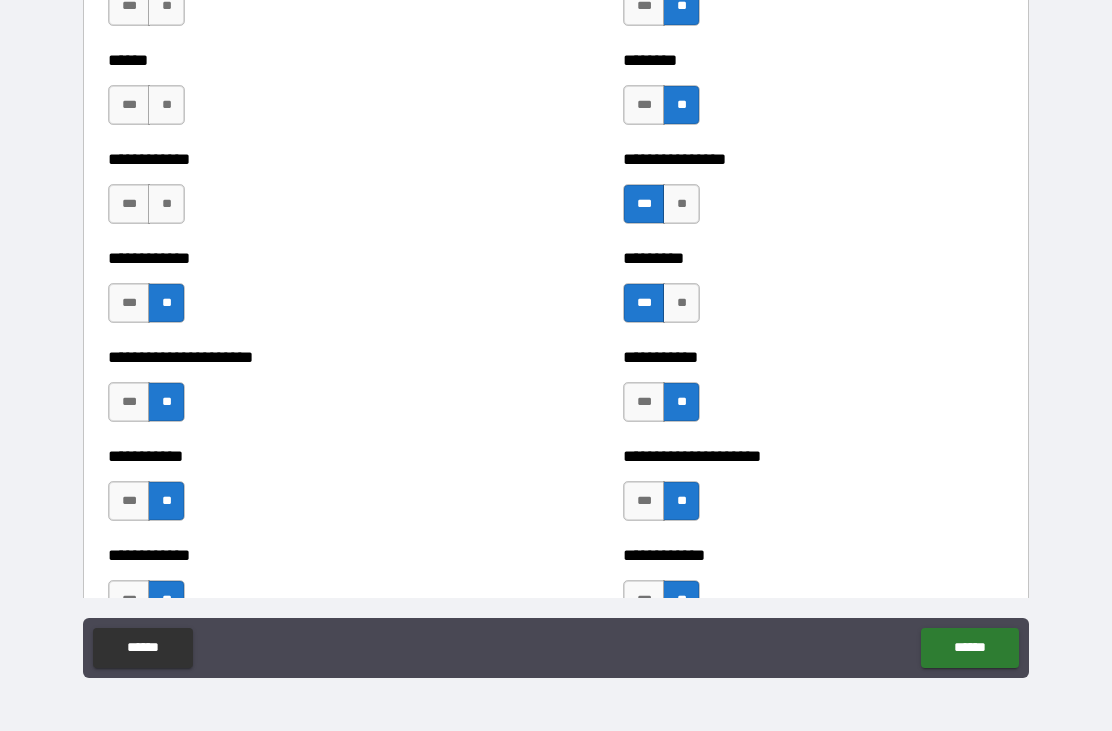 click on "**" at bounding box center [166, 204] 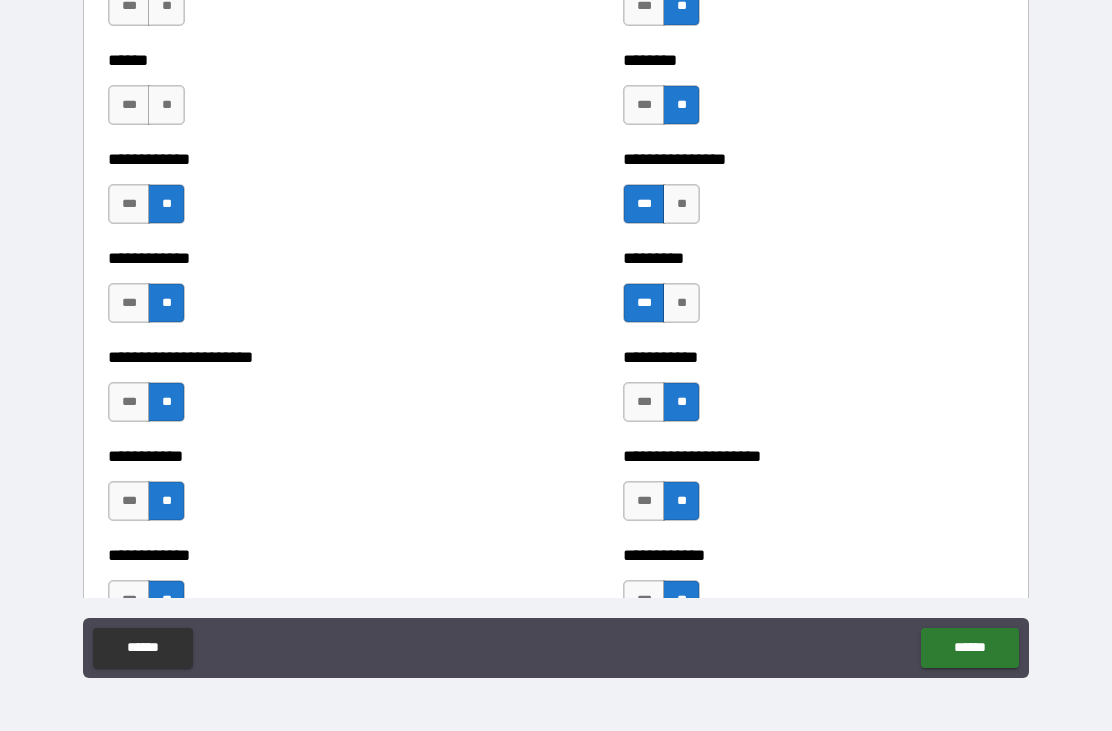 click on "**" at bounding box center [166, 105] 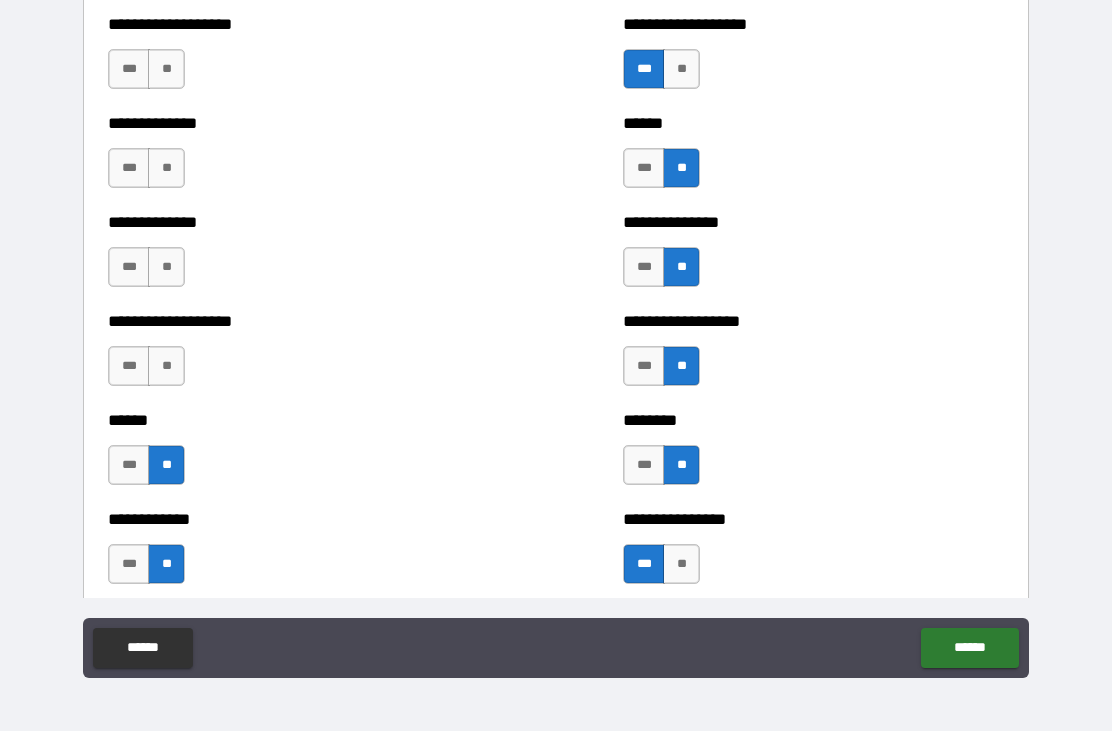 scroll, scrollTop: 4571, scrollLeft: 0, axis: vertical 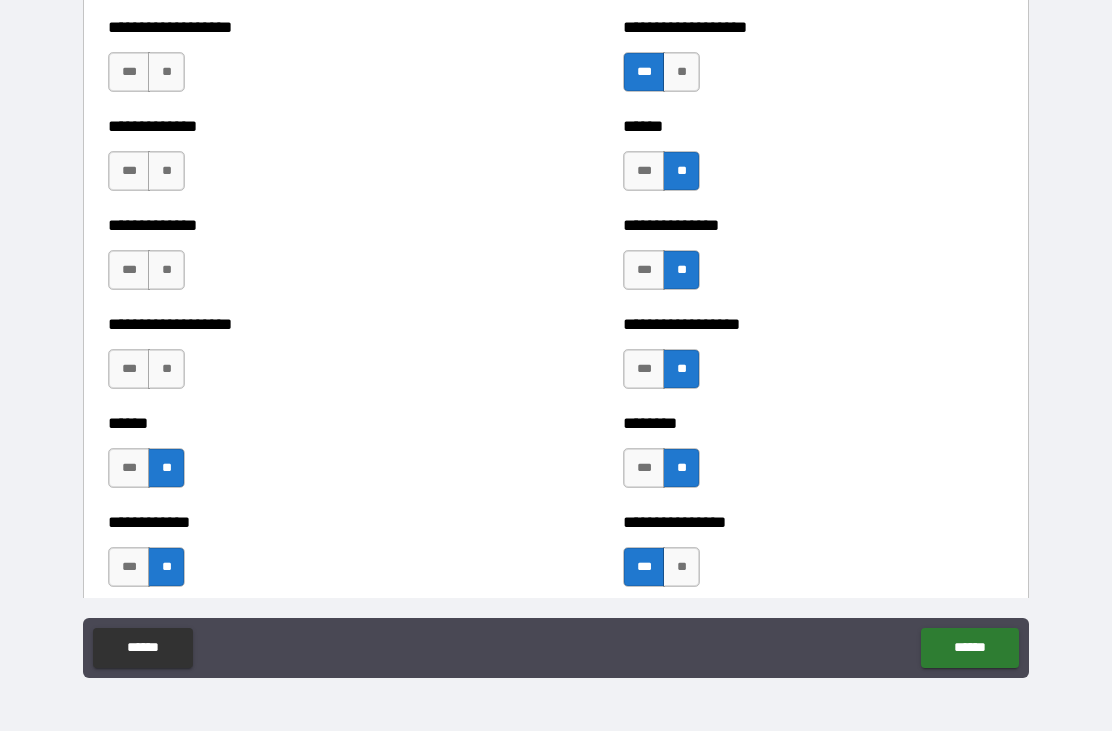 click on "***" at bounding box center (129, 369) 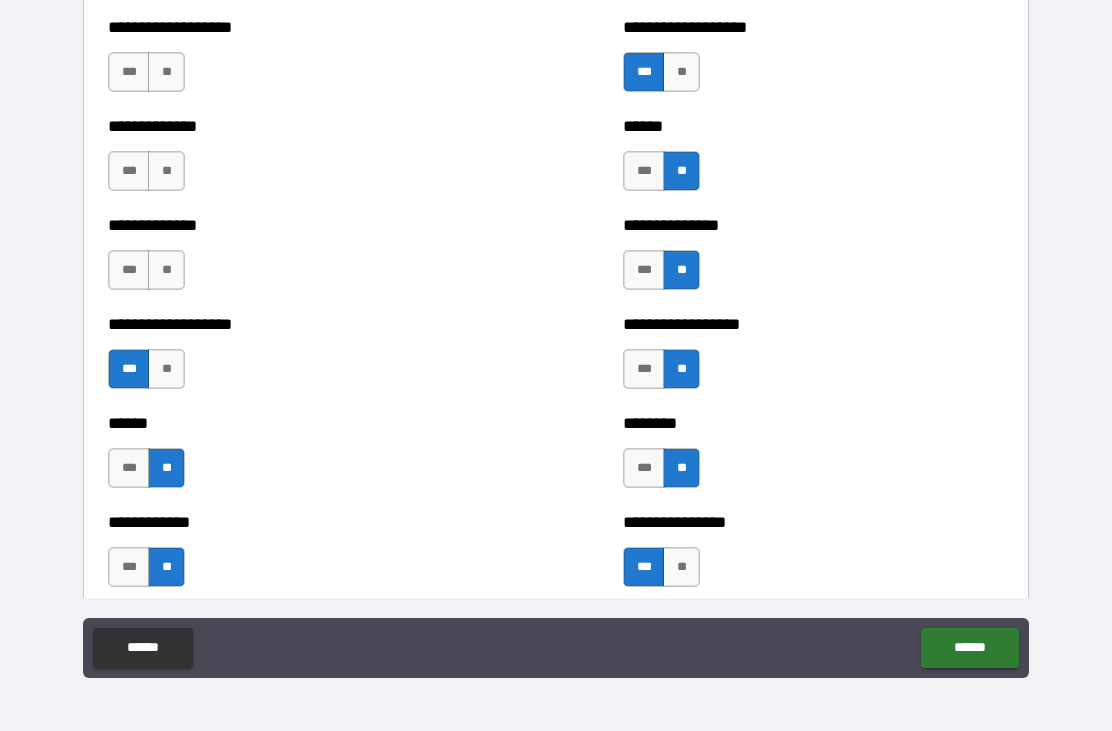 click on "***" at bounding box center (129, 270) 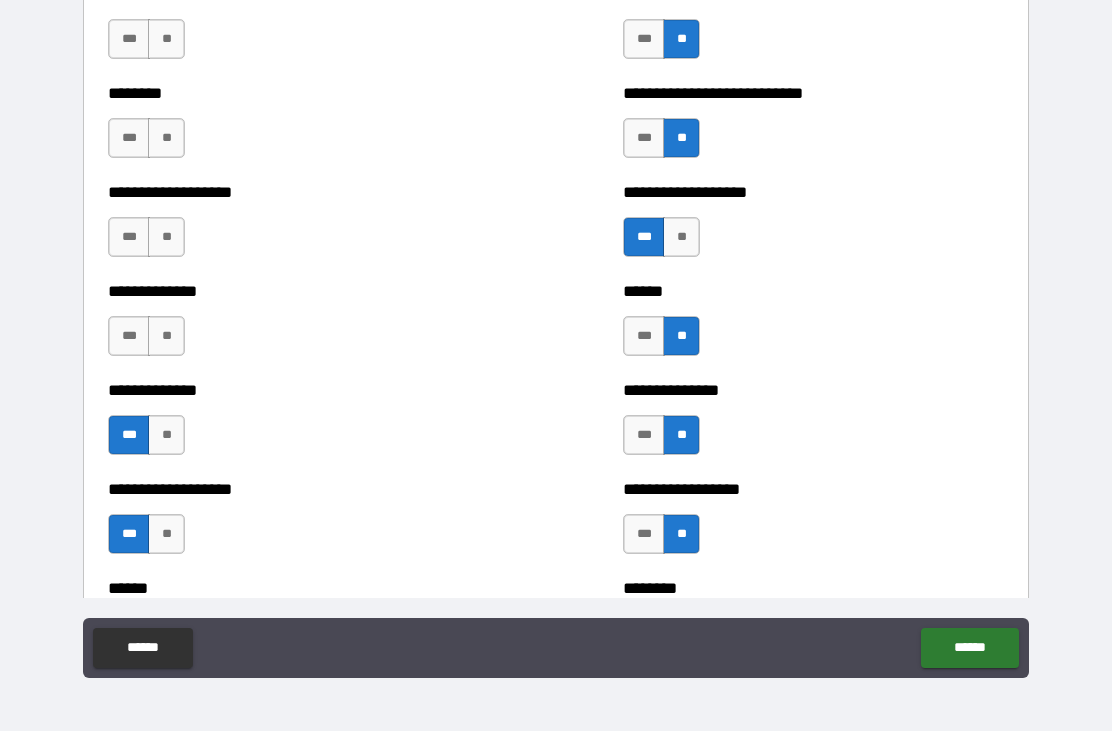 scroll, scrollTop: 4400, scrollLeft: 0, axis: vertical 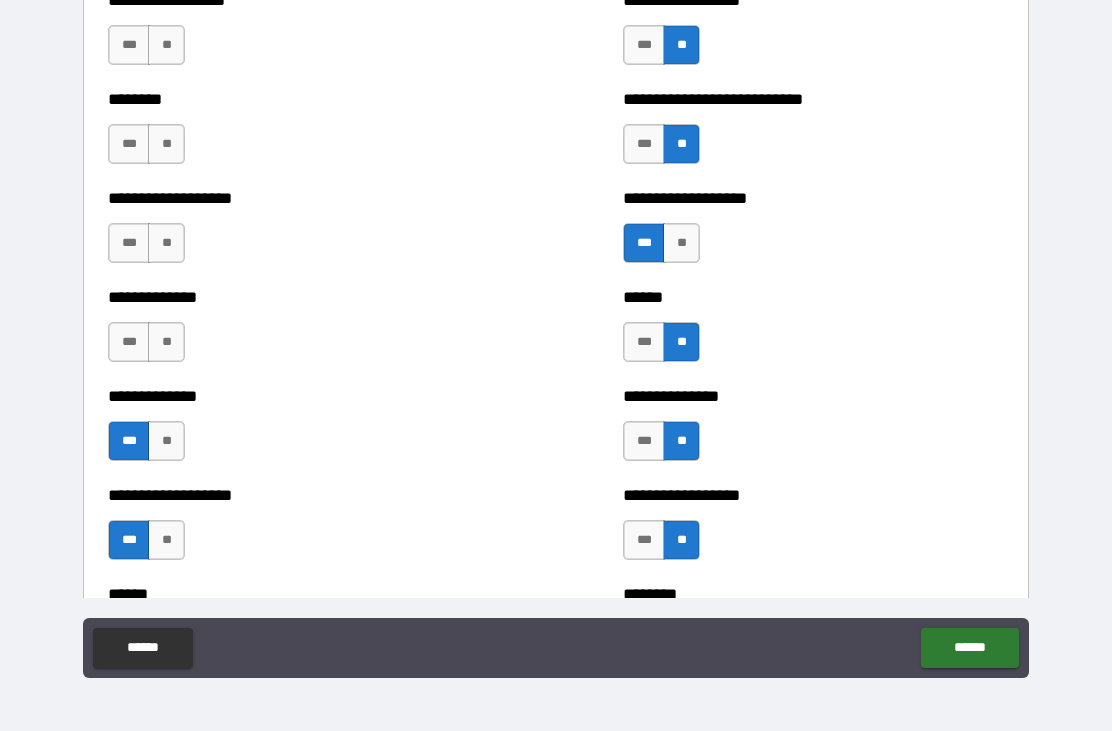 click on "**" at bounding box center [166, 342] 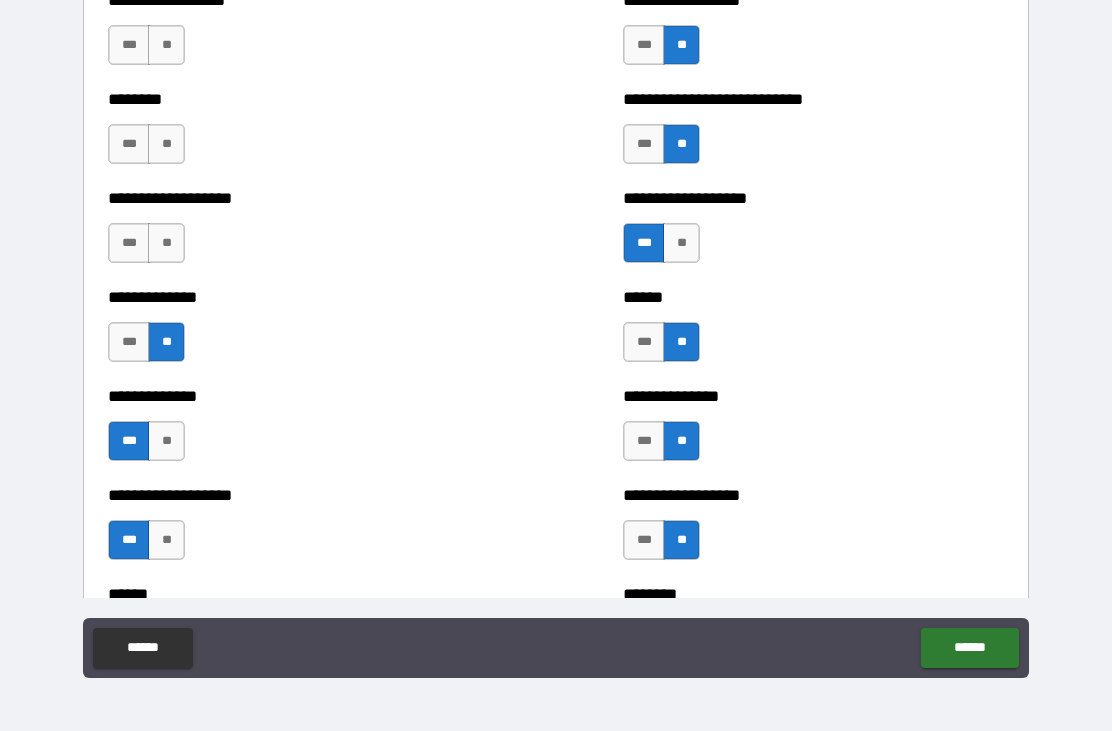 click on "**" at bounding box center [166, 243] 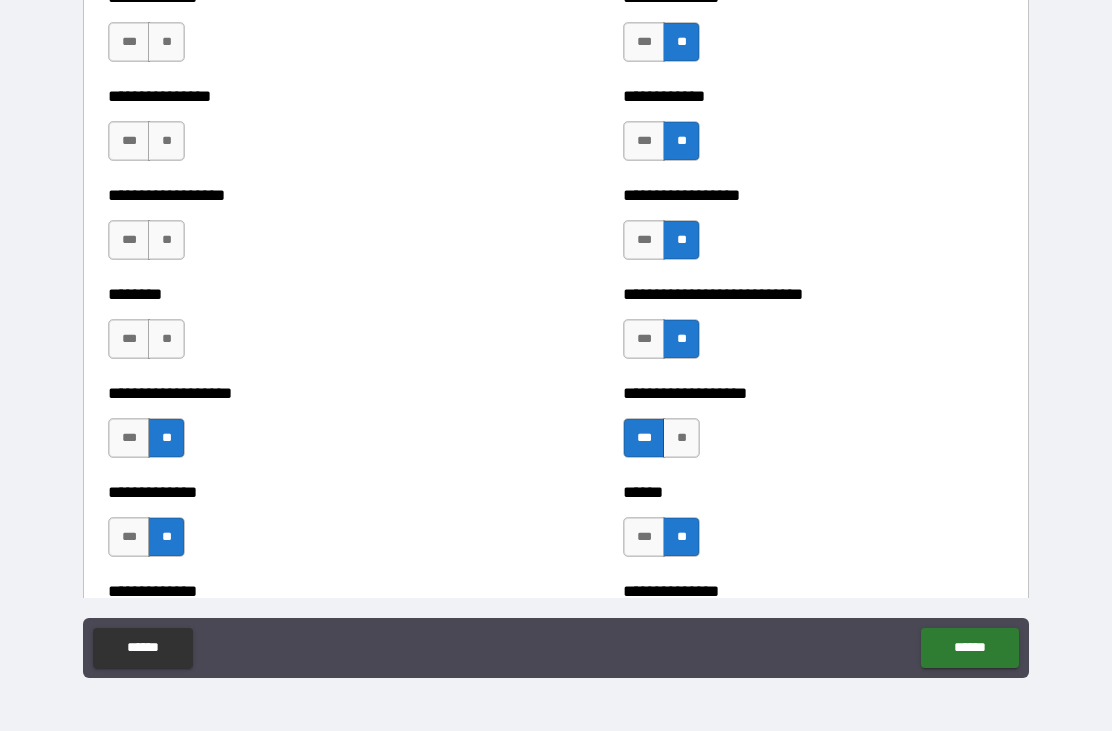 scroll, scrollTop: 4185, scrollLeft: 0, axis: vertical 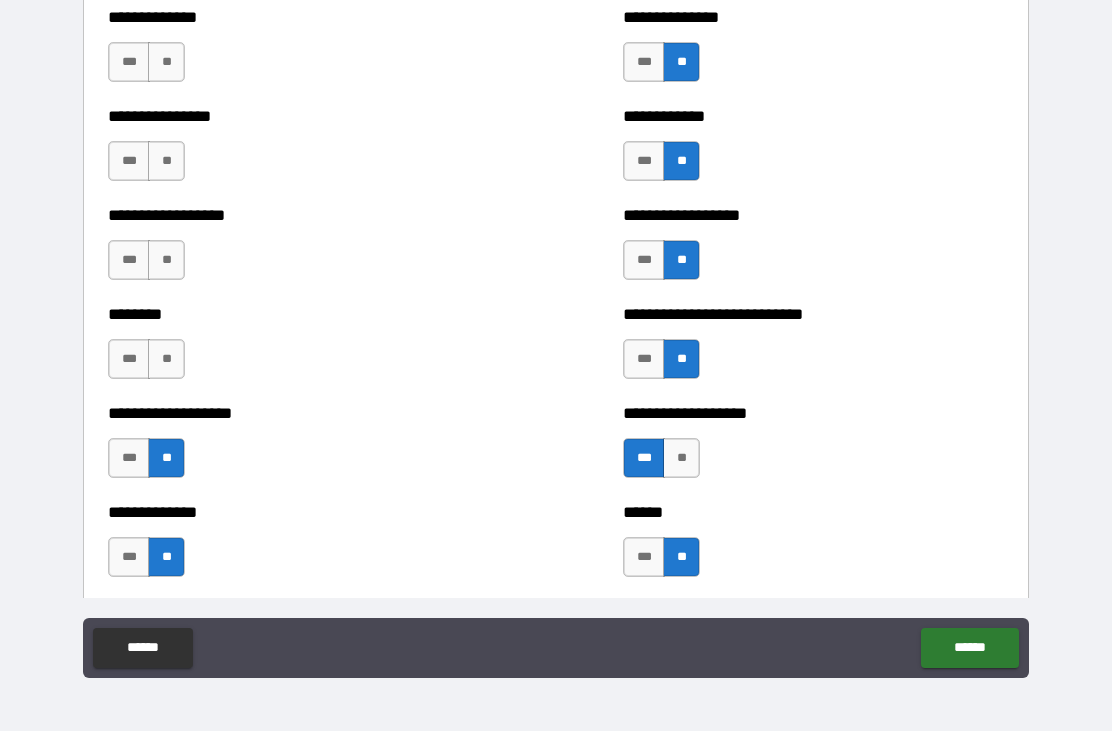 click on "**" at bounding box center (166, 359) 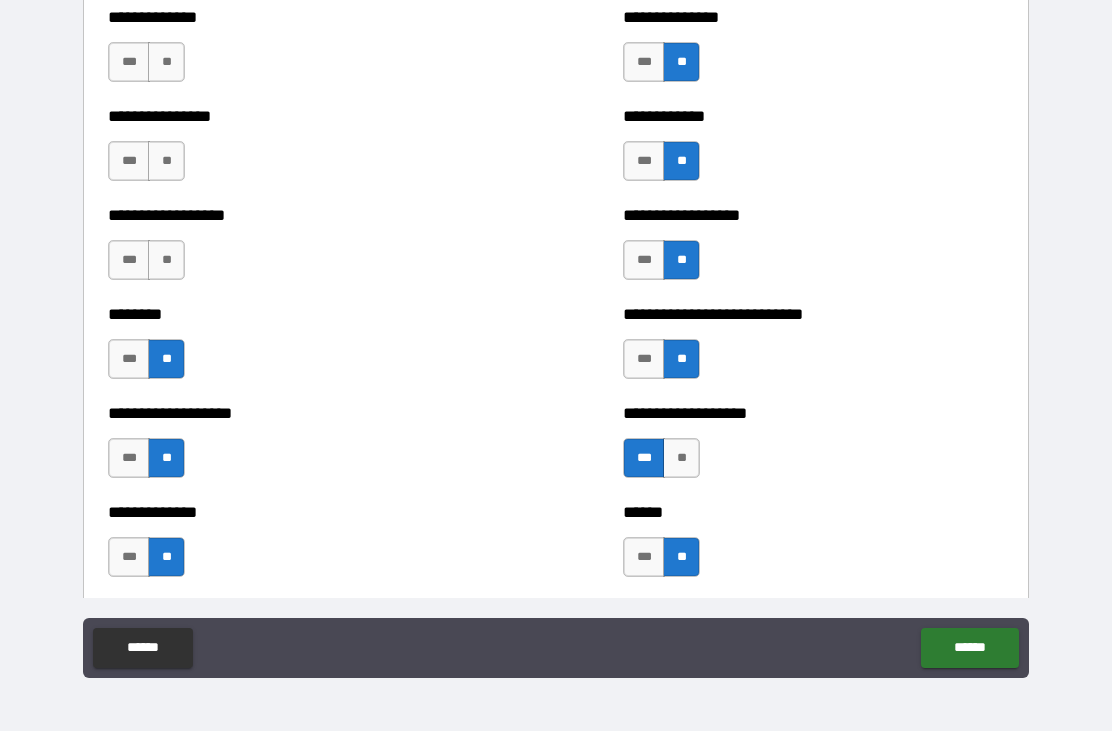 click on "**" at bounding box center (166, 260) 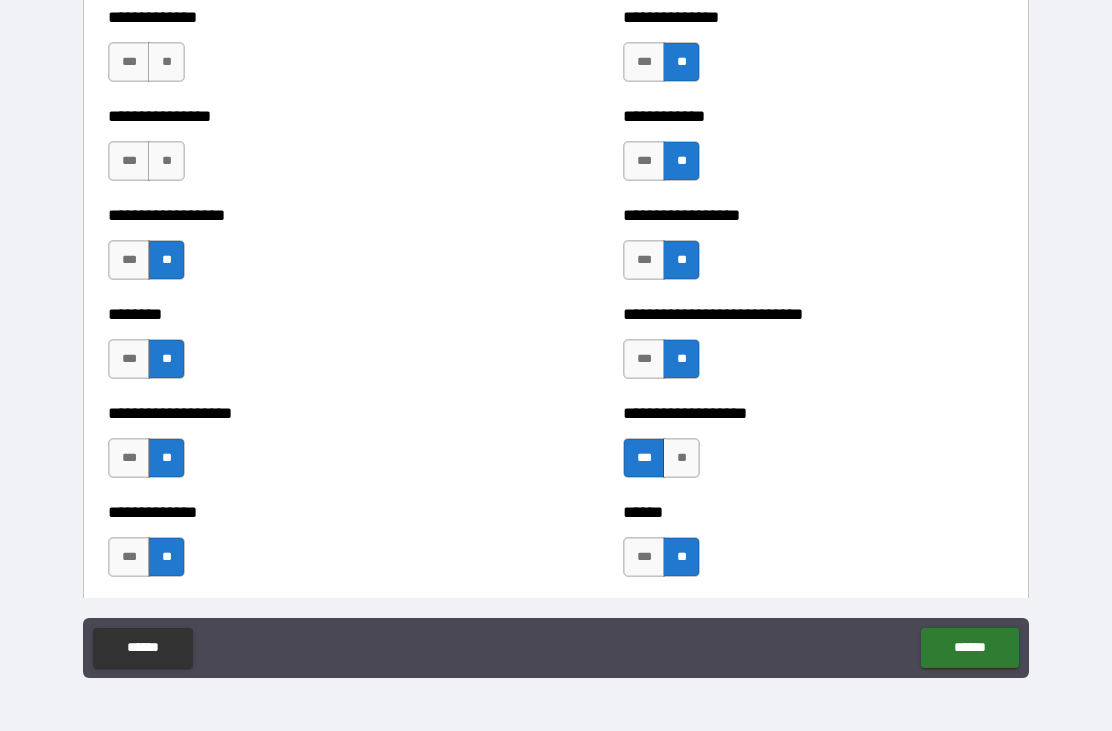 click on "**" at bounding box center (166, 161) 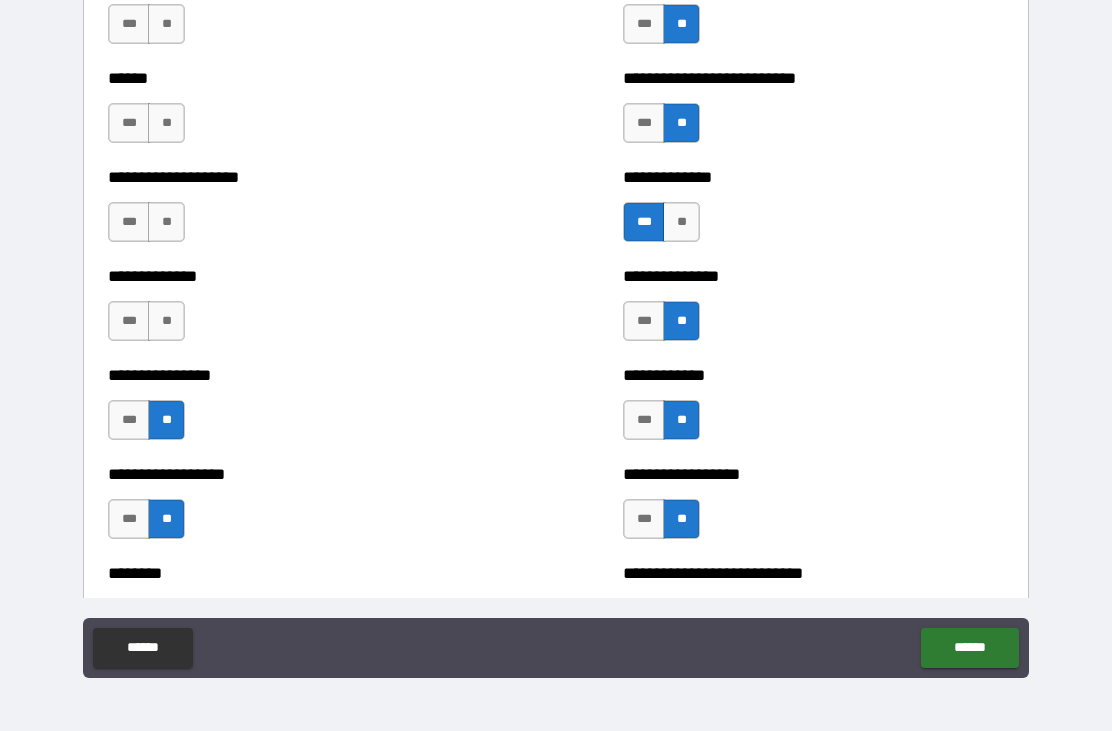 scroll, scrollTop: 3910, scrollLeft: 0, axis: vertical 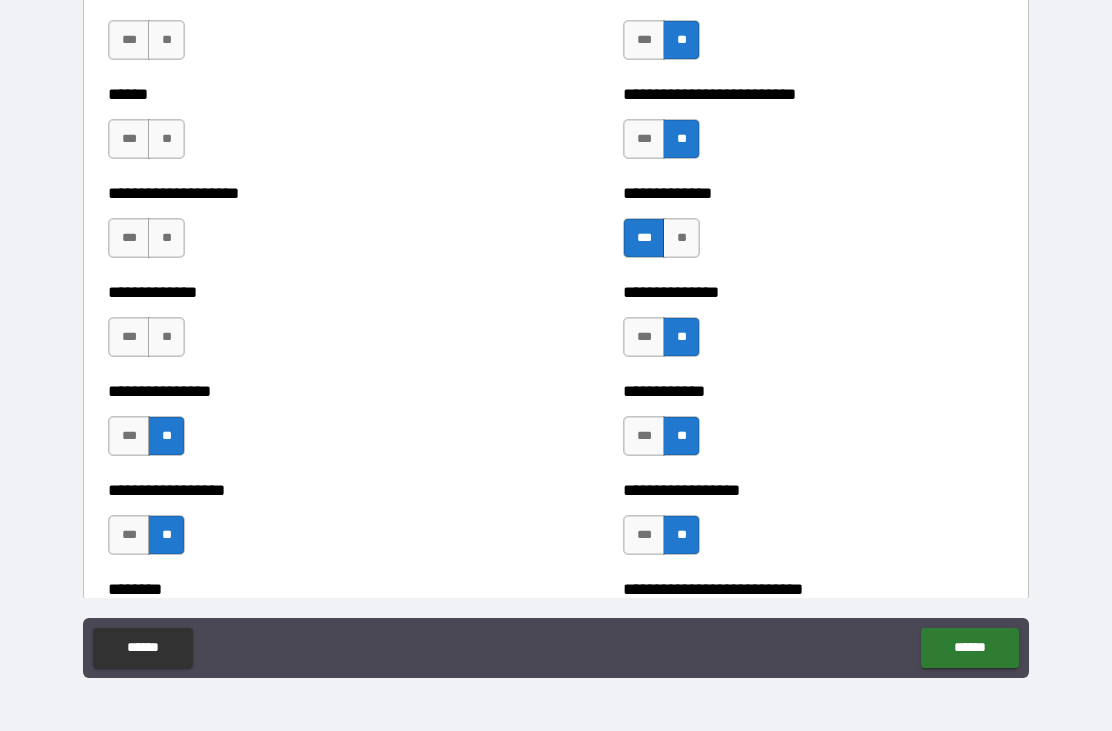 click on "**" at bounding box center (166, 337) 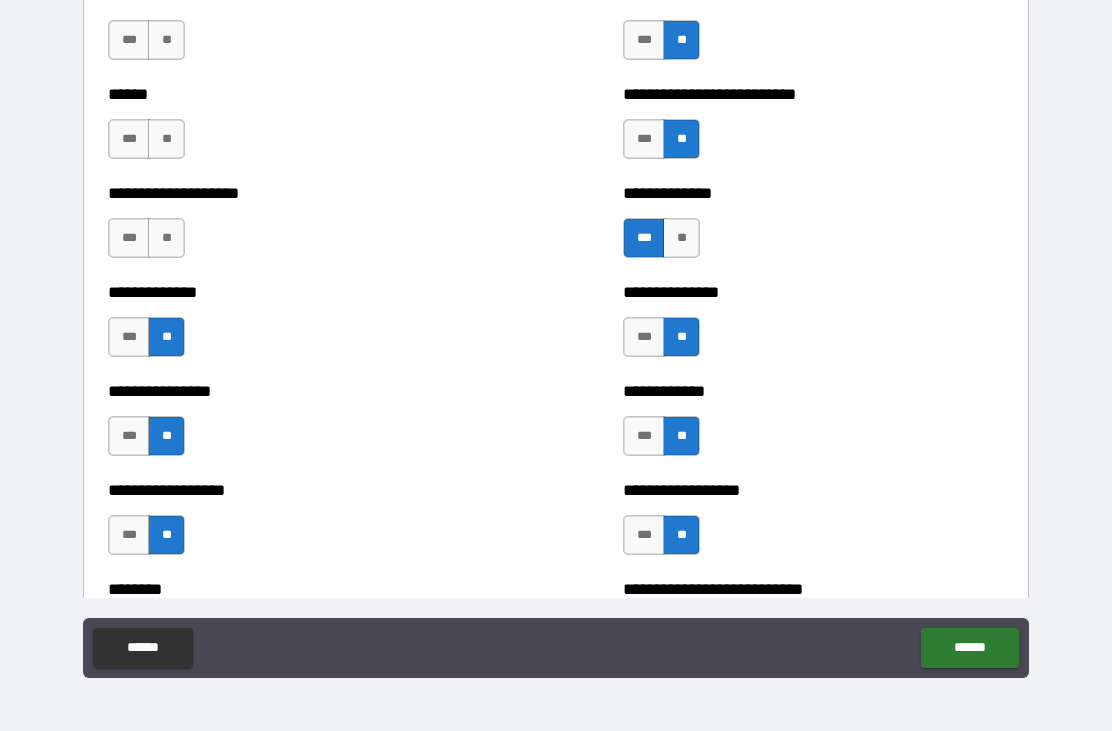click on "***" at bounding box center [129, 238] 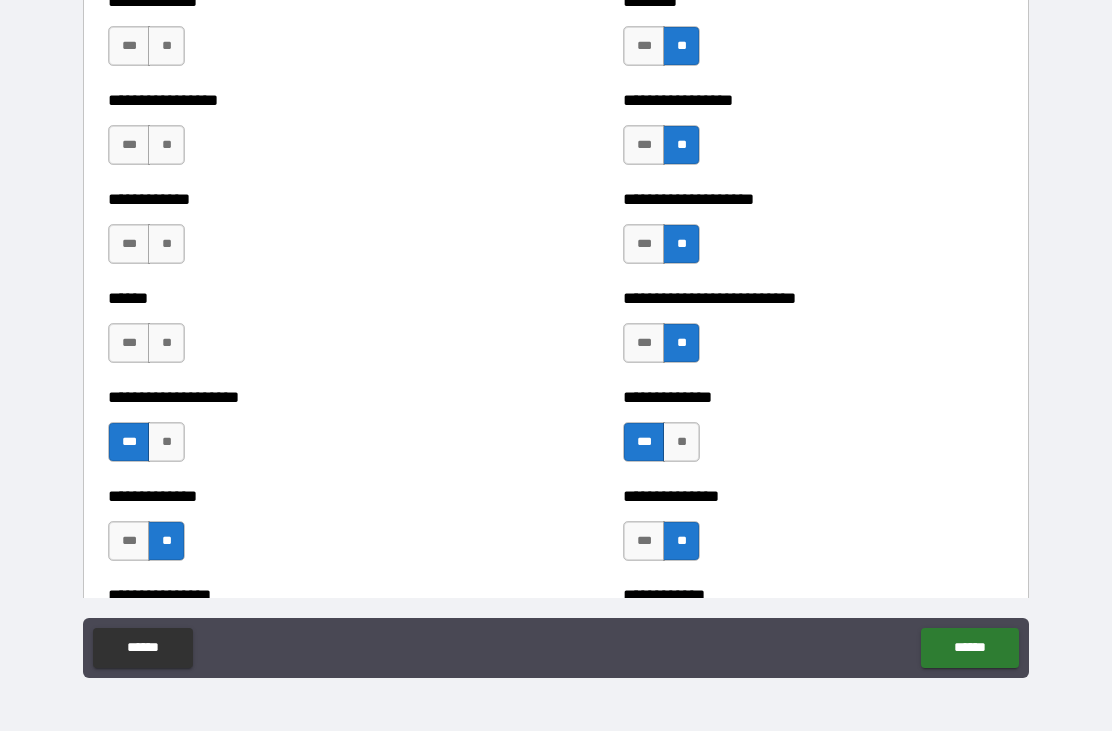 scroll, scrollTop: 3704, scrollLeft: 0, axis: vertical 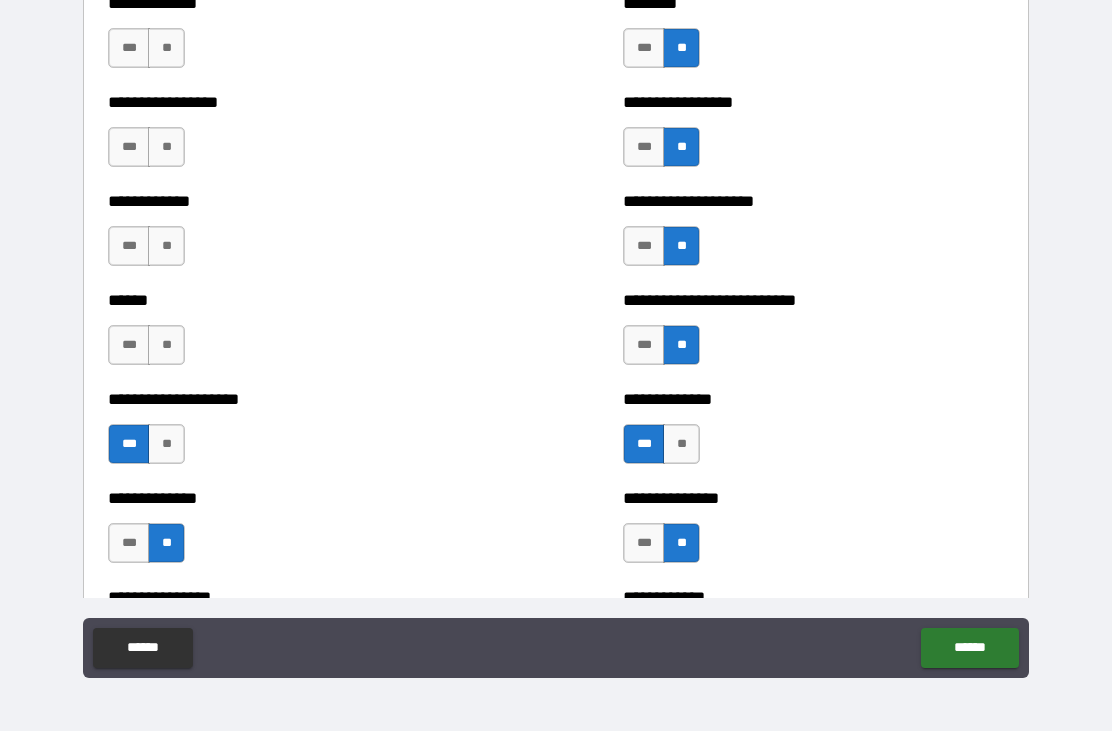 click on "**" at bounding box center (166, 345) 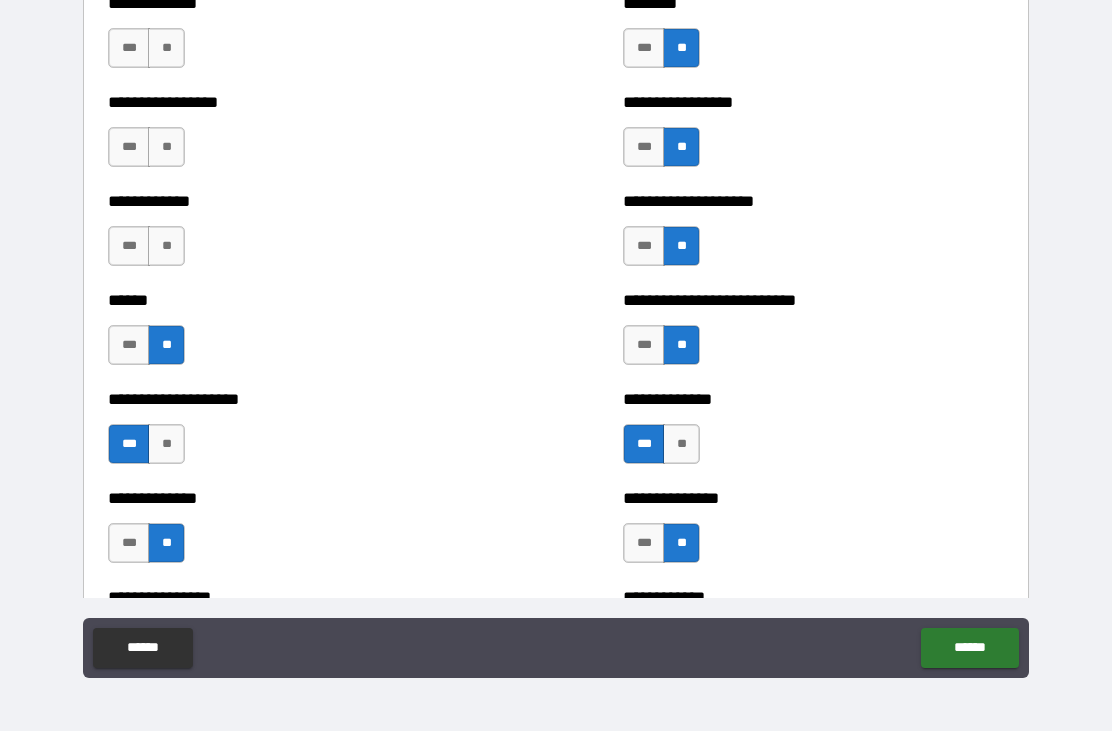 click on "**" at bounding box center [166, 246] 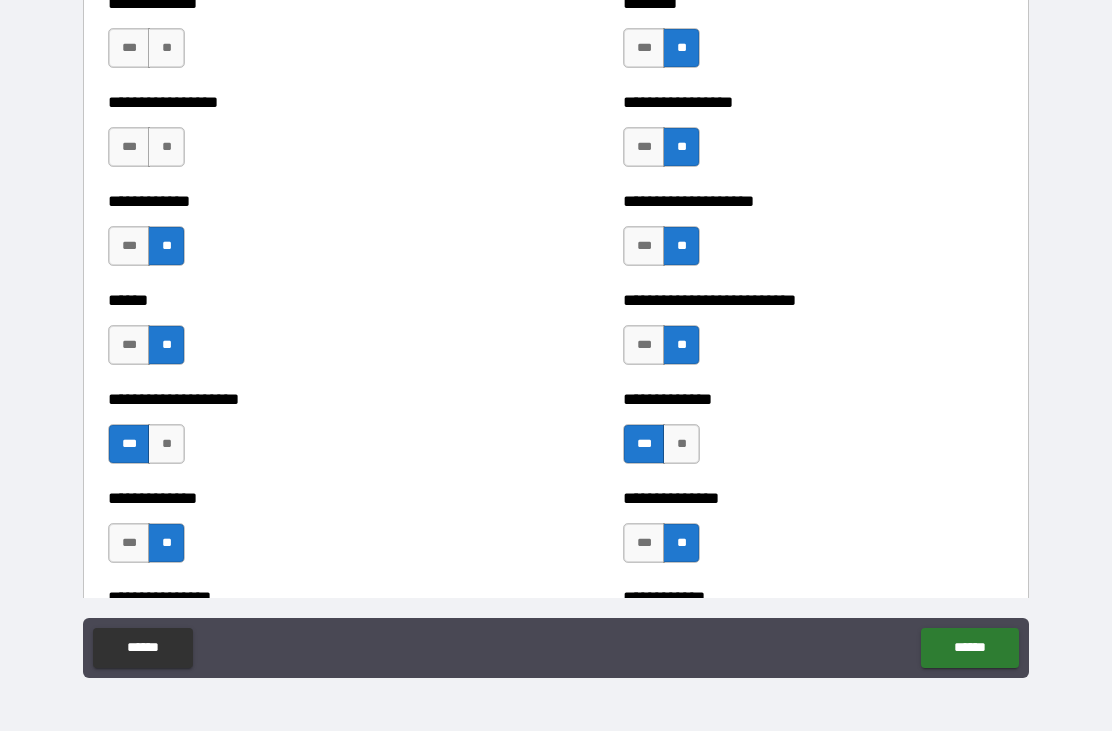 click on "**" at bounding box center [166, 147] 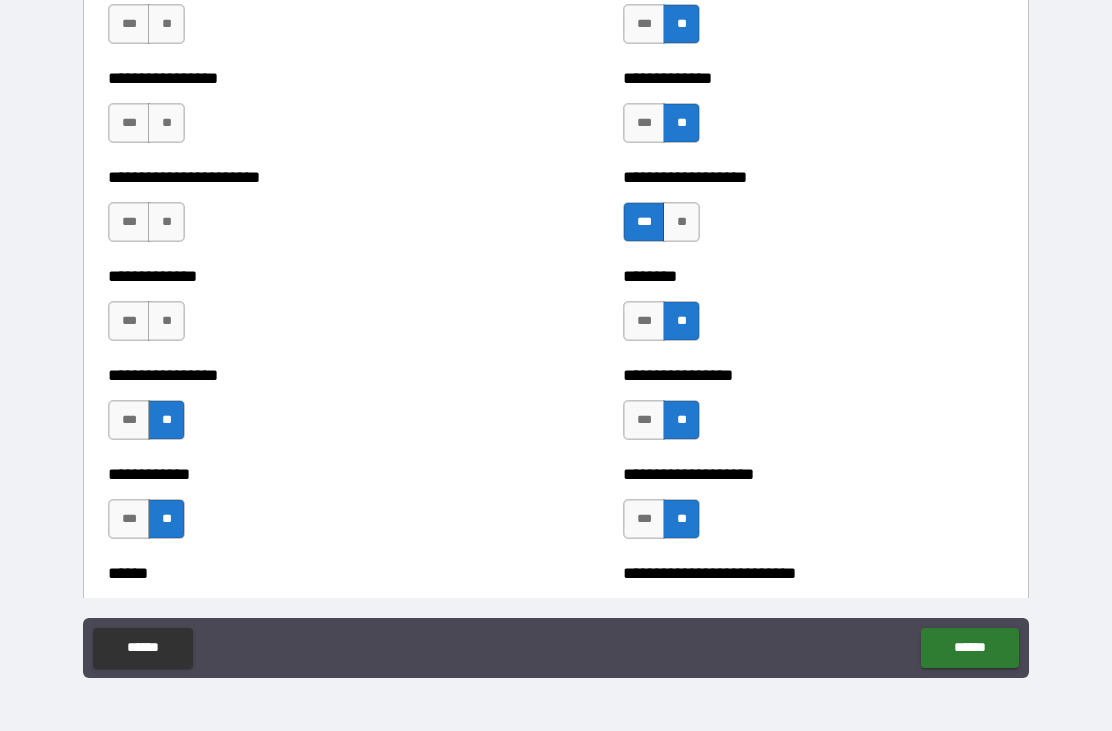 scroll, scrollTop: 3424, scrollLeft: 0, axis: vertical 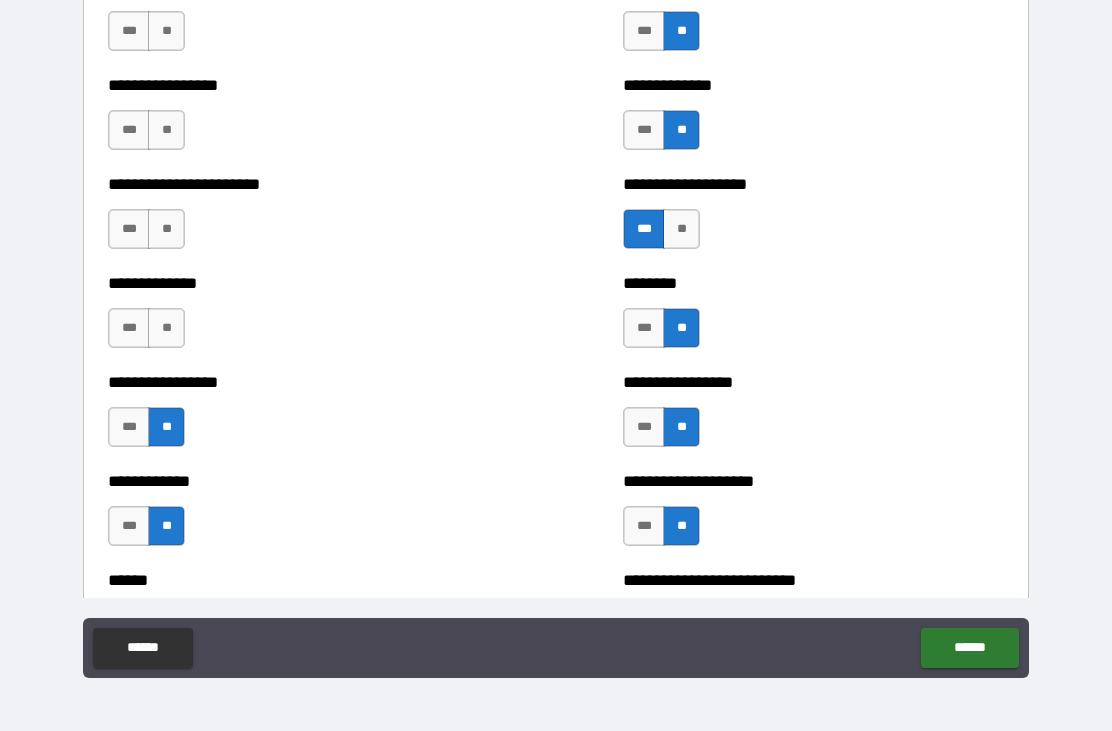 click on "**" at bounding box center [166, 328] 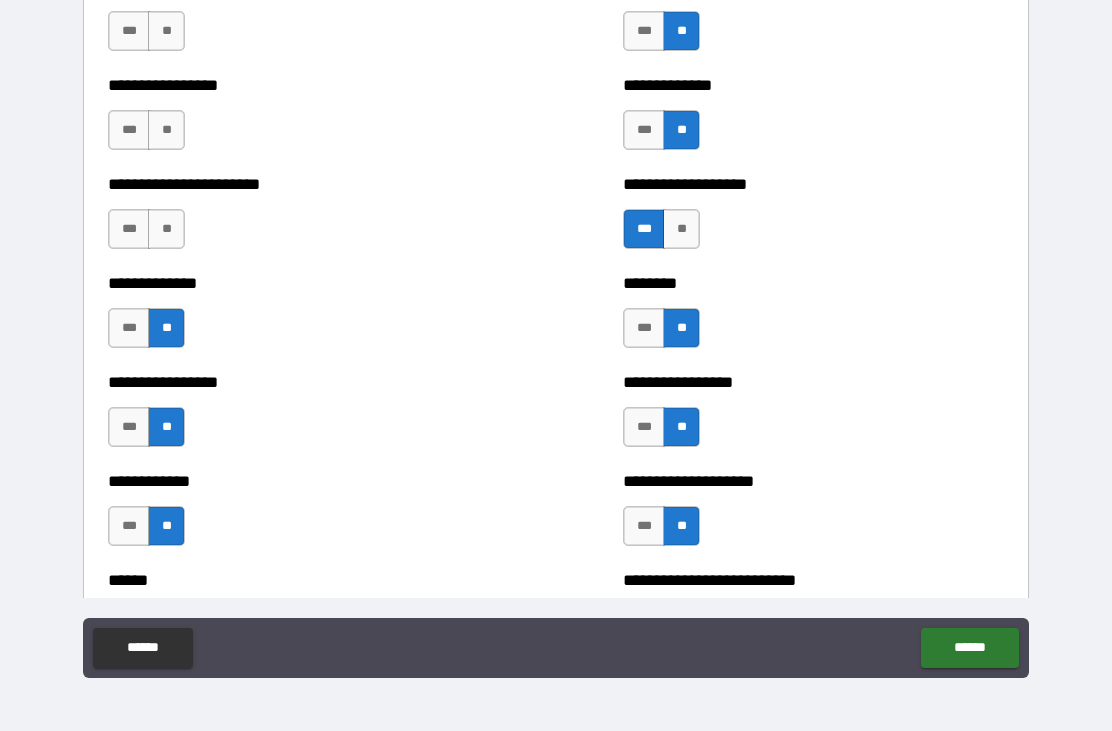 click on "**" at bounding box center (166, 229) 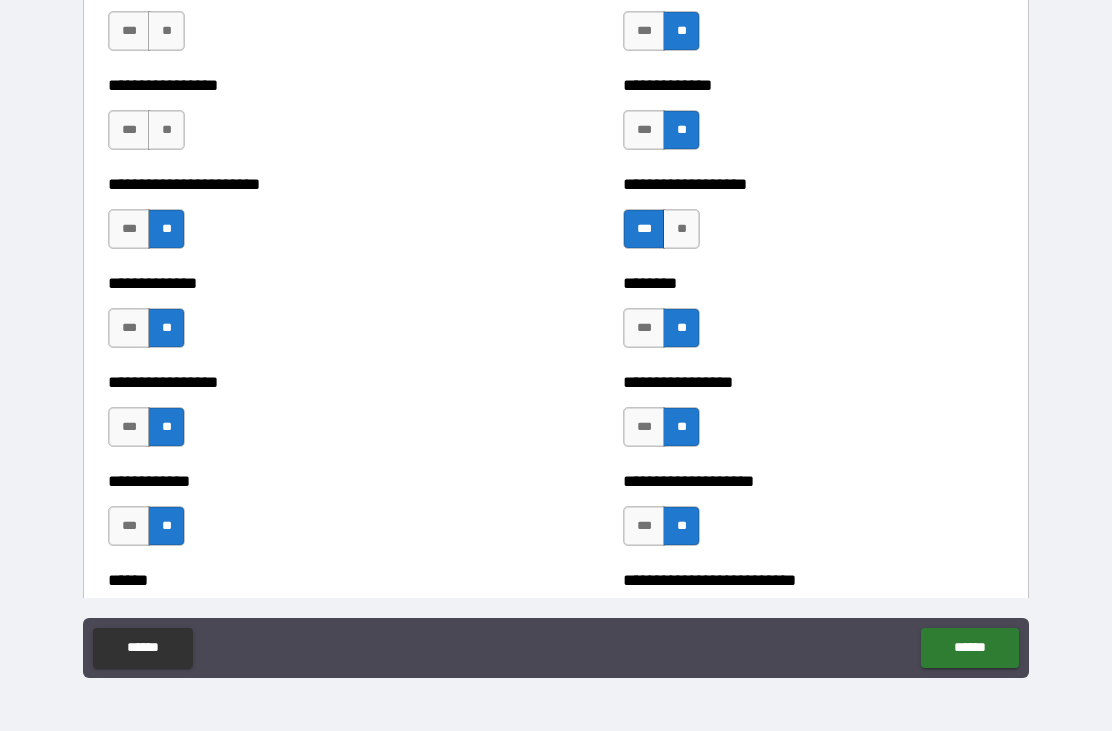 click on "***" at bounding box center [129, 130] 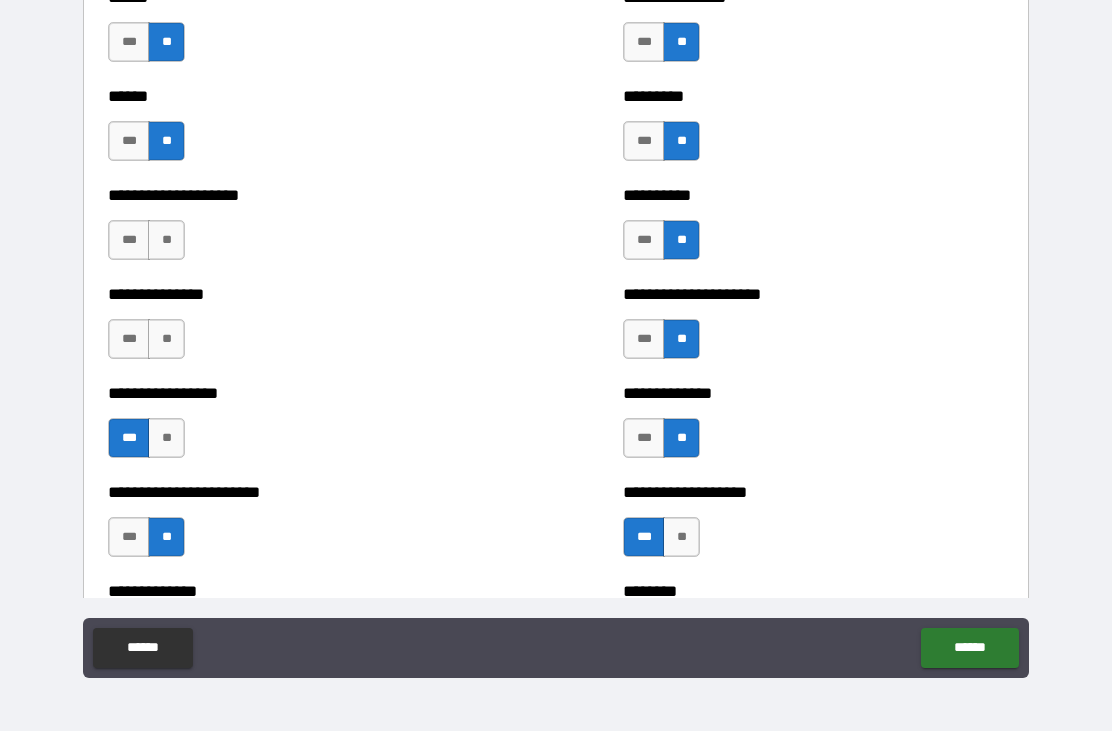 scroll, scrollTop: 3113, scrollLeft: 0, axis: vertical 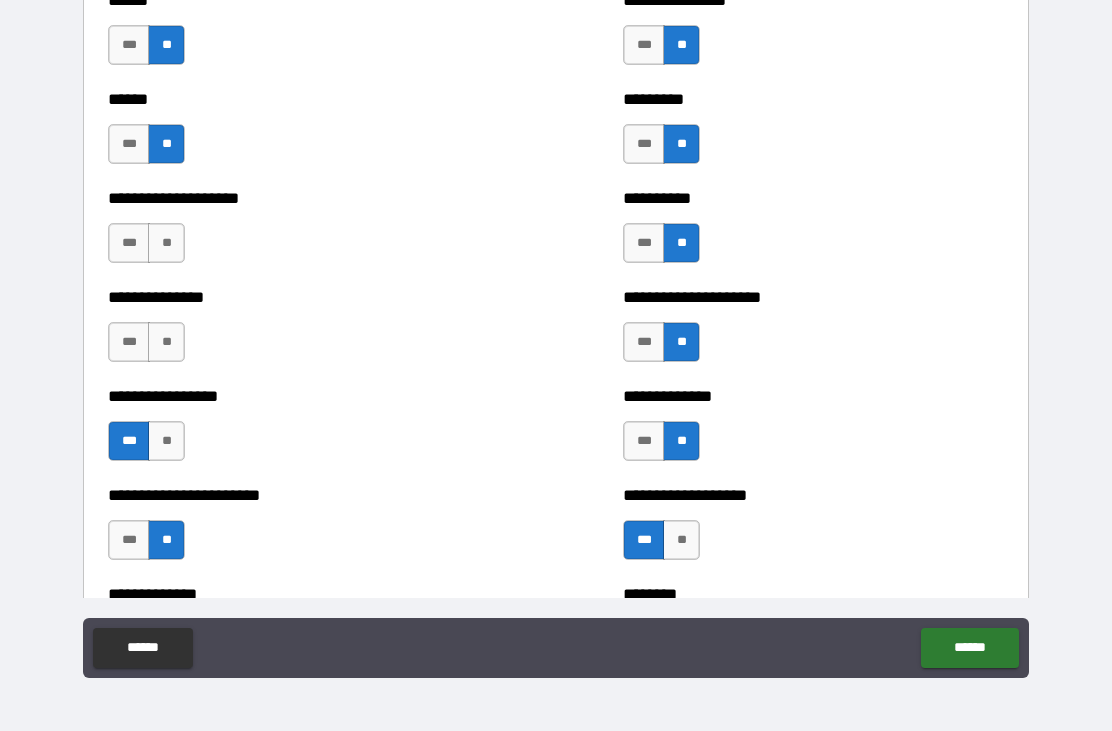 click on "***" at bounding box center [129, 342] 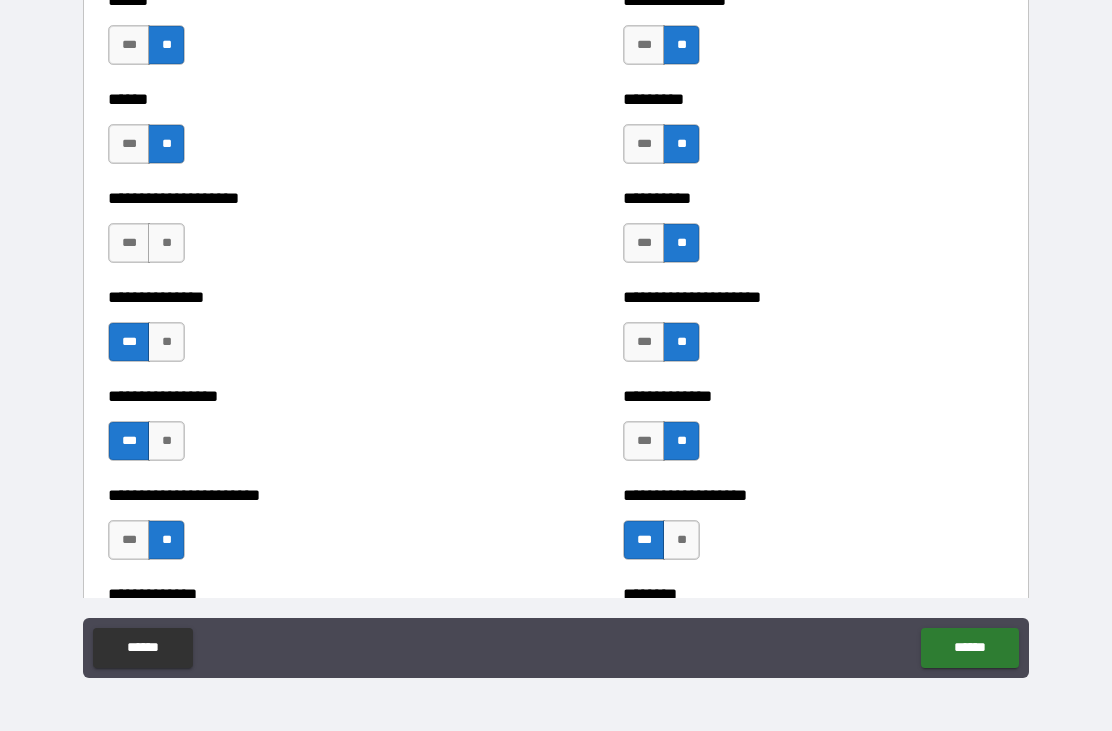 click on "**" at bounding box center [166, 243] 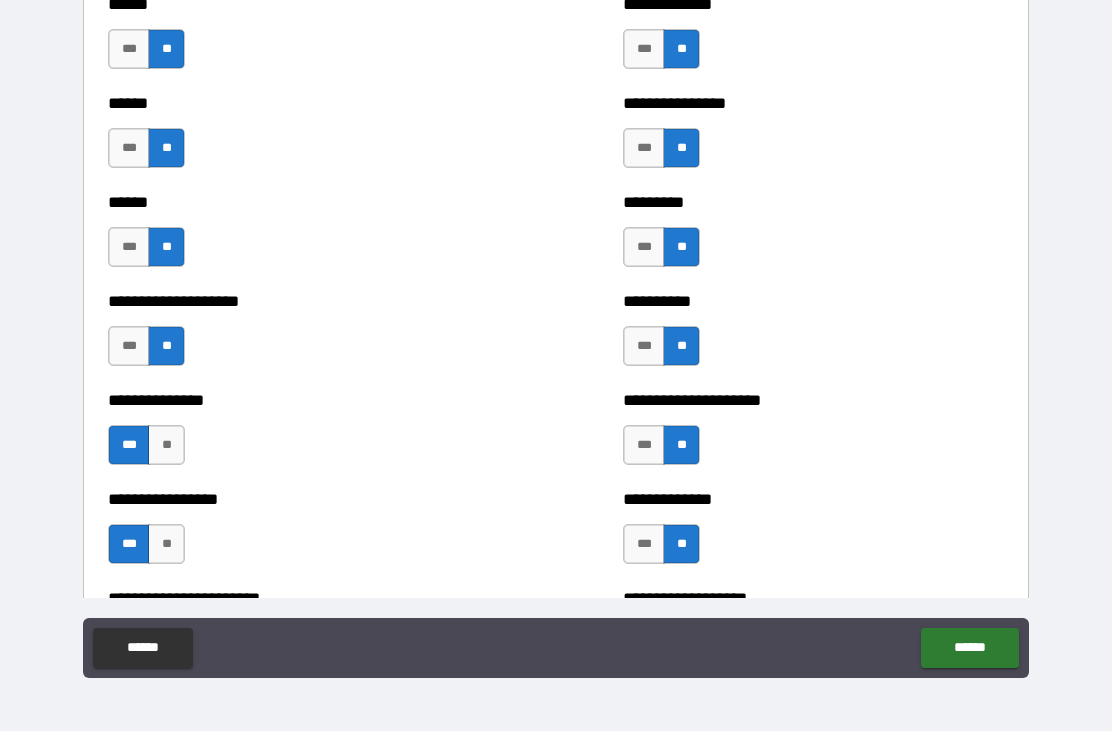 scroll, scrollTop: 3041, scrollLeft: 0, axis: vertical 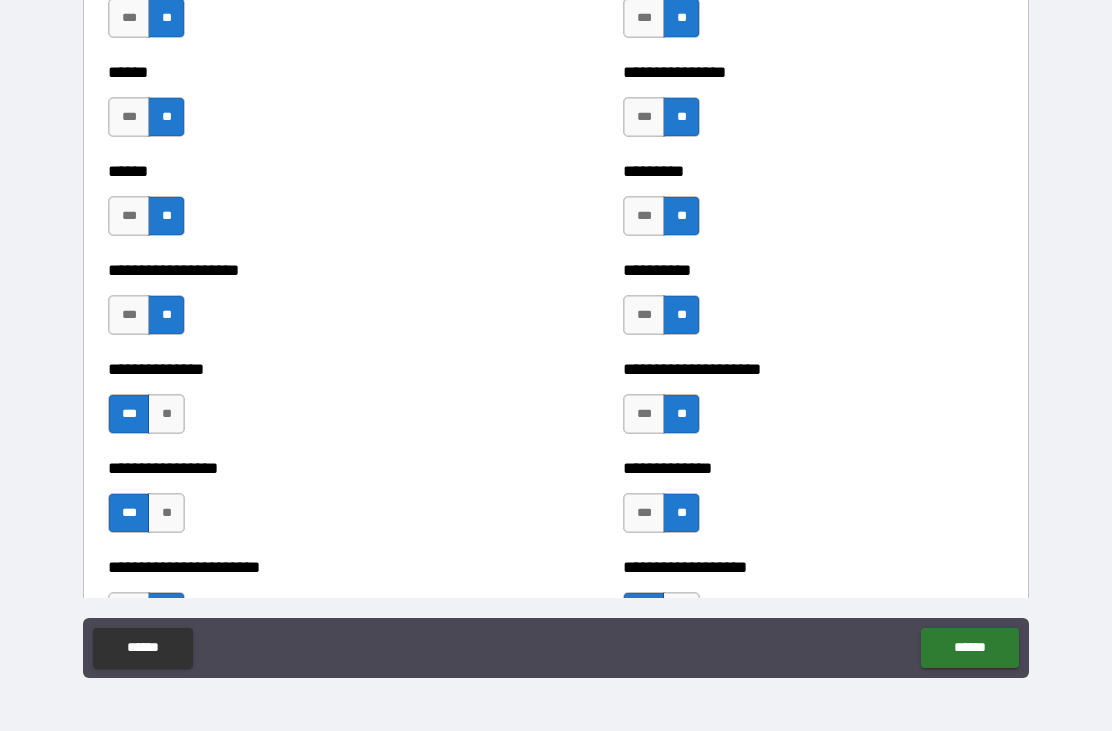 click on "***" at bounding box center [129, 315] 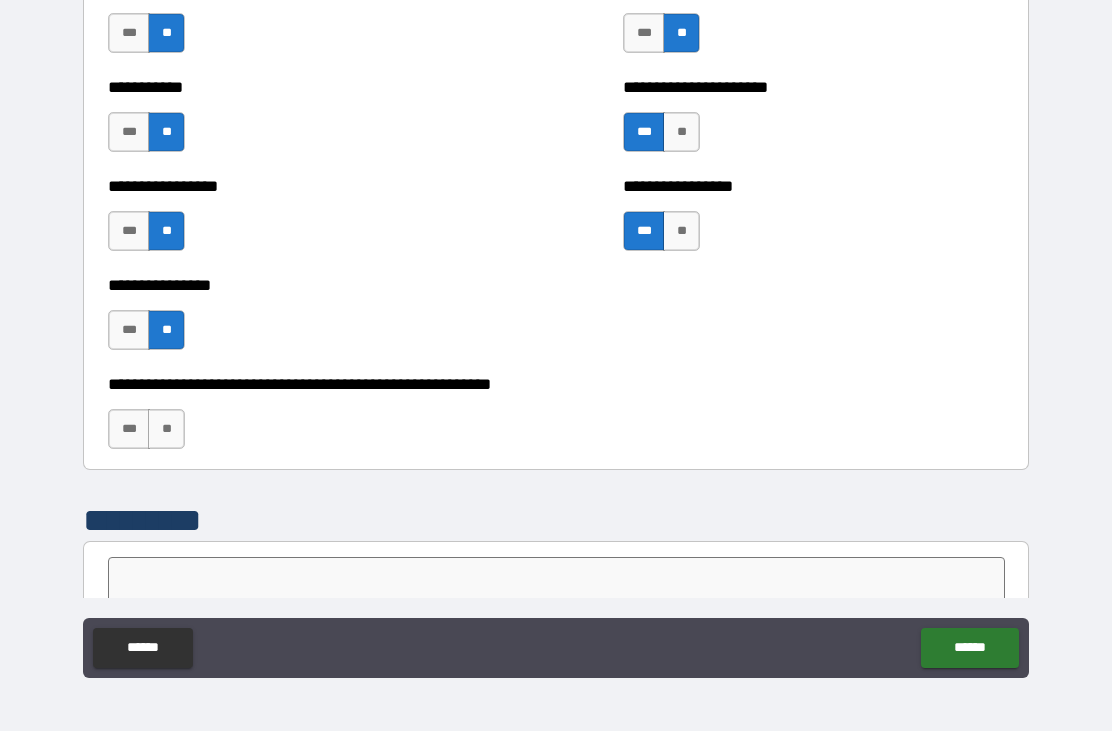 scroll, scrollTop: 5898, scrollLeft: 0, axis: vertical 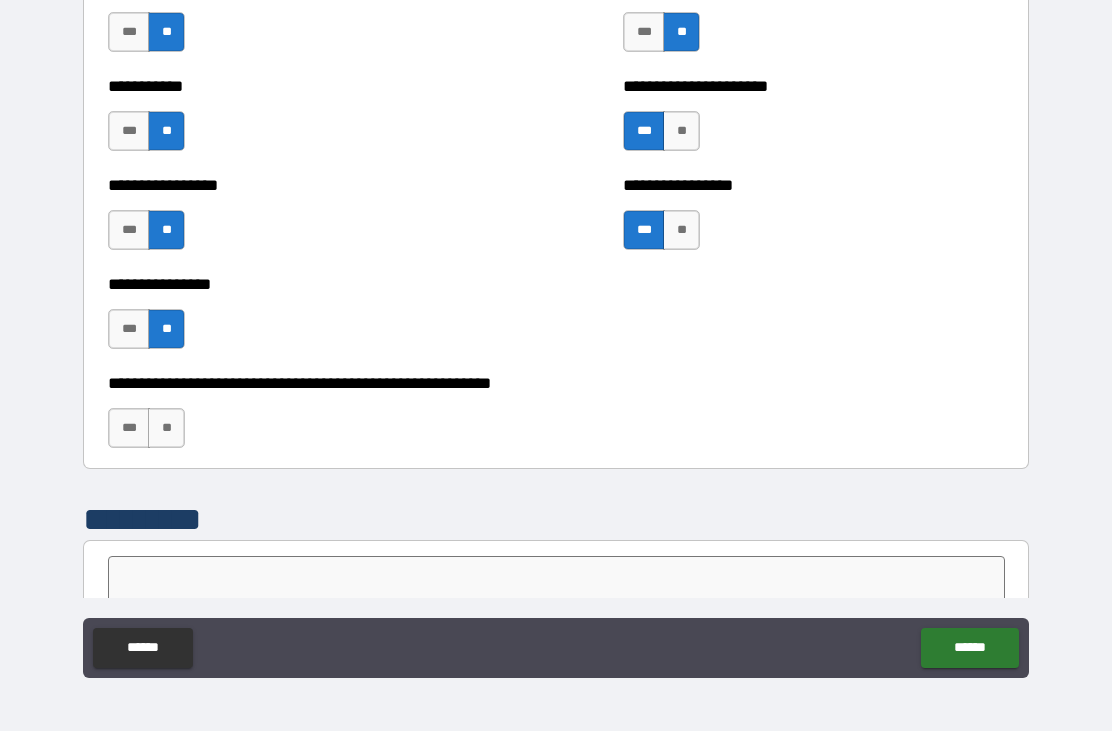 click on "**" at bounding box center [166, 428] 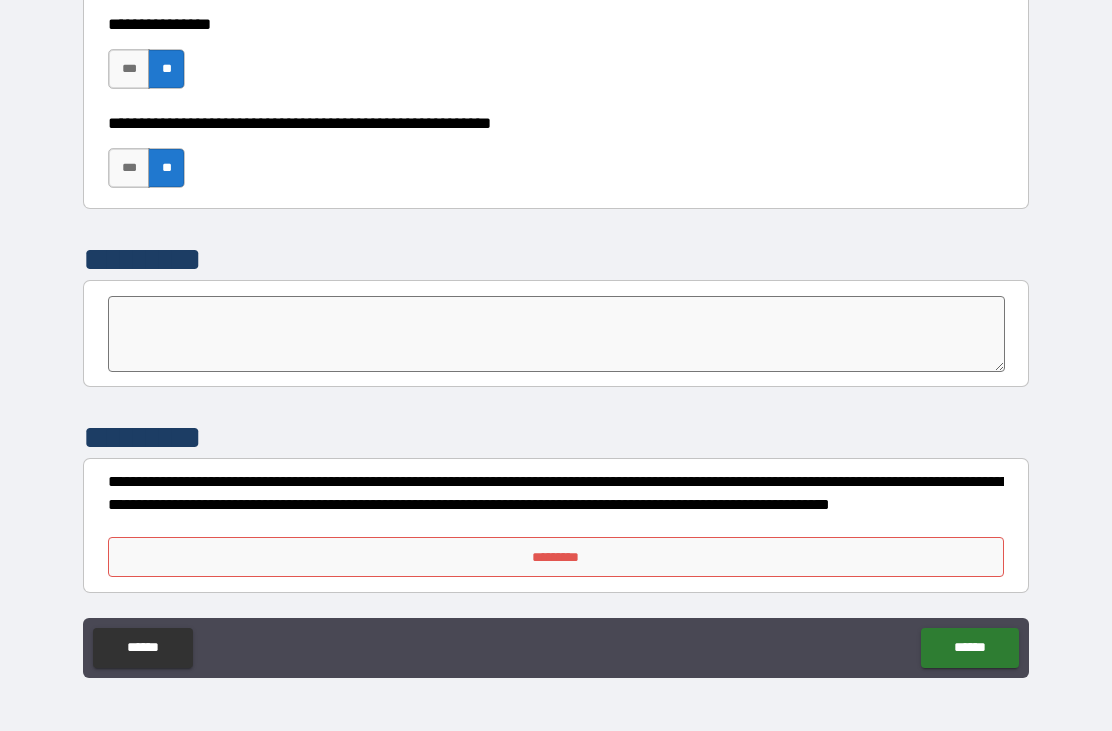 scroll, scrollTop: 6158, scrollLeft: 0, axis: vertical 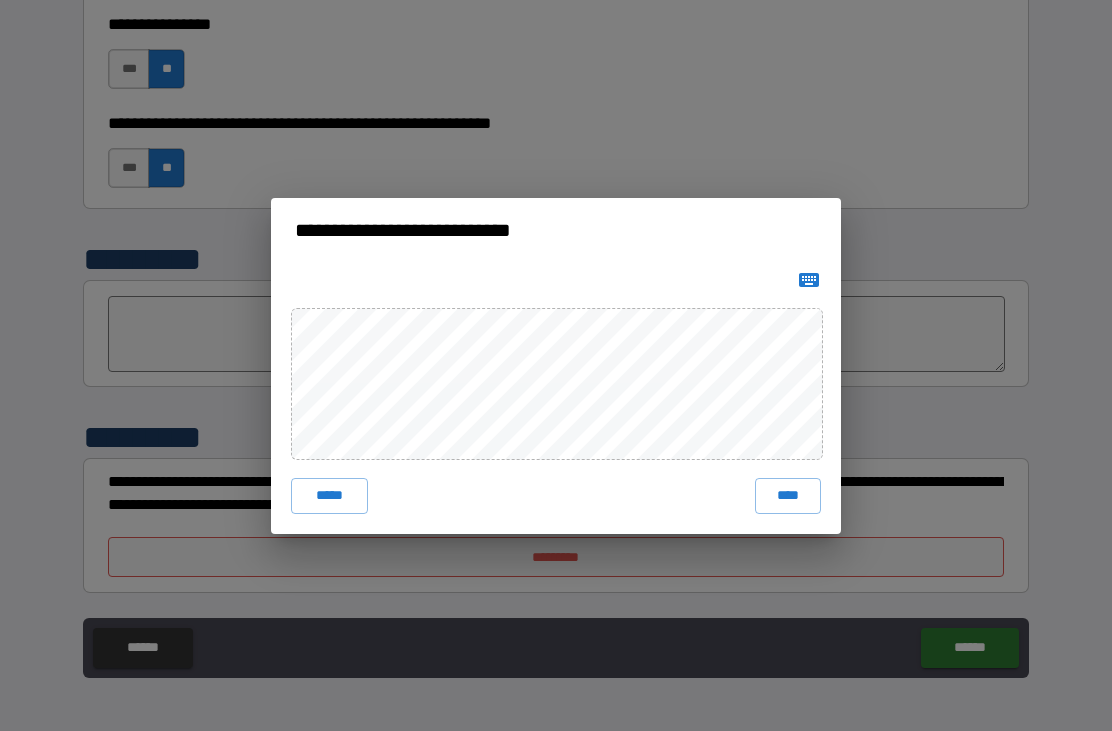 click on "****" at bounding box center (788, 496) 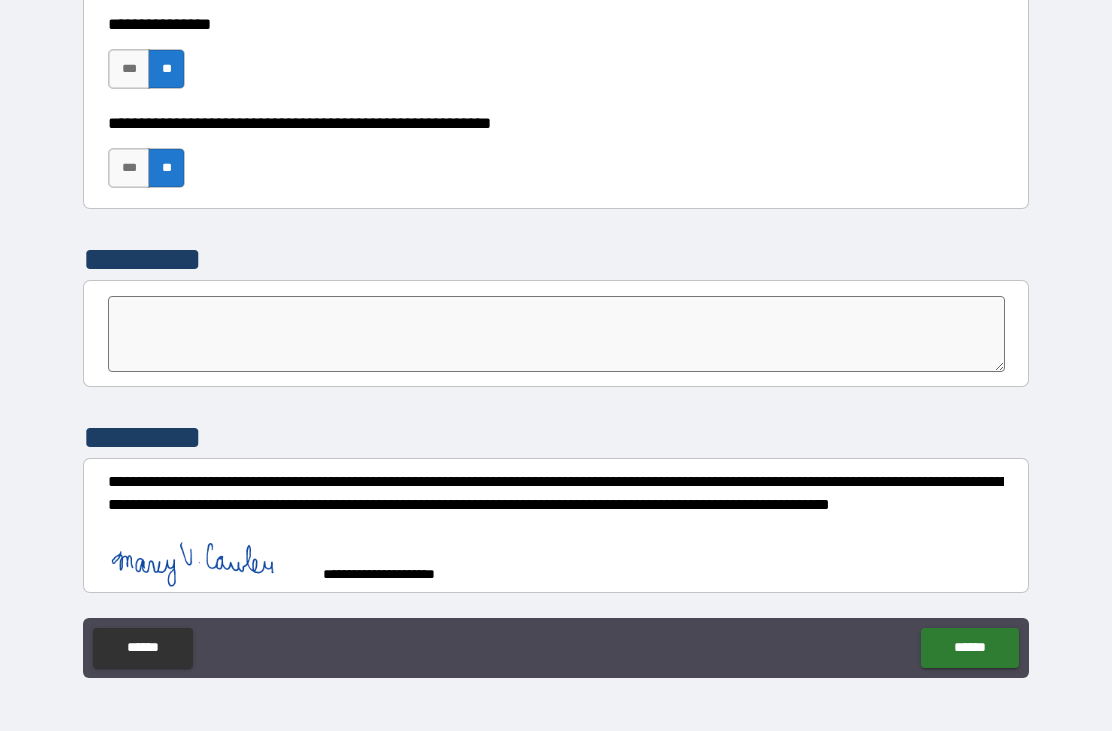 scroll, scrollTop: 6148, scrollLeft: 0, axis: vertical 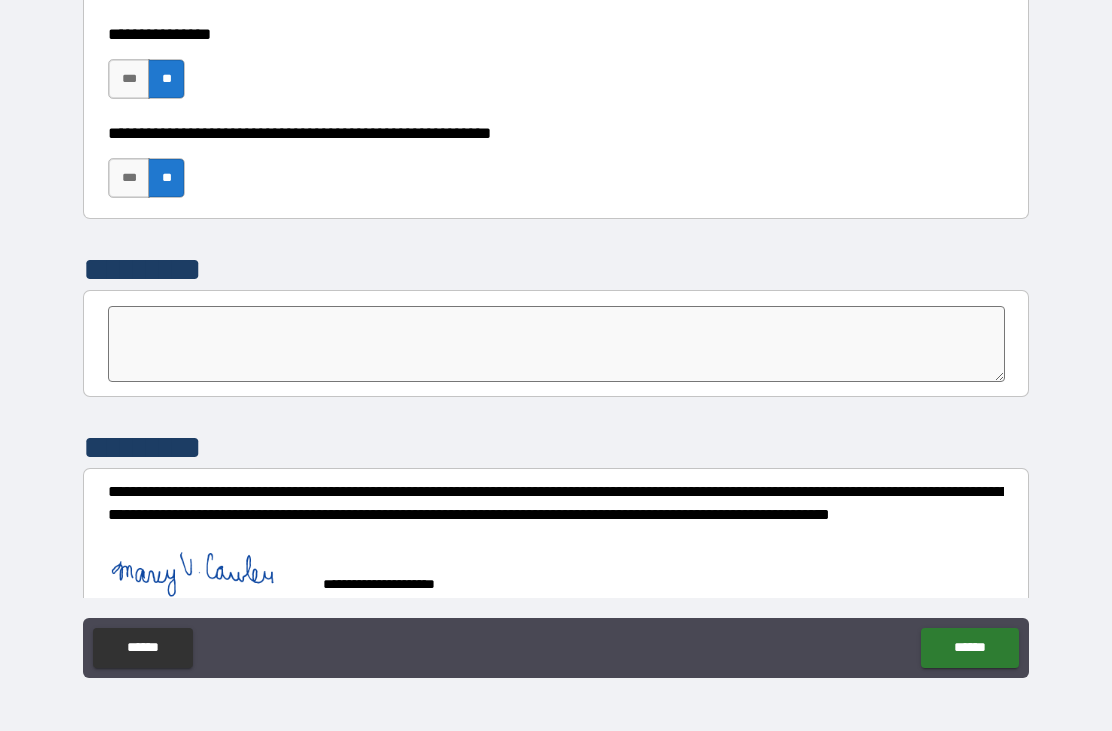 click on "******" at bounding box center (969, 648) 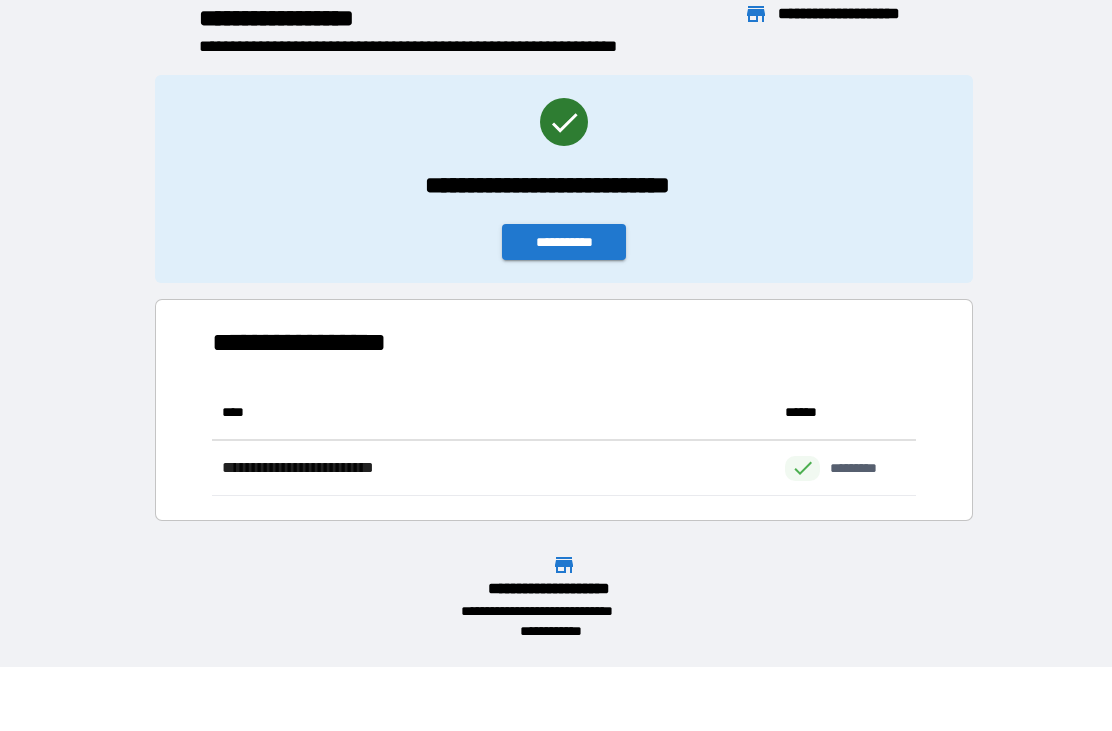 scroll, scrollTop: 111, scrollLeft: 704, axis: both 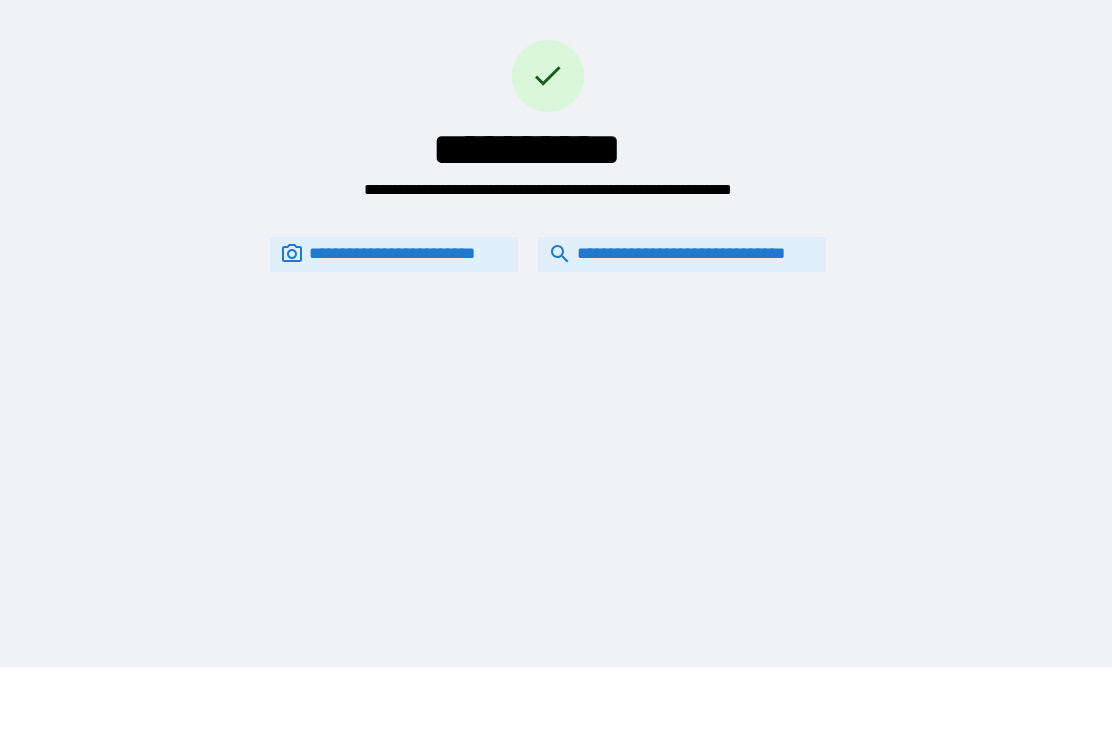 click on "**********" at bounding box center (682, 254) 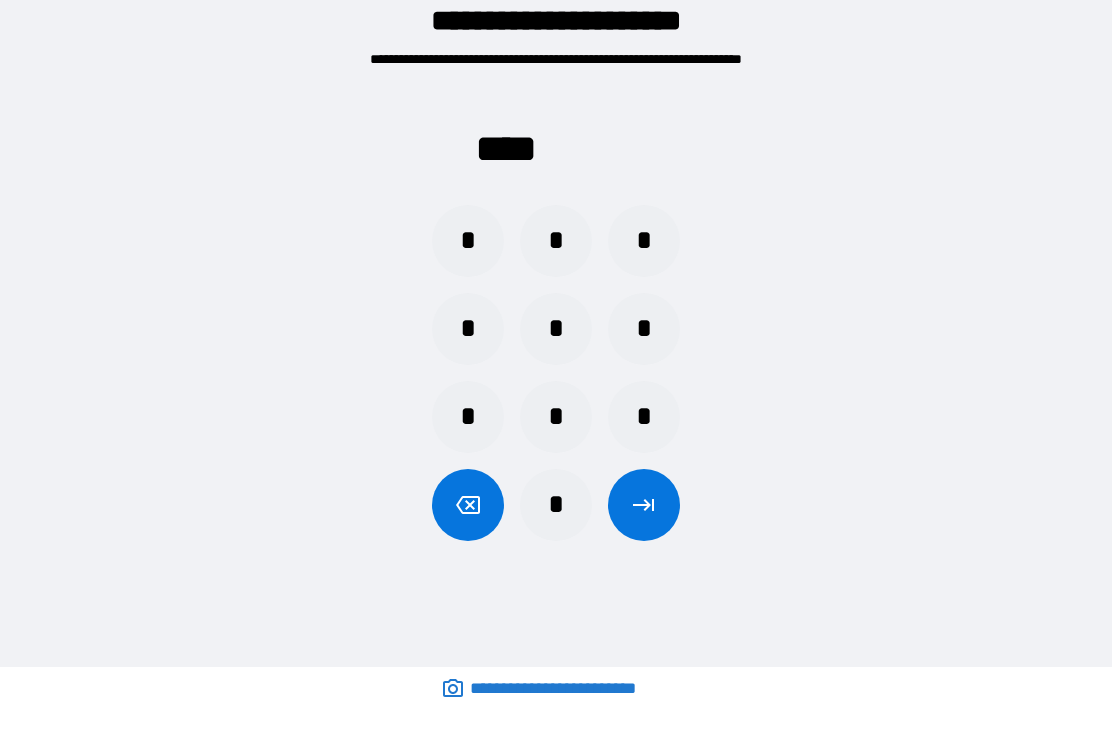 click on "*" at bounding box center (468, 241) 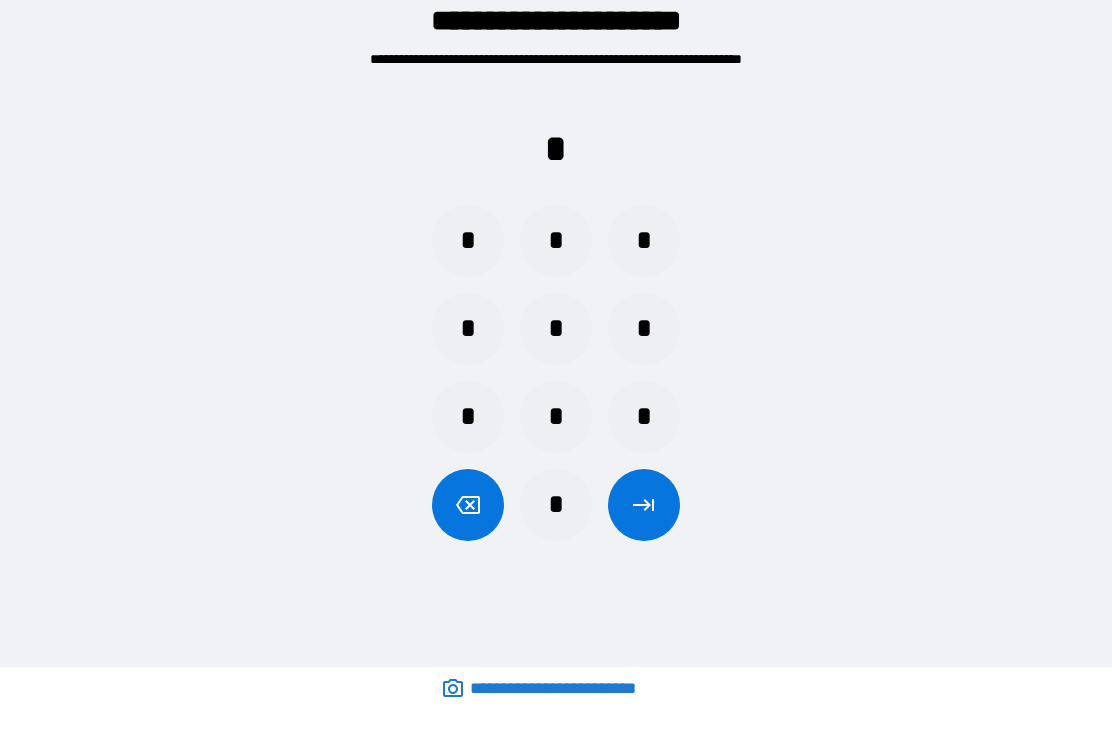 click on "*" at bounding box center (556, 241) 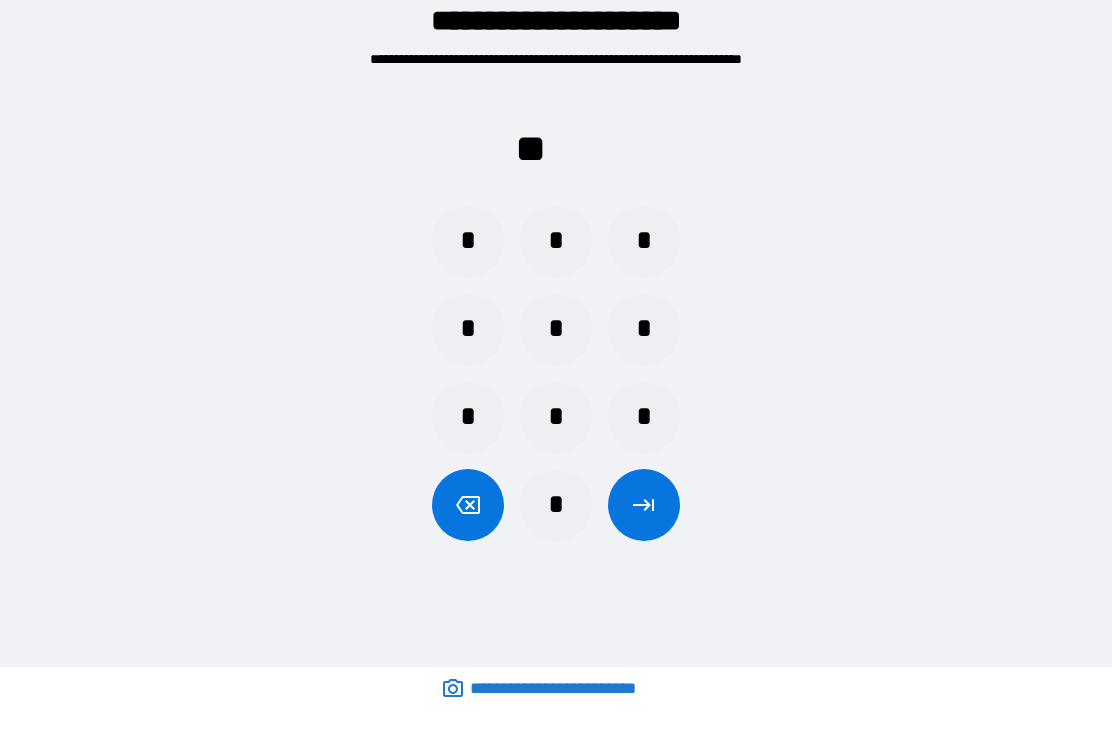 click on "*" at bounding box center (468, 329) 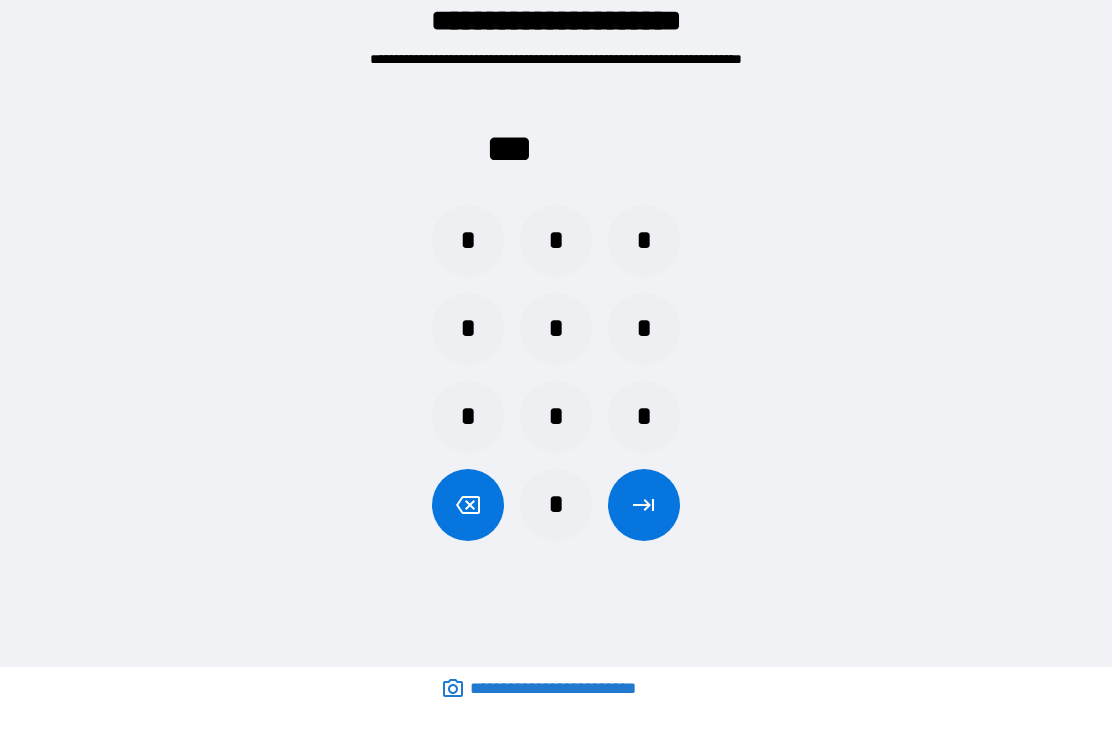 click on "*" at bounding box center [644, 329] 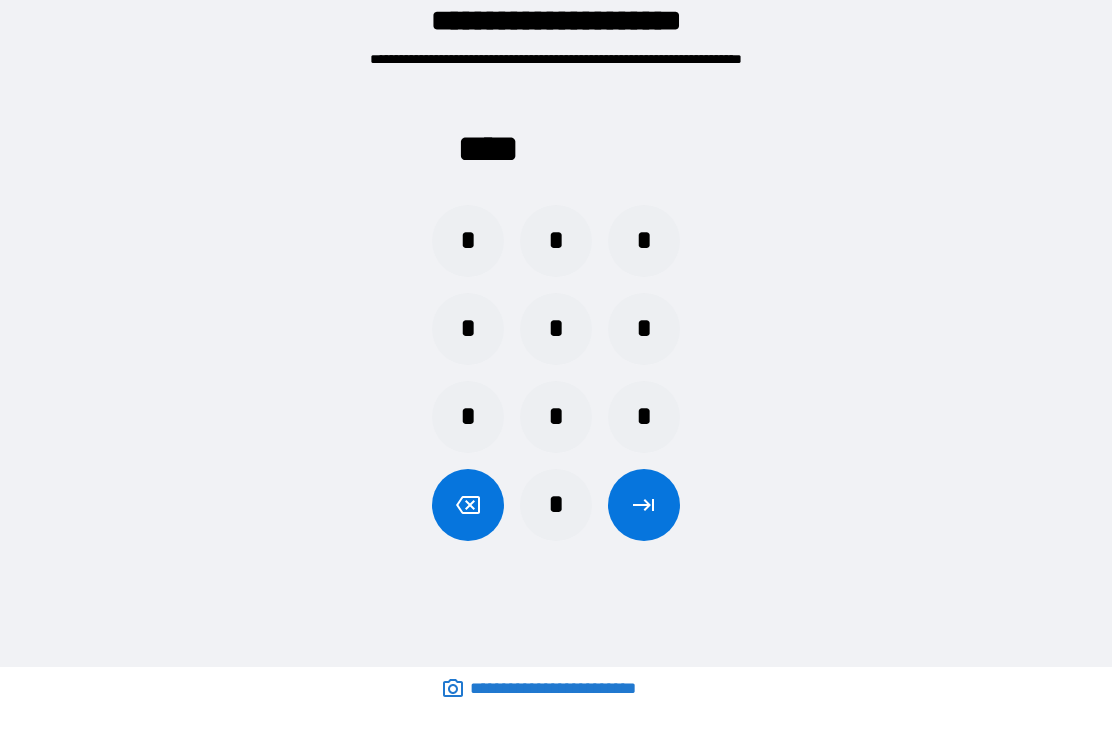 click on "*" at bounding box center (644, 417) 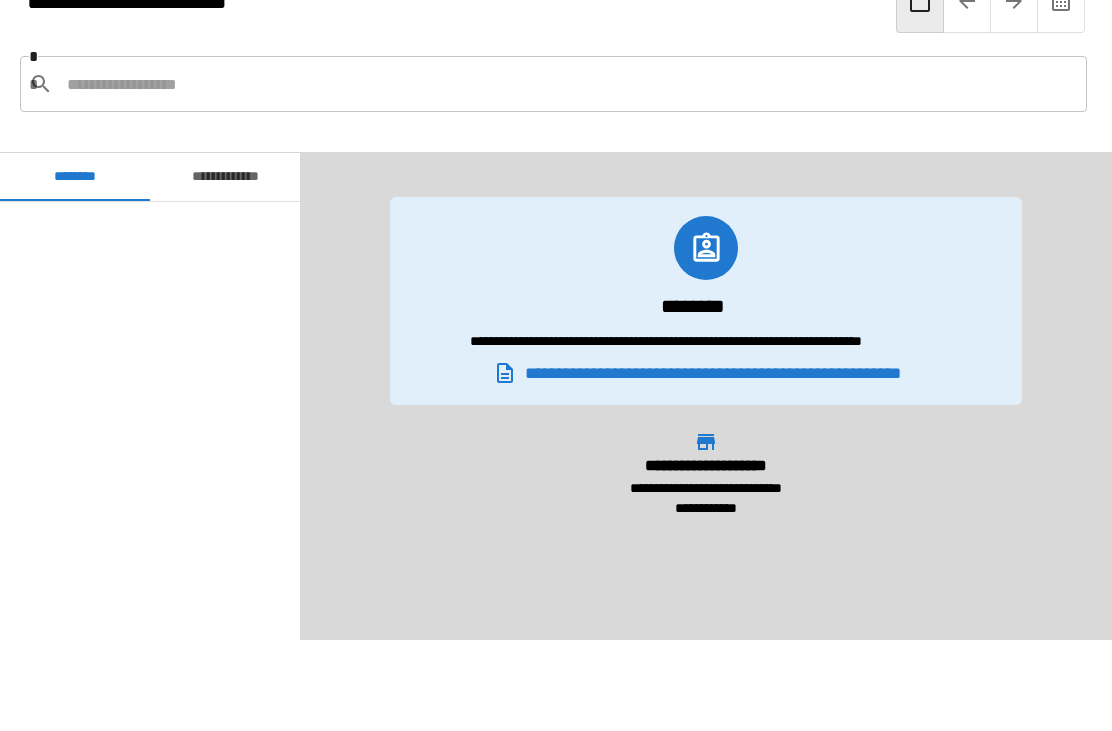 scroll, scrollTop: 960, scrollLeft: 0, axis: vertical 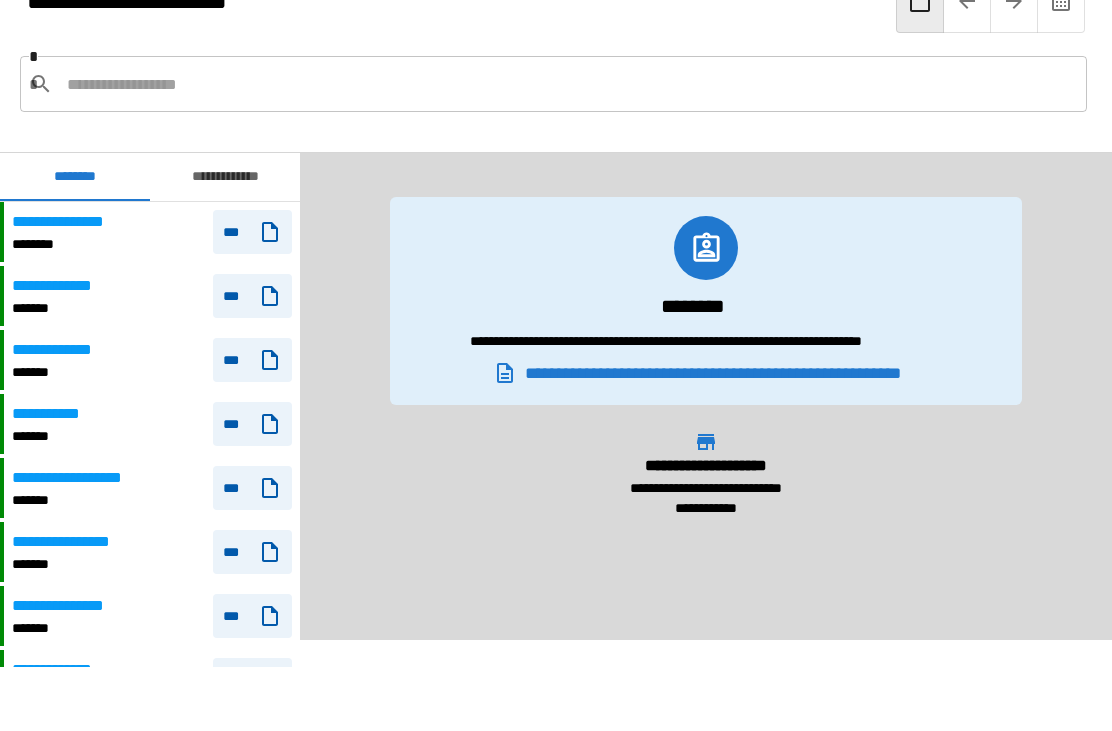 click 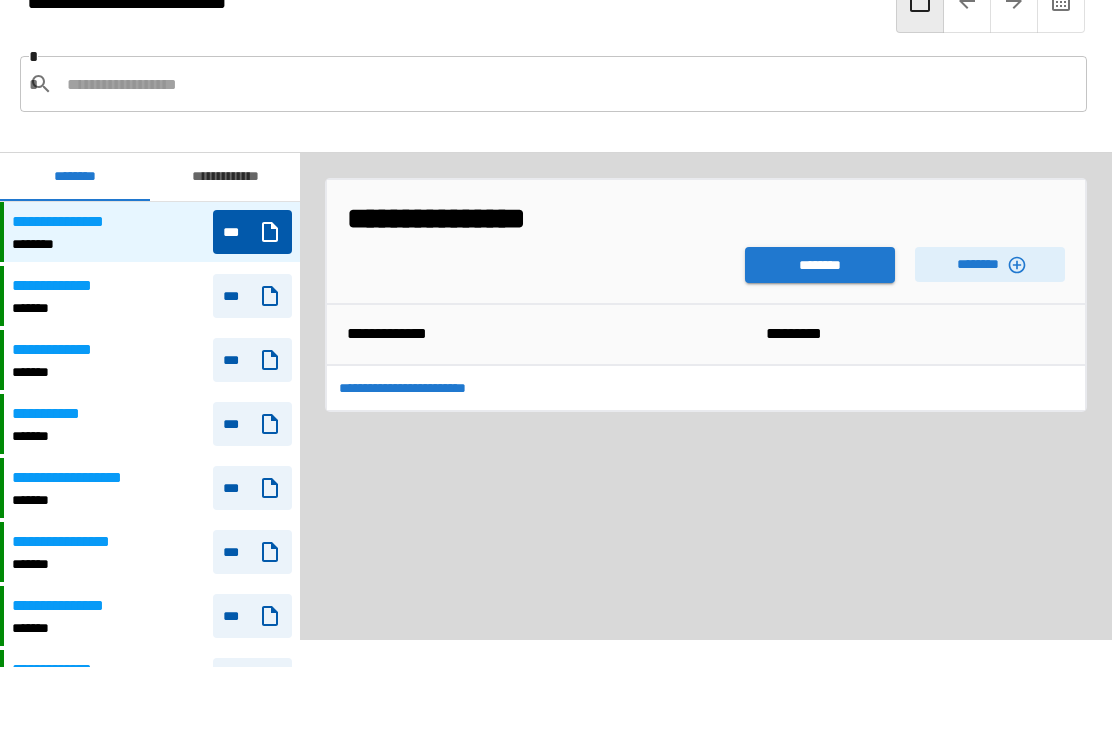 click on "********" at bounding box center [820, 265] 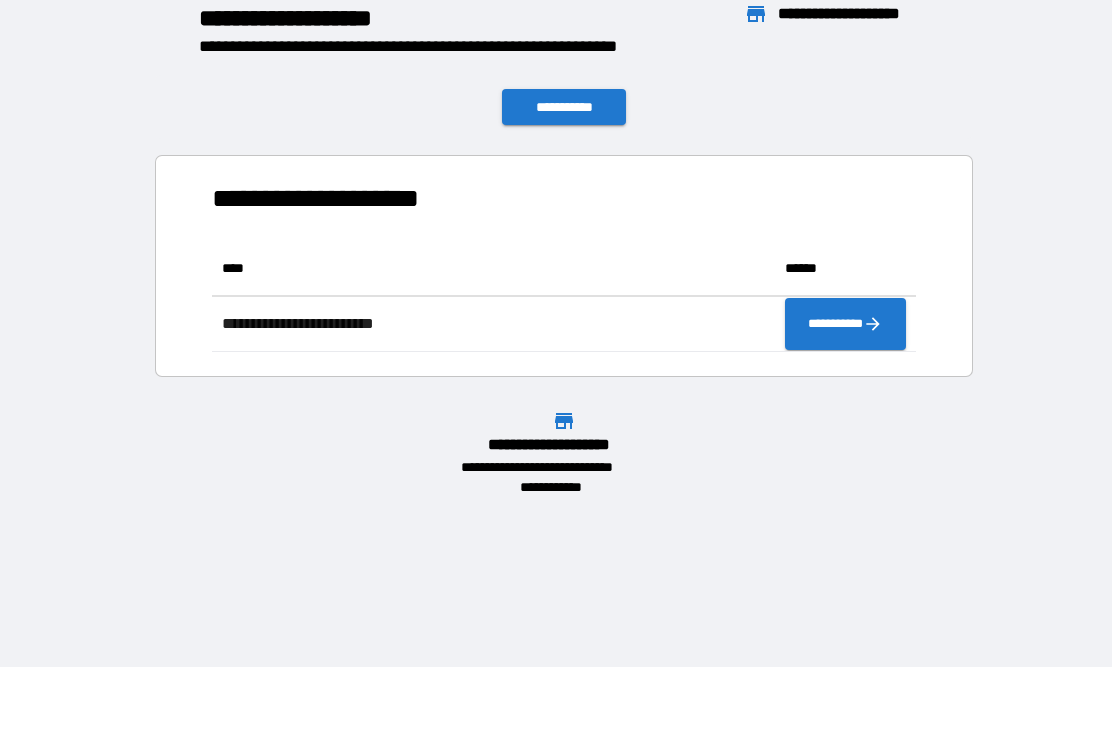 scroll, scrollTop: 1, scrollLeft: 1, axis: both 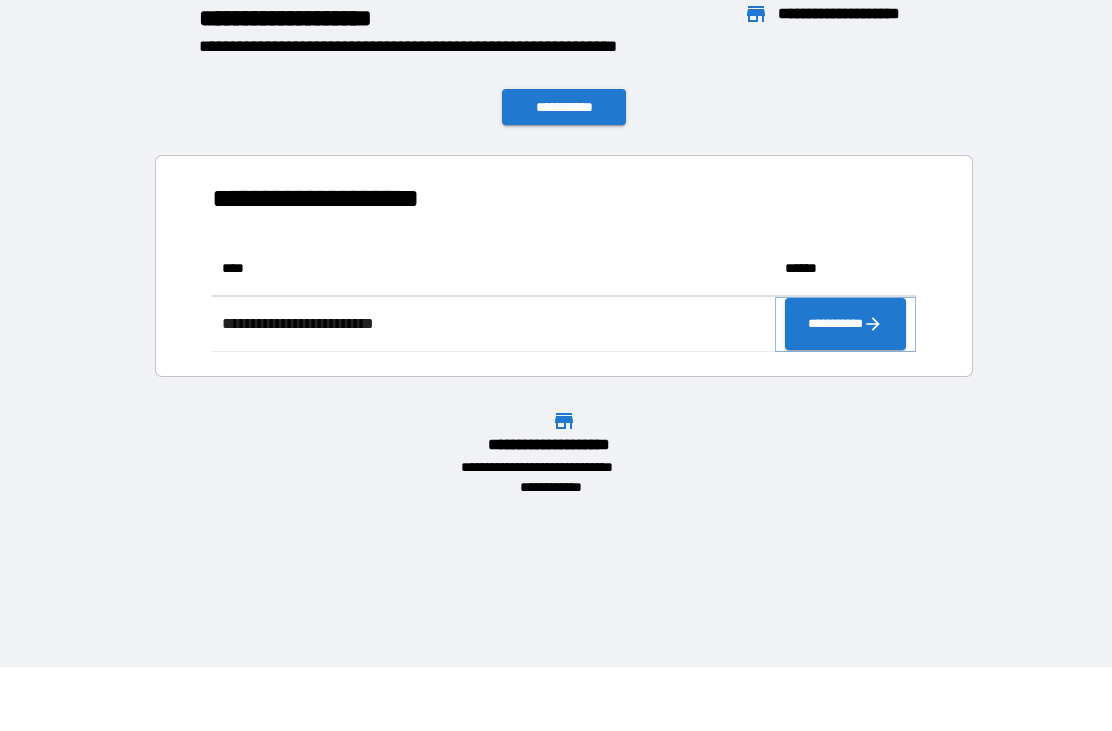 click on "**********" at bounding box center (845, 324) 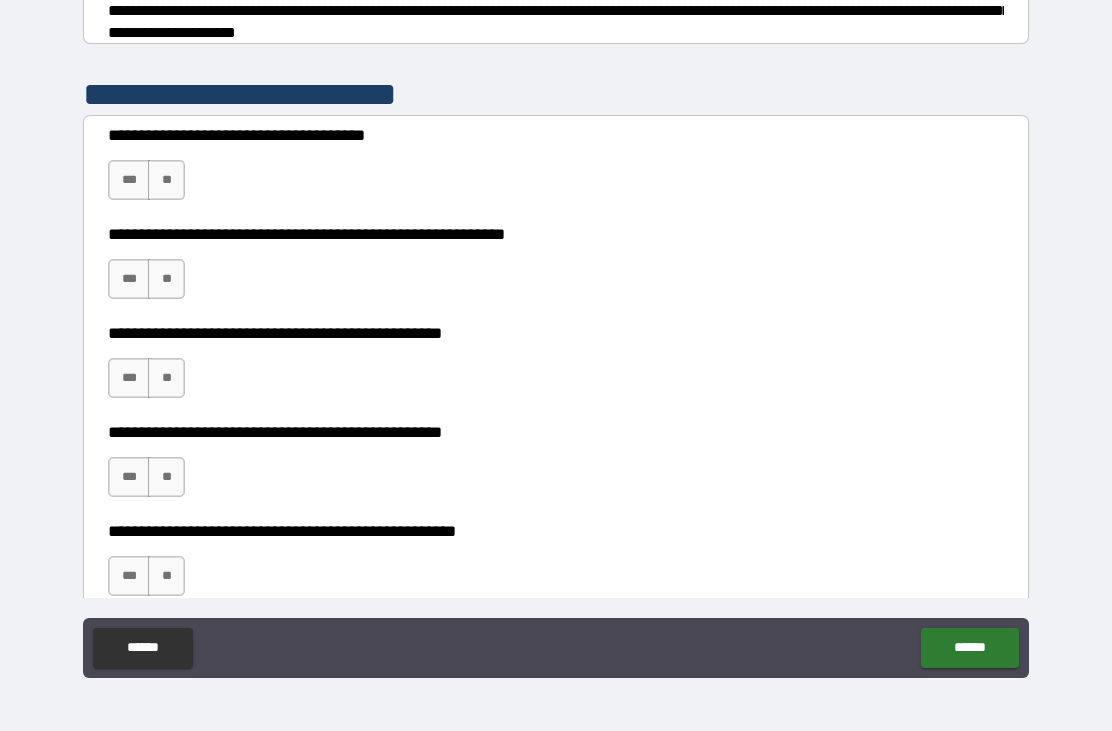 scroll, scrollTop: 342, scrollLeft: 0, axis: vertical 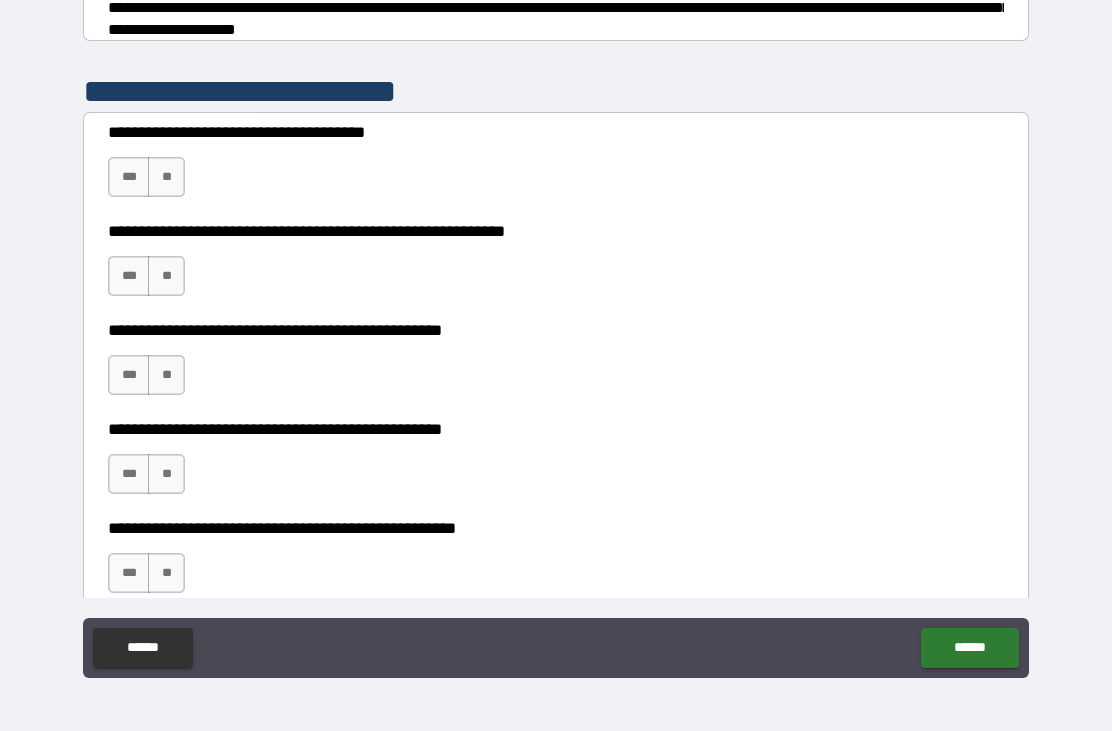 click on "**" at bounding box center [166, 177] 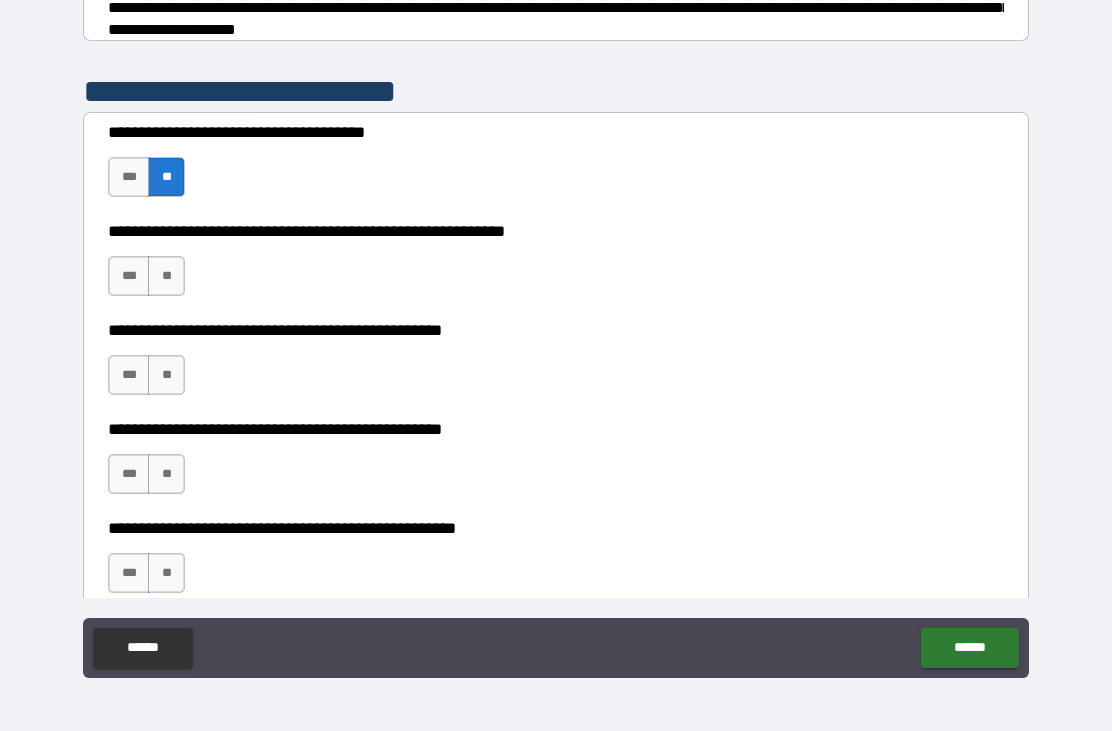 click on "***" at bounding box center (129, 276) 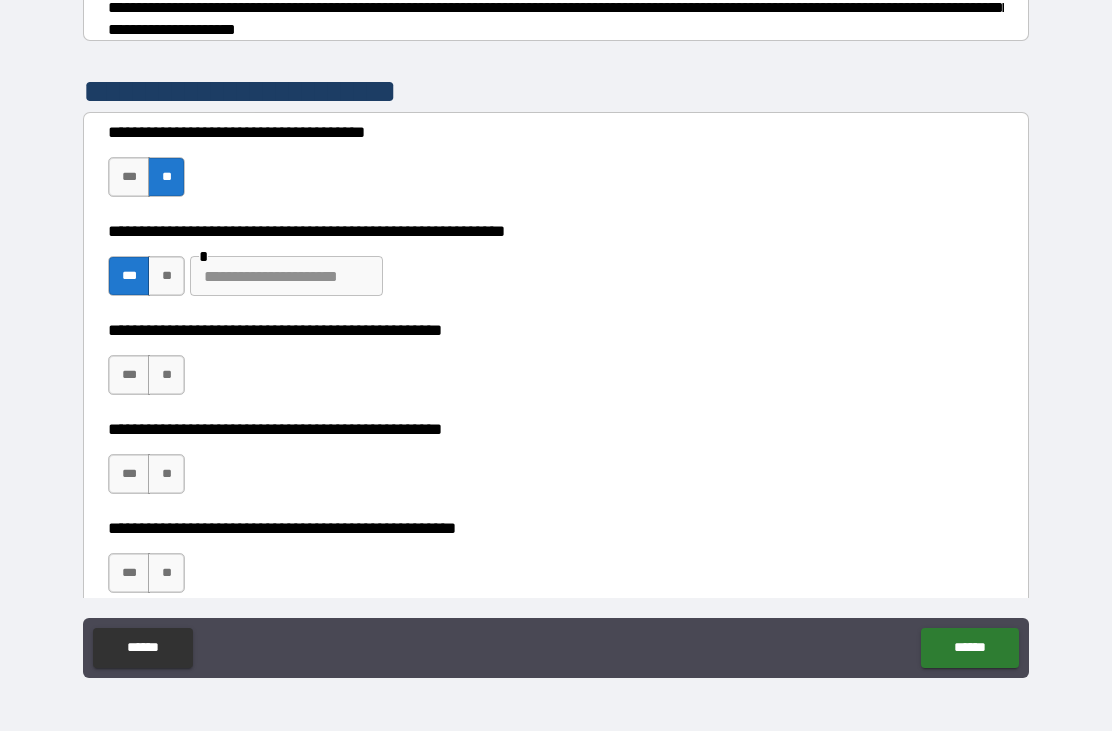 click at bounding box center (286, 276) 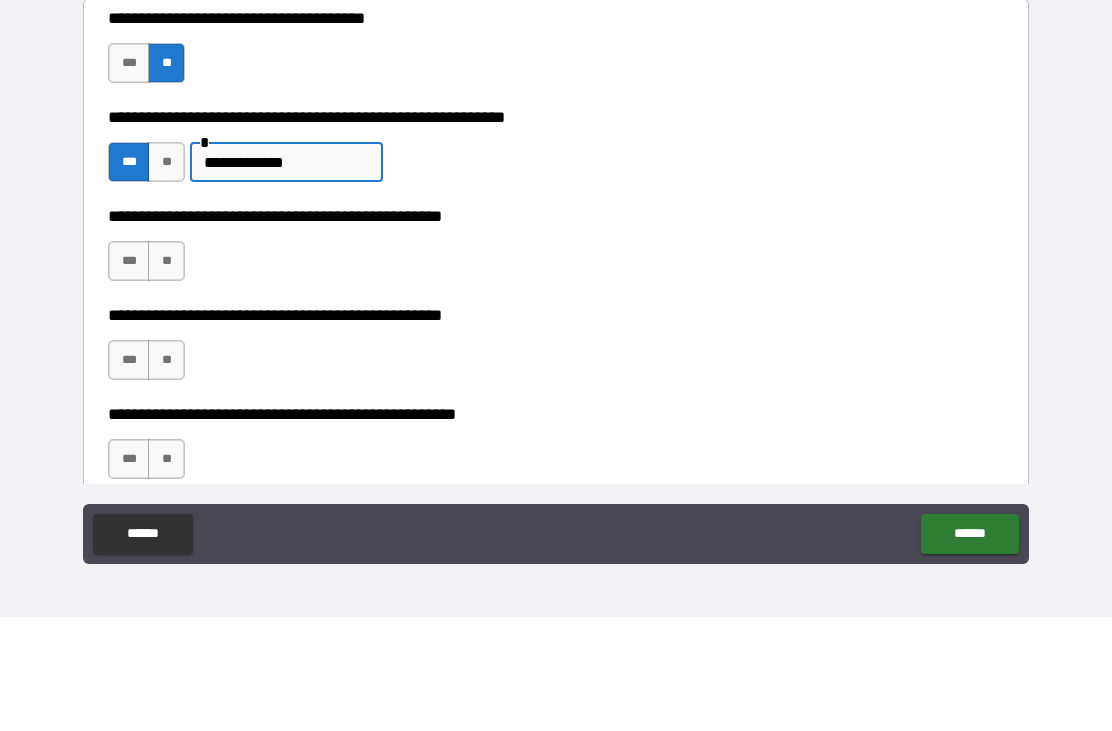 type on "**********" 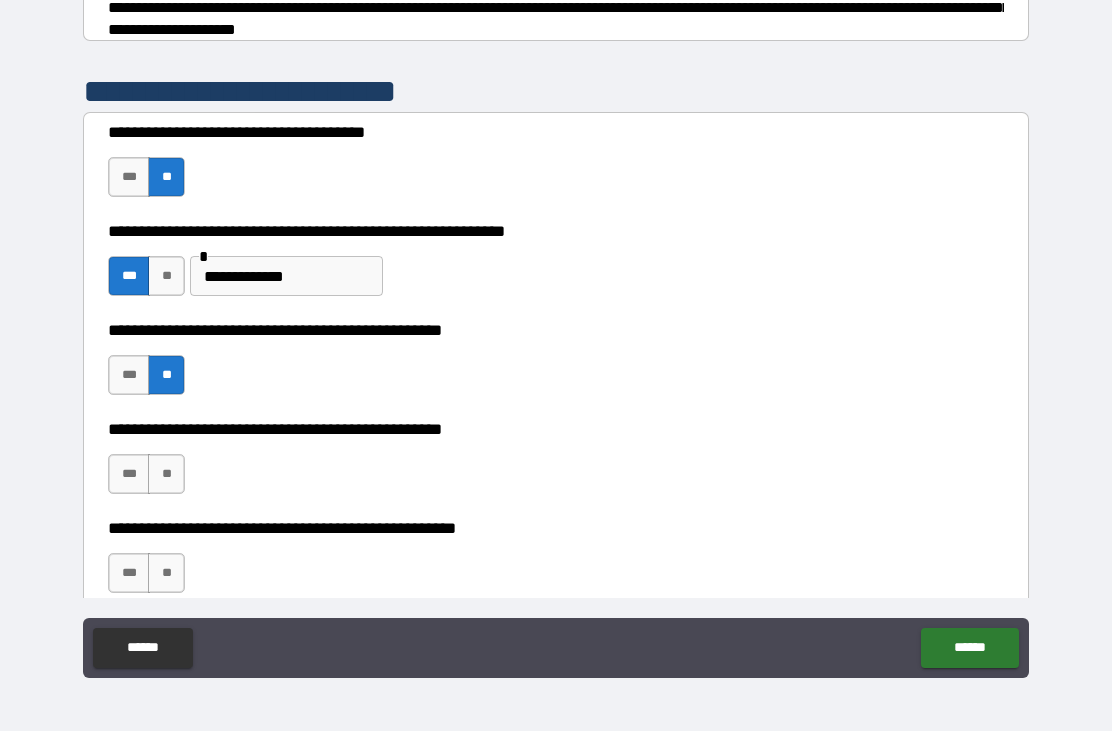 click on "**" at bounding box center (166, 474) 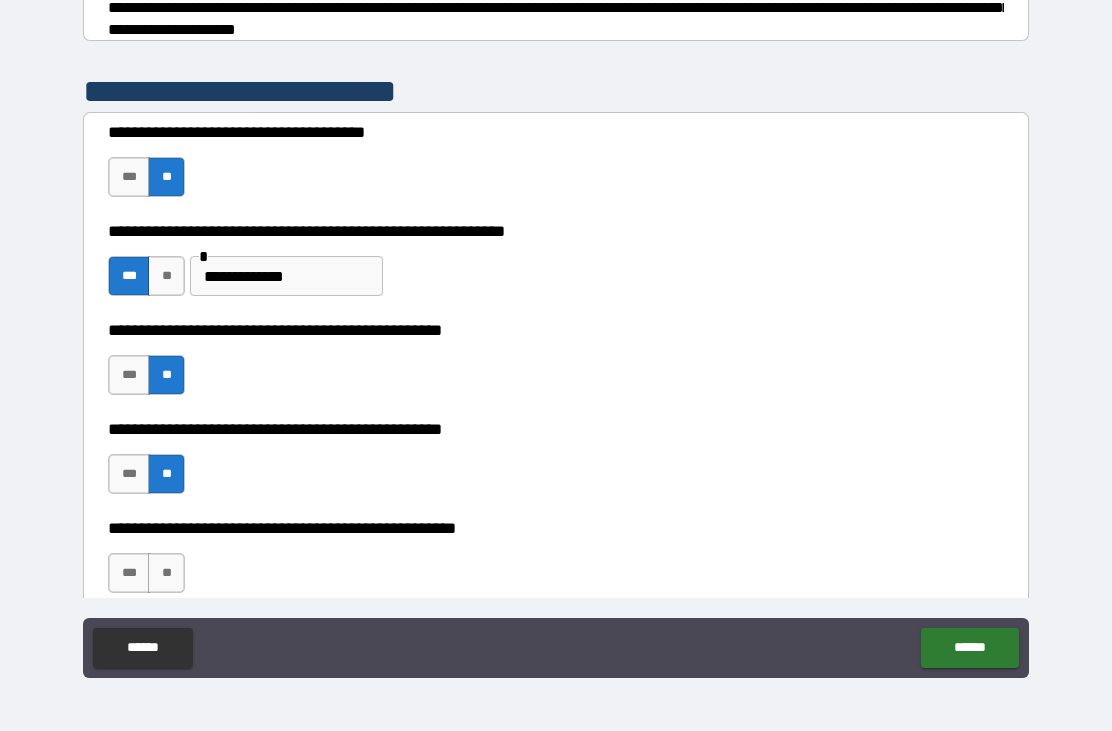 click on "**" at bounding box center [166, 573] 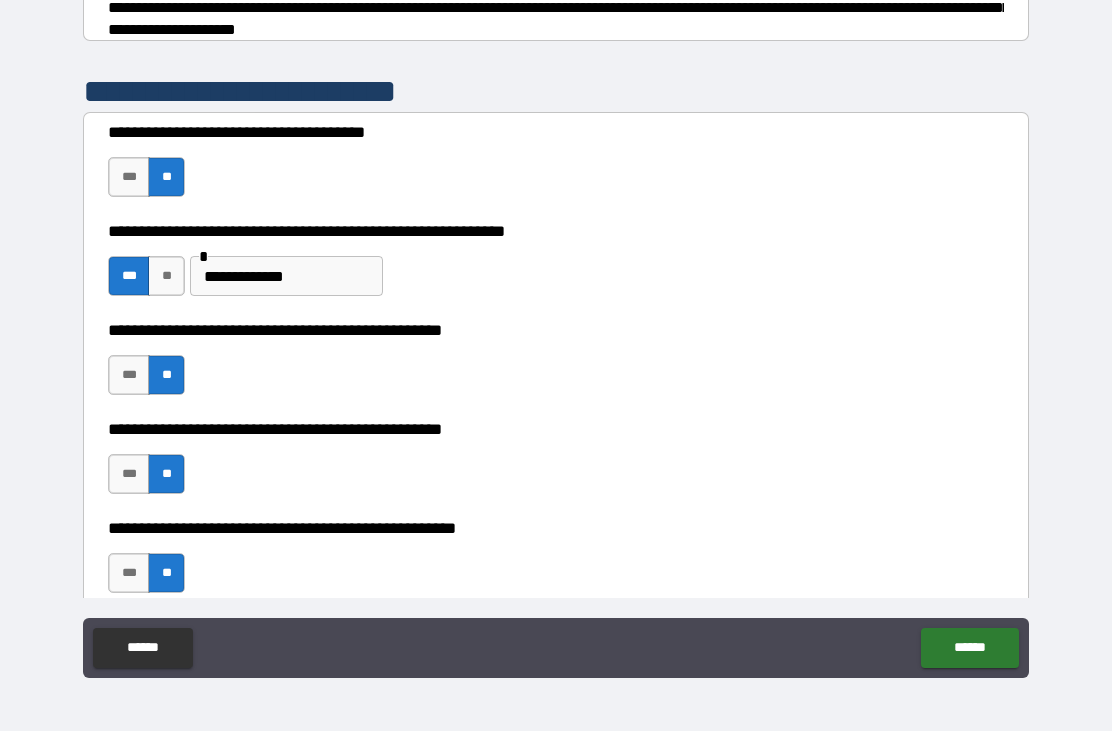click on "******" at bounding box center [969, 648] 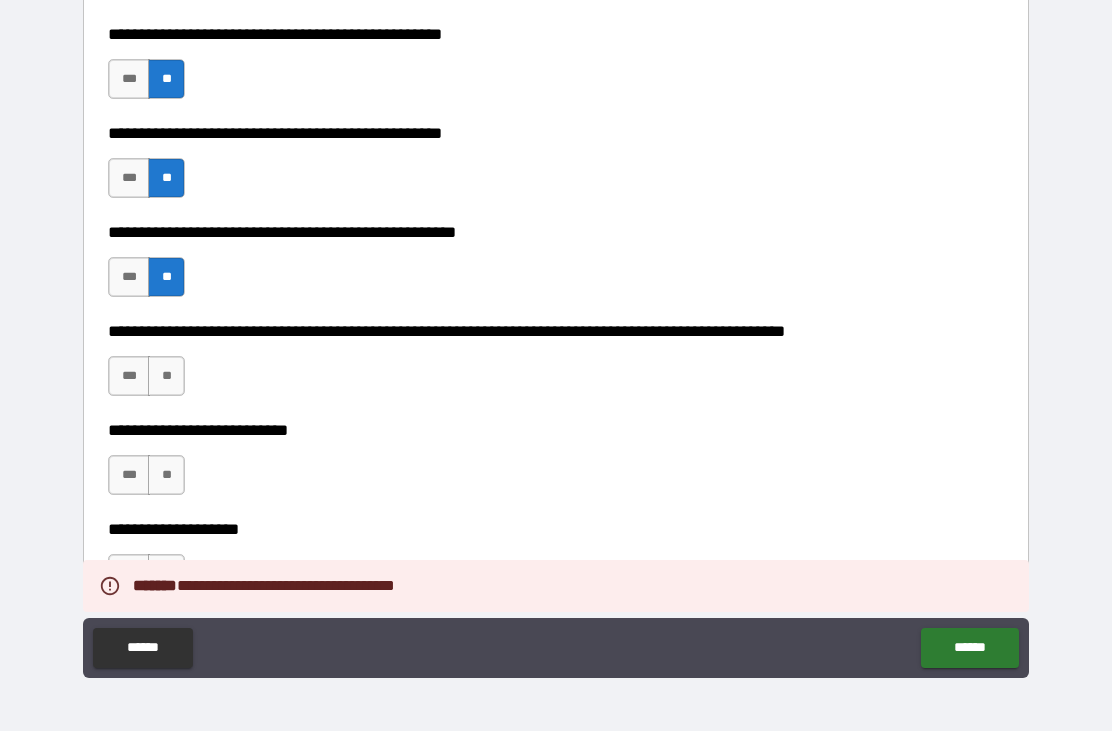 scroll, scrollTop: 648, scrollLeft: 0, axis: vertical 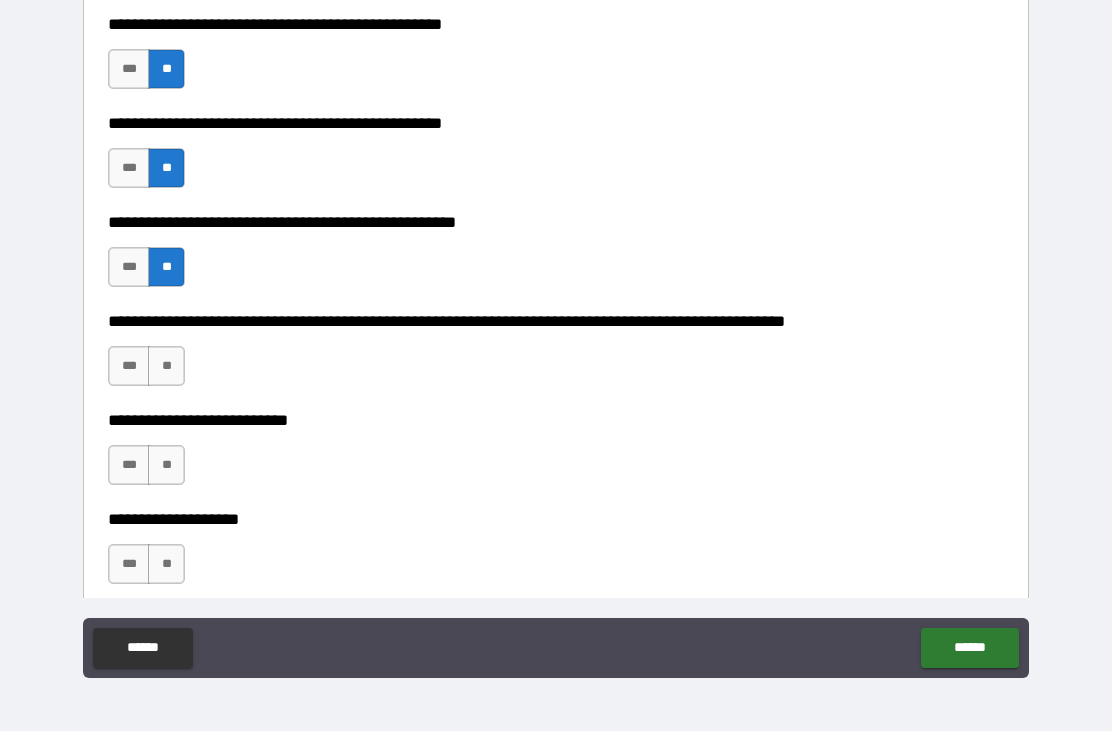 click on "**" at bounding box center [166, 366] 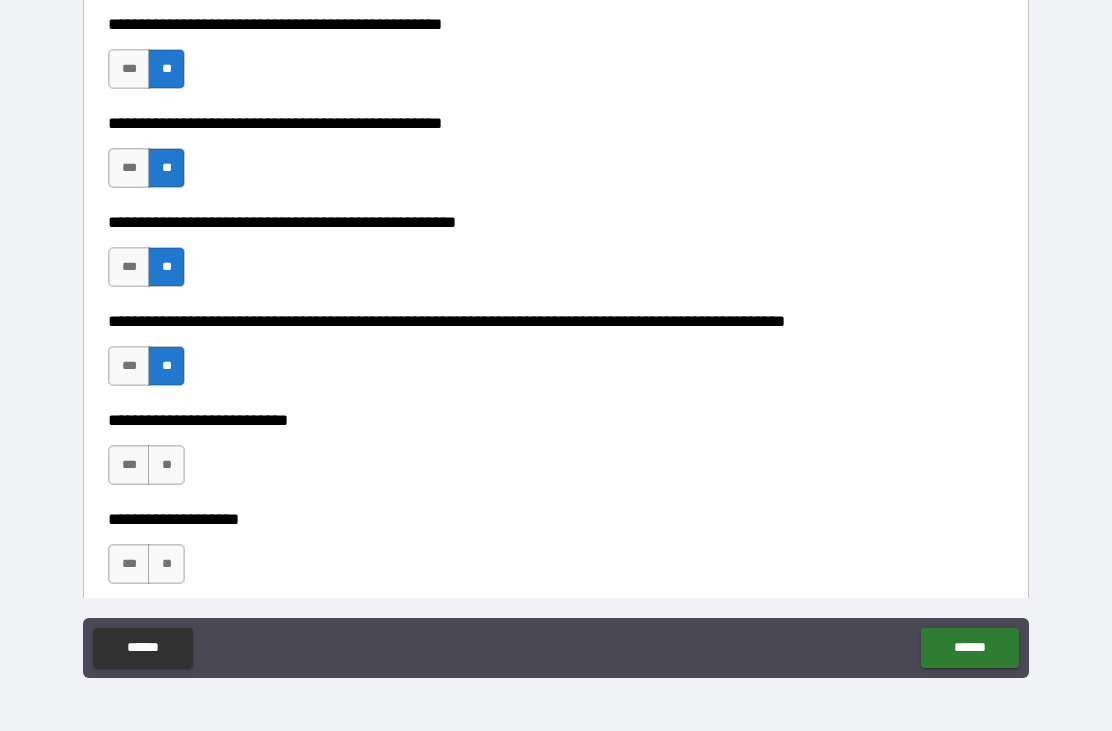 click on "**" at bounding box center (166, 465) 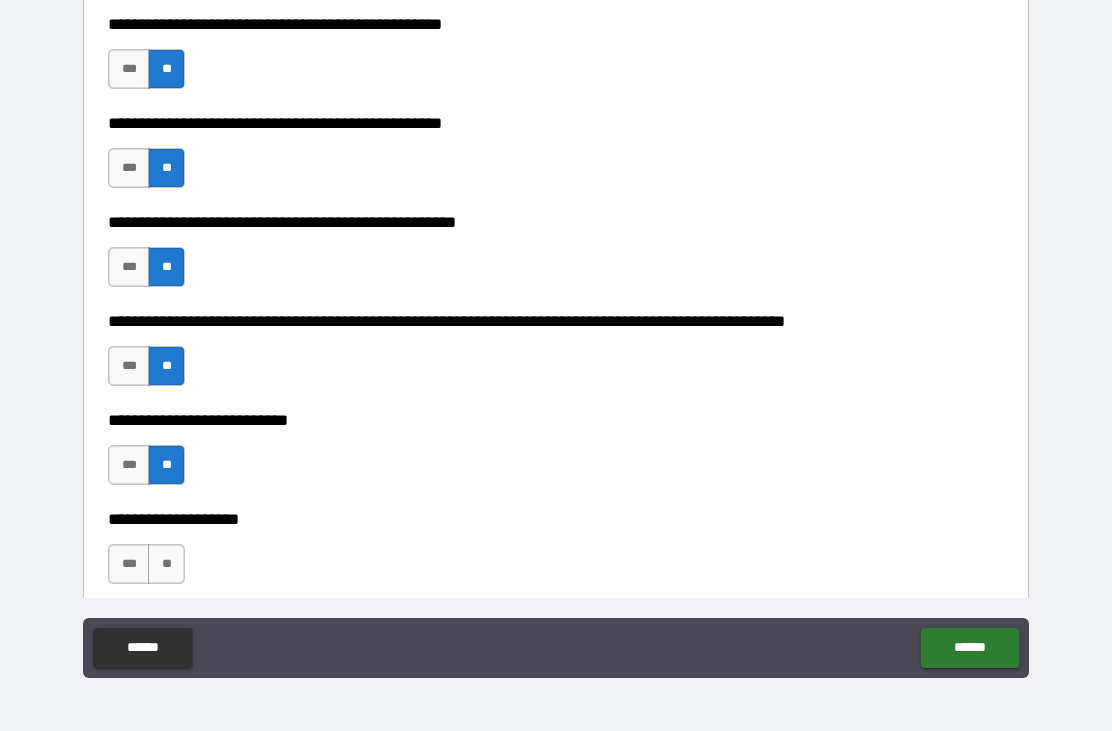click on "**" at bounding box center [166, 564] 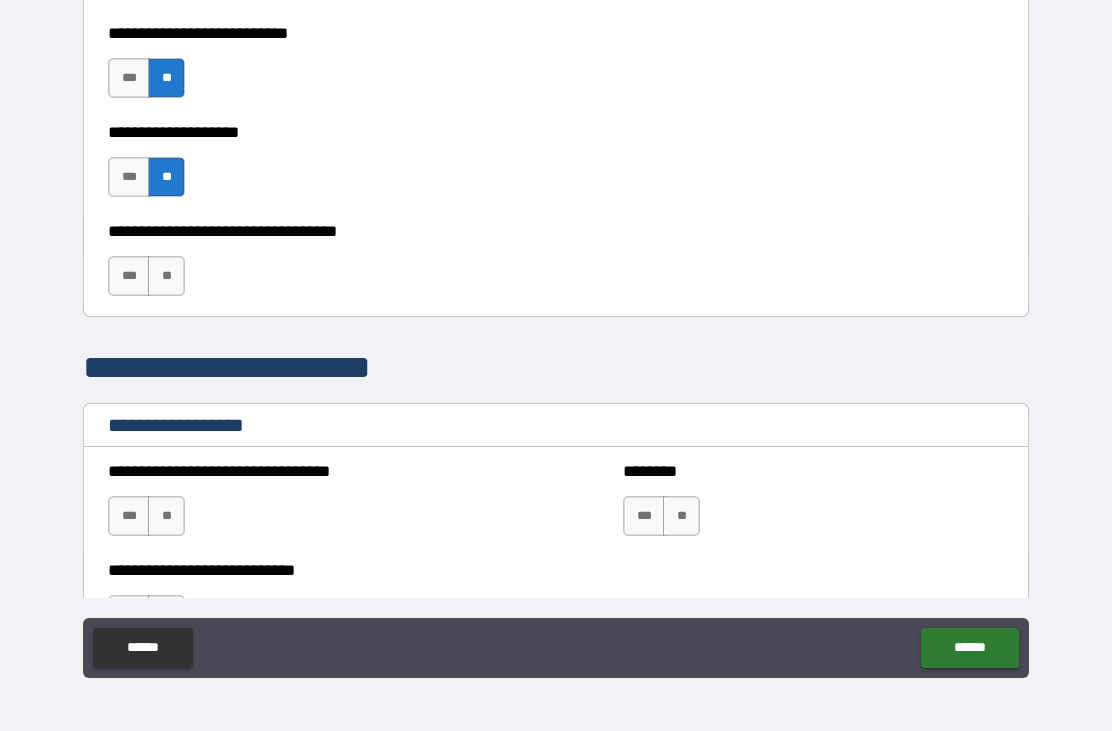 scroll, scrollTop: 1035, scrollLeft: 0, axis: vertical 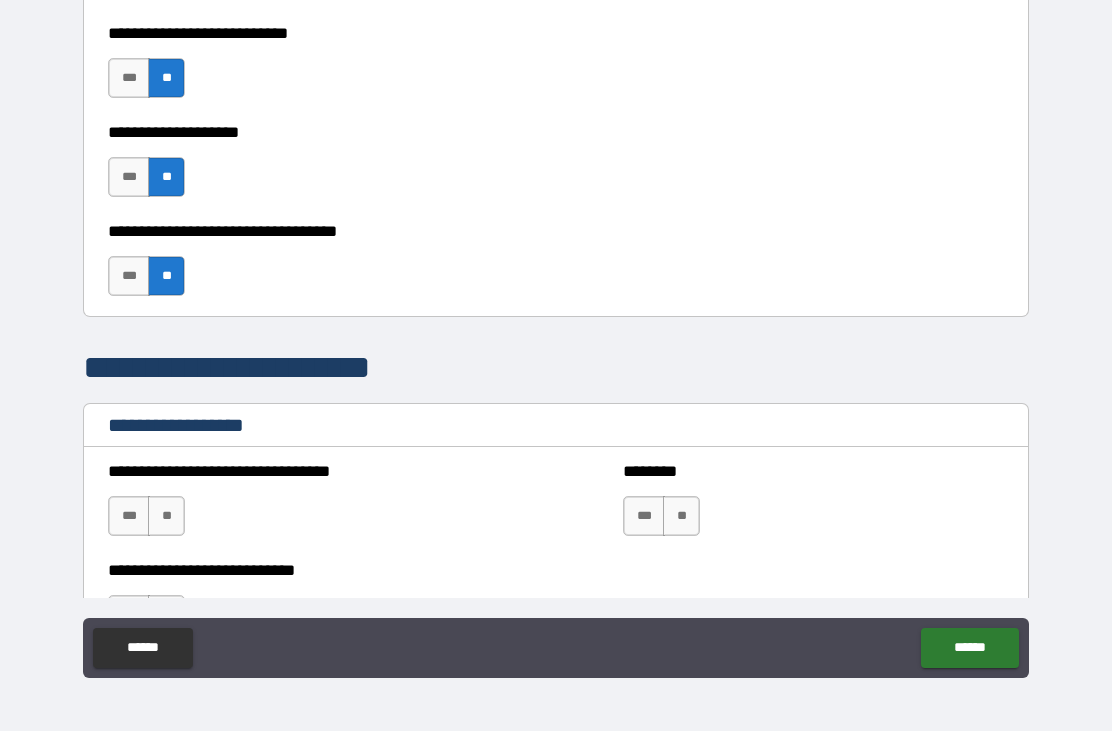 click on "**" at bounding box center [166, 516] 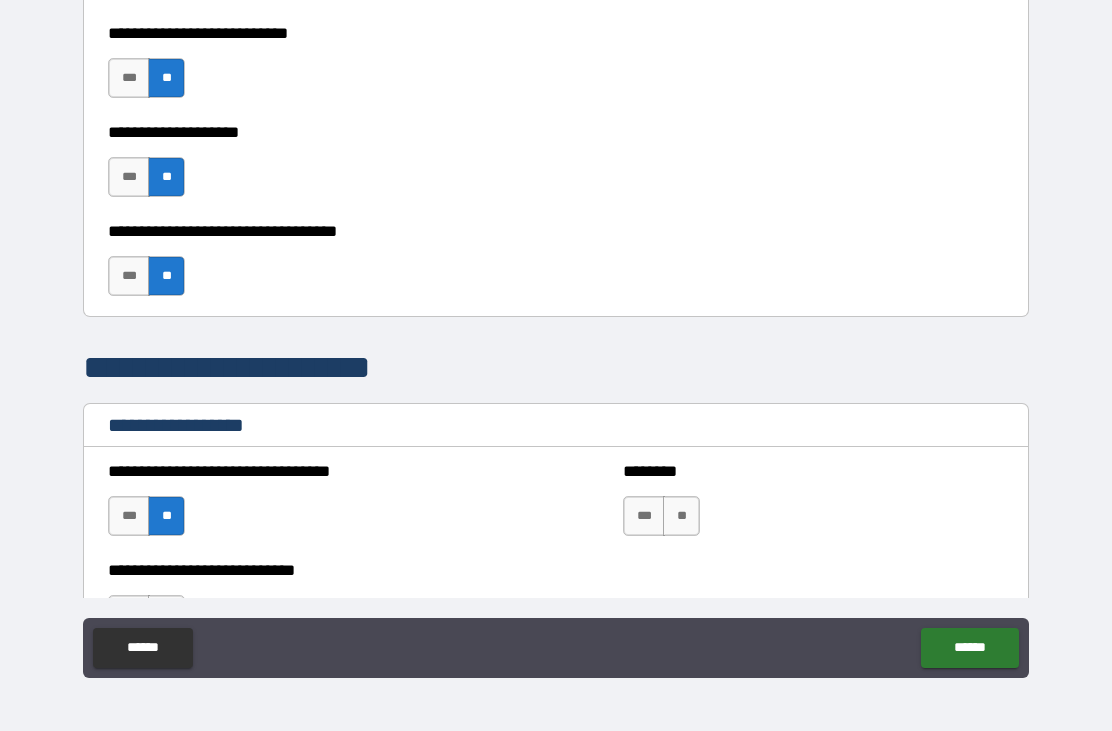 click on "**" at bounding box center (681, 516) 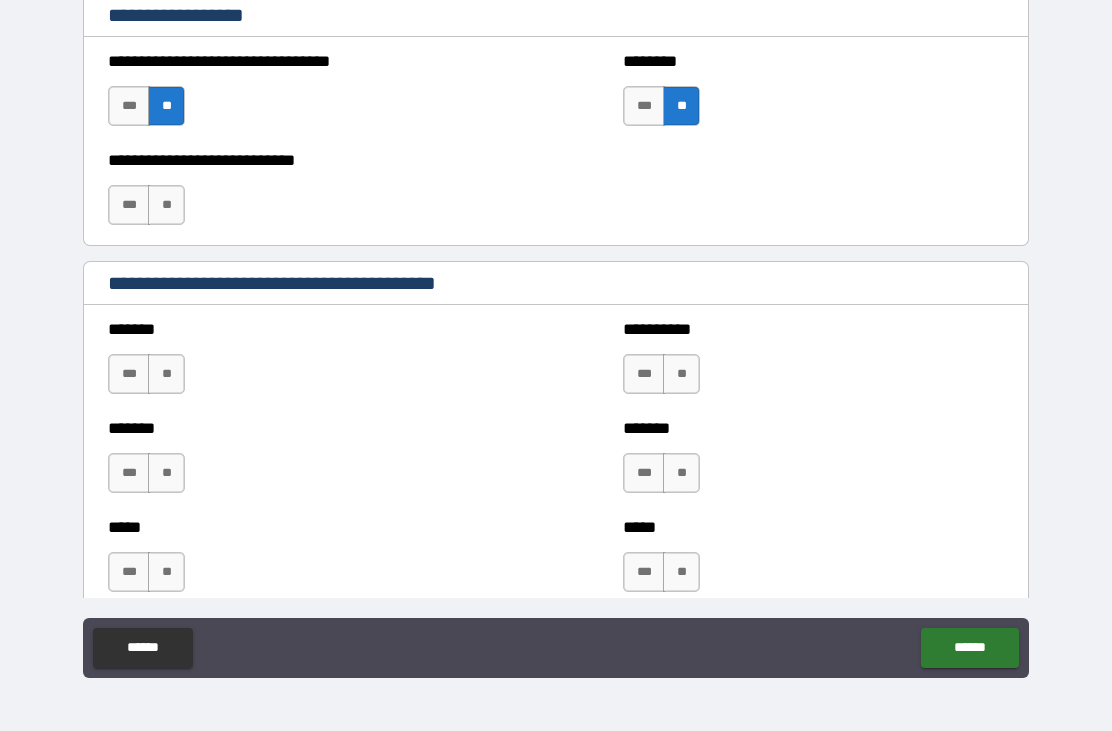 scroll, scrollTop: 1455, scrollLeft: 0, axis: vertical 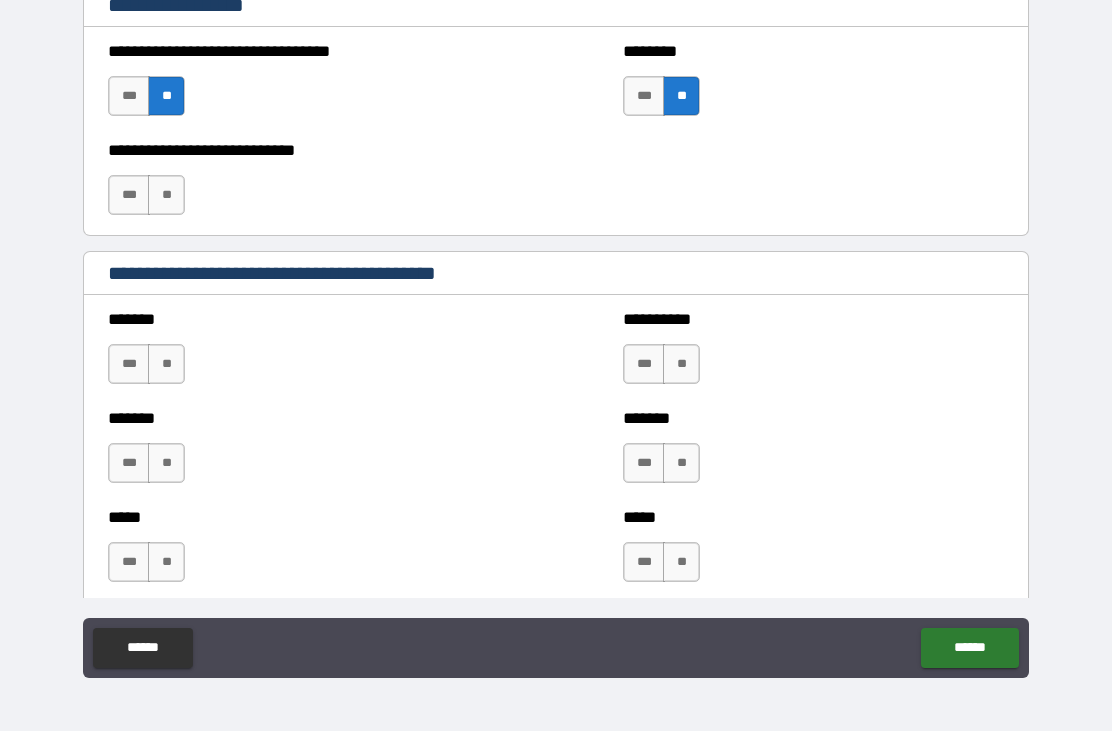 click on "**" at bounding box center [166, 195] 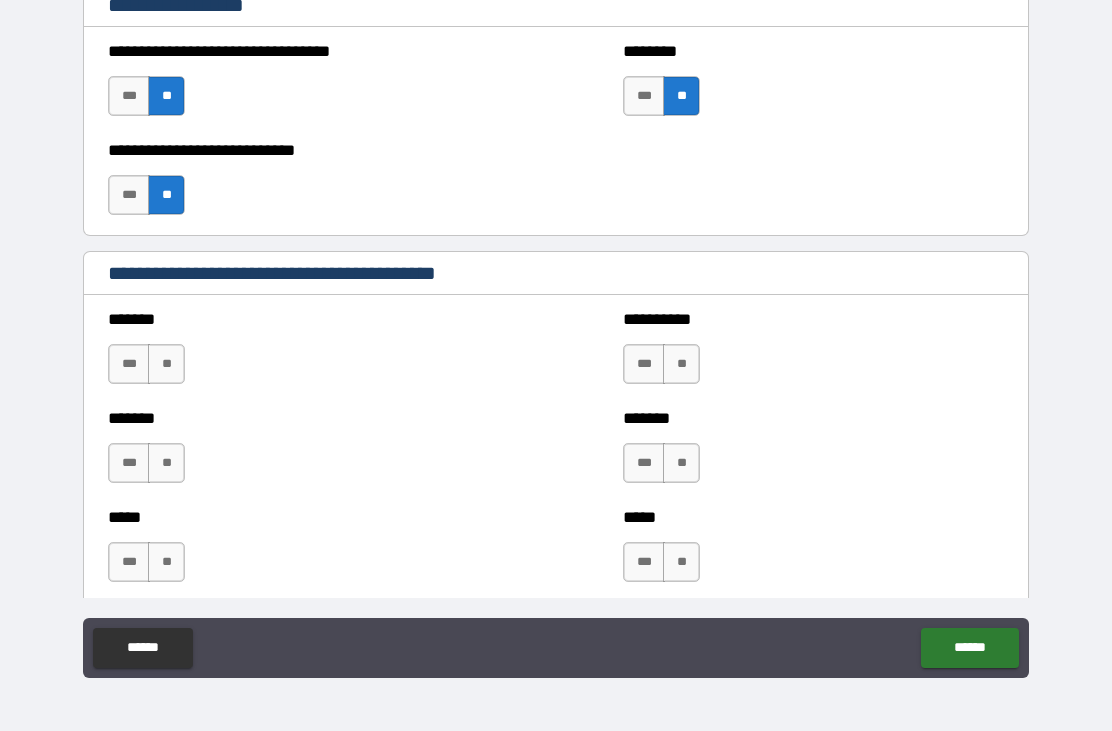 click on "**" at bounding box center (166, 364) 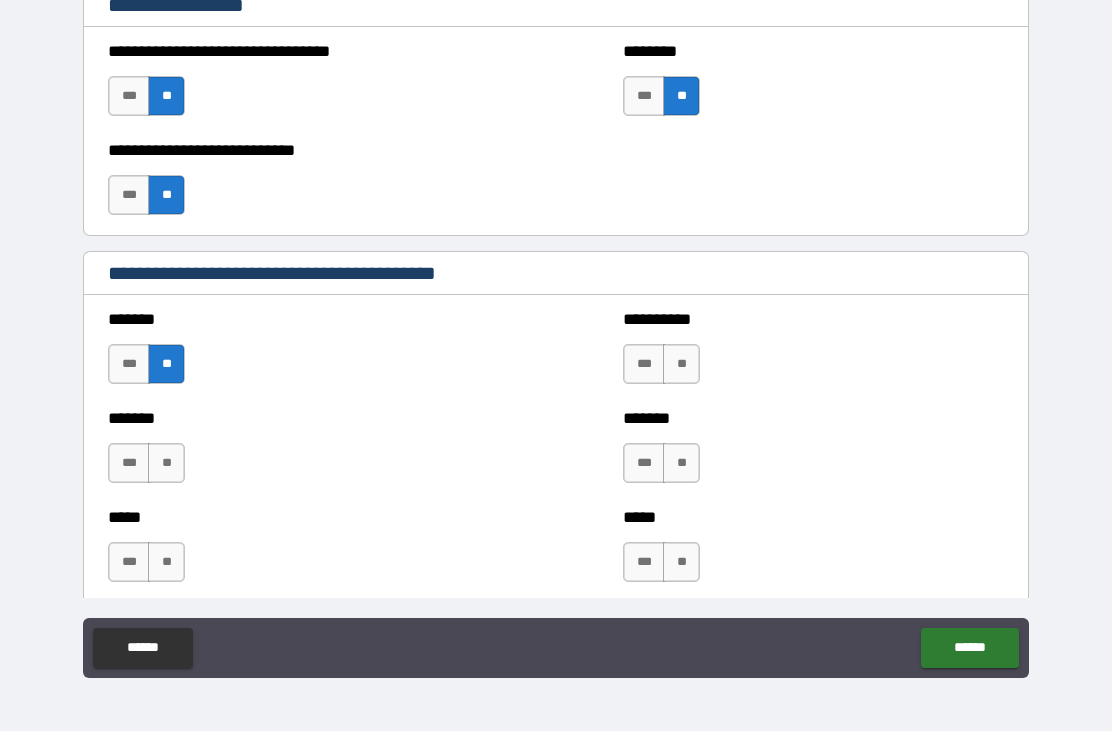 click on "**" at bounding box center [166, 463] 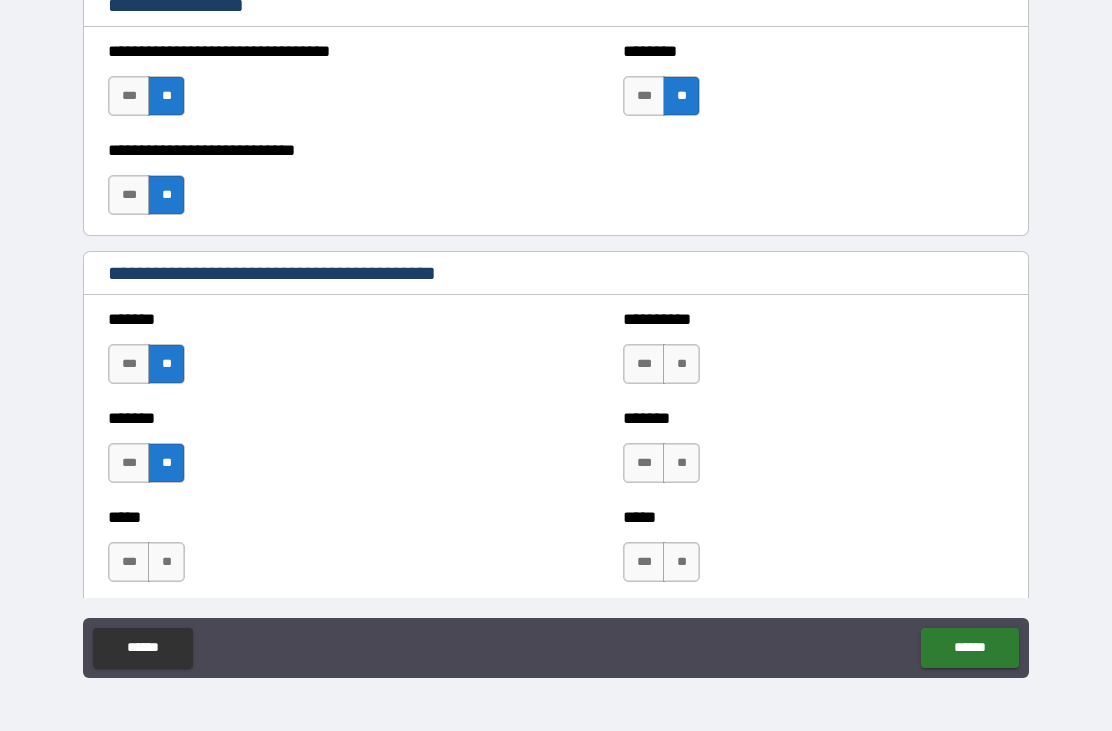 click on "**" at bounding box center [166, 562] 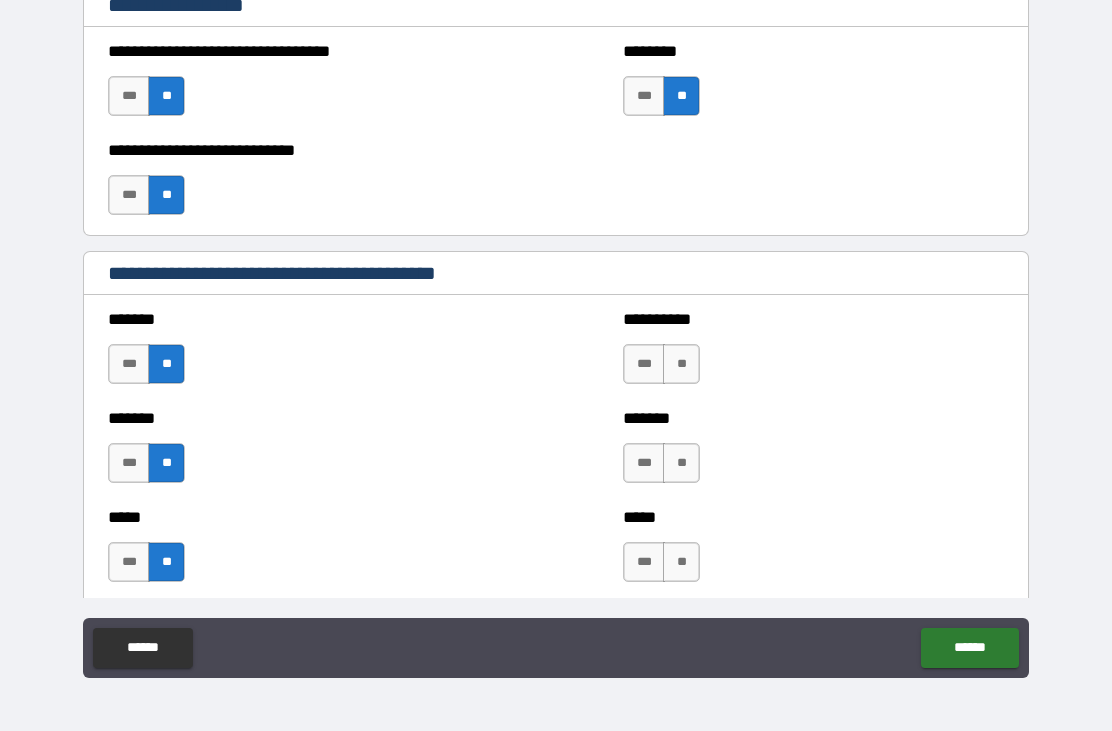 click on "**" at bounding box center [681, 364] 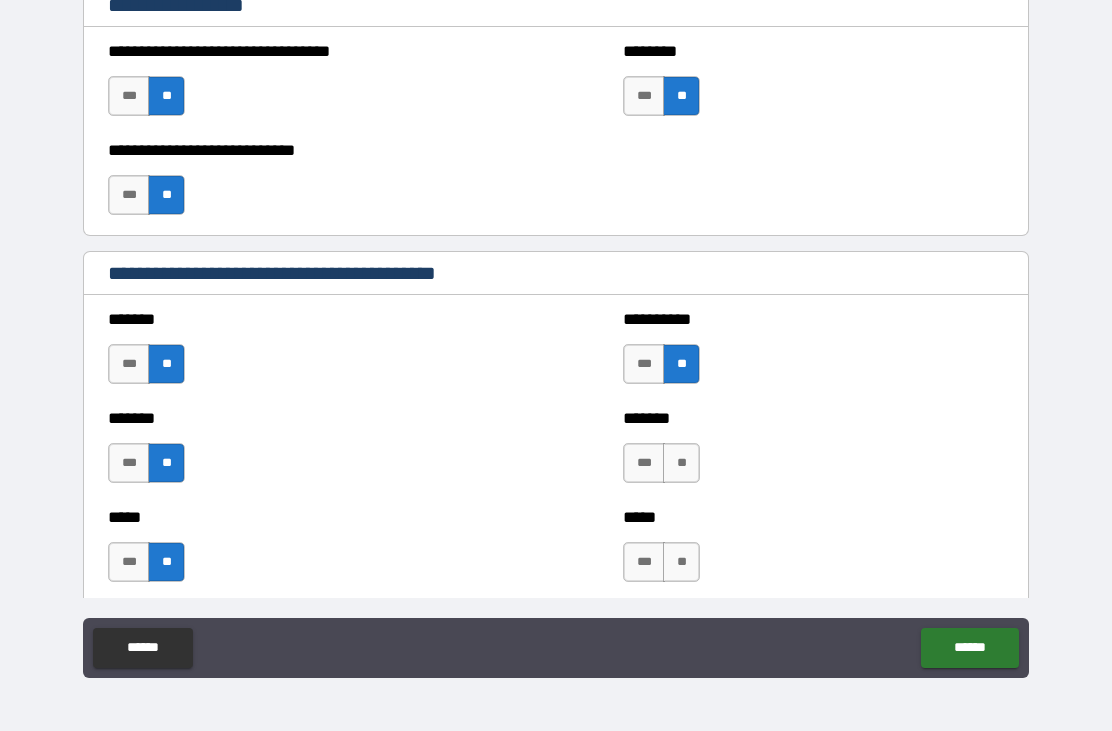 click on "**" at bounding box center (681, 463) 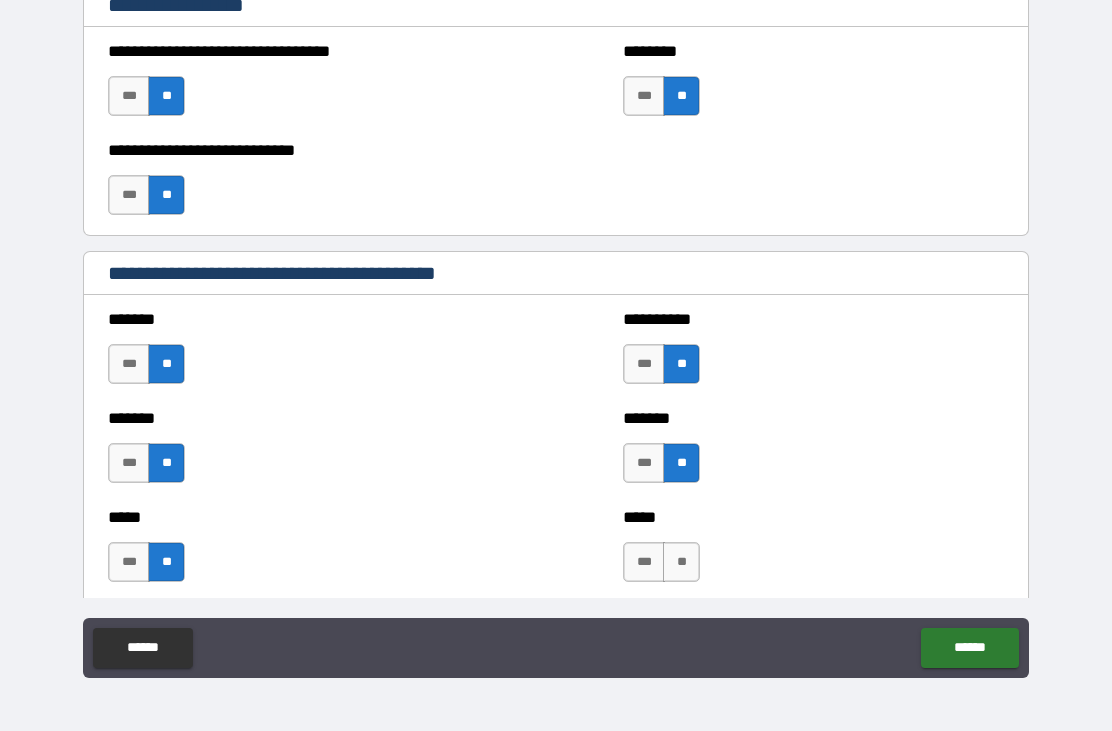 click on "**" at bounding box center (681, 562) 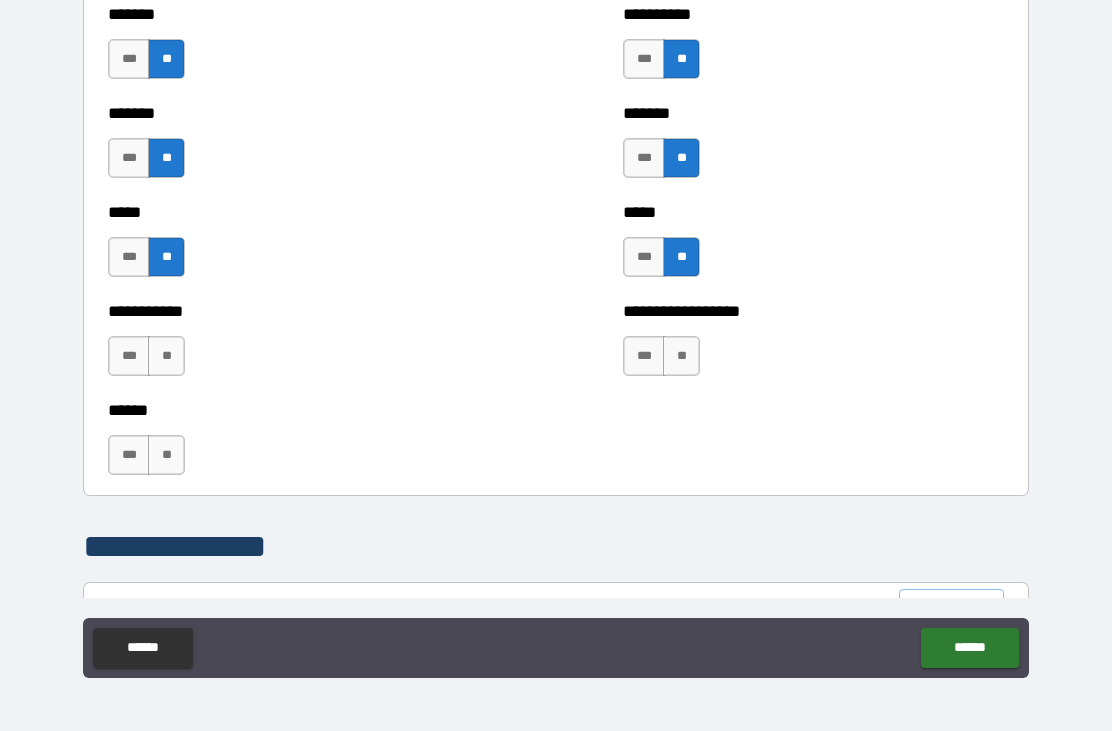 scroll, scrollTop: 1781, scrollLeft: 0, axis: vertical 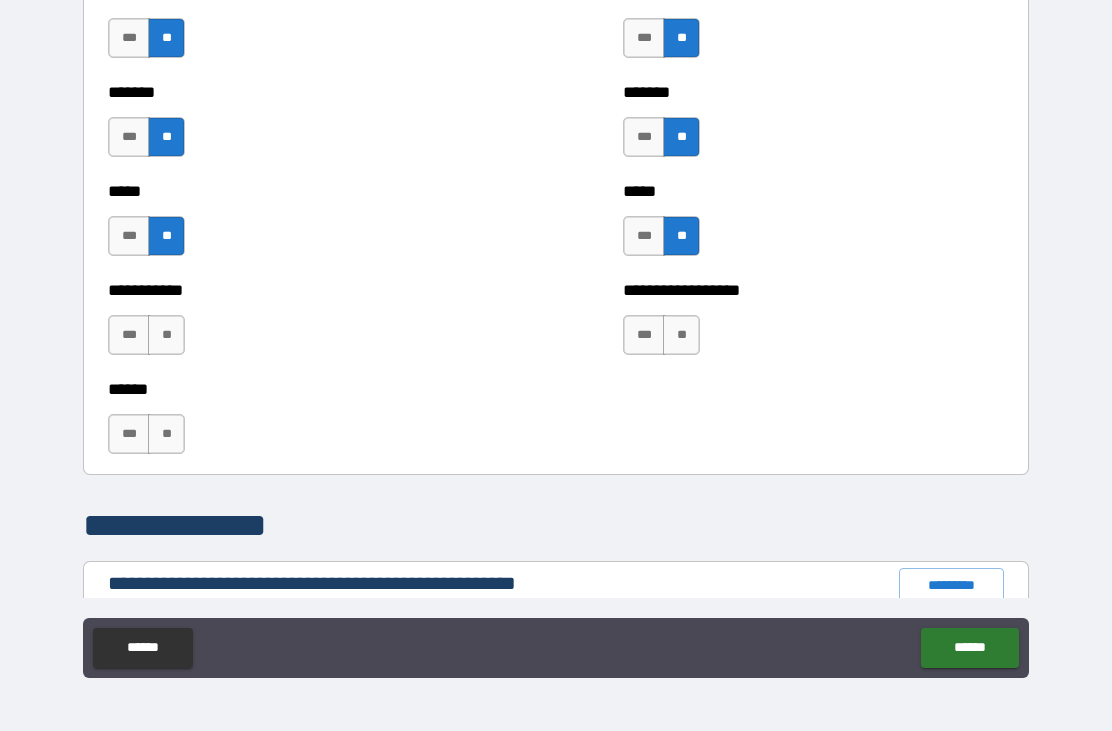 click on "**" at bounding box center (166, 335) 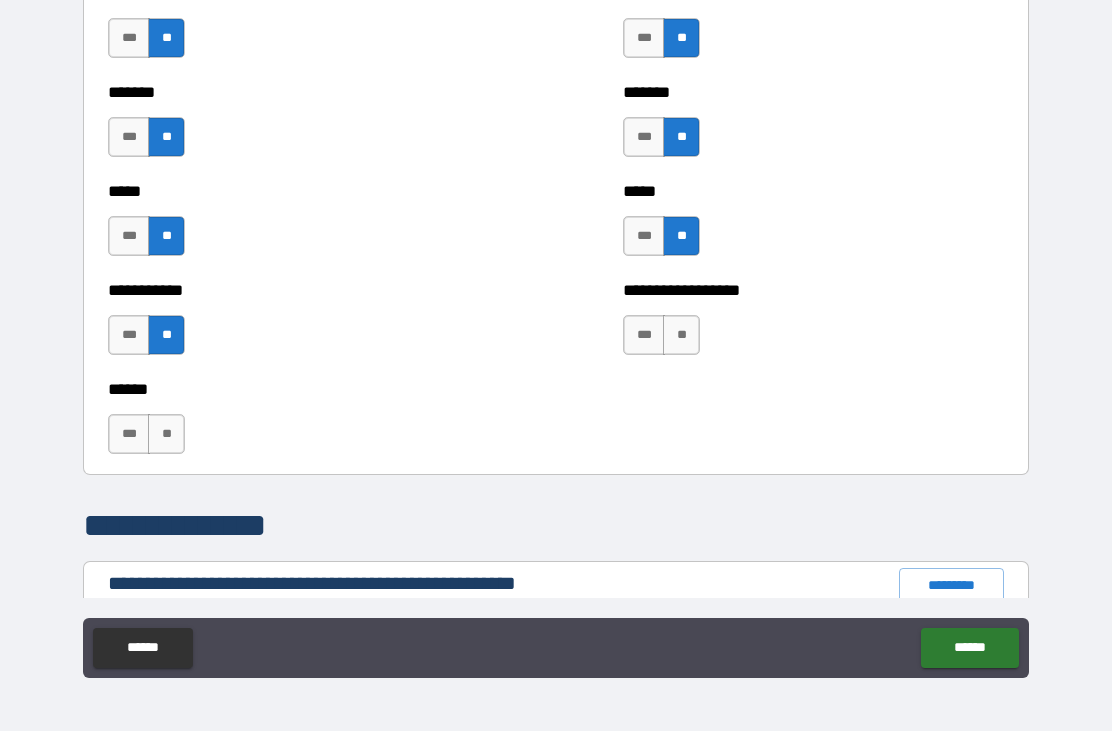 click on "**" at bounding box center [681, 335] 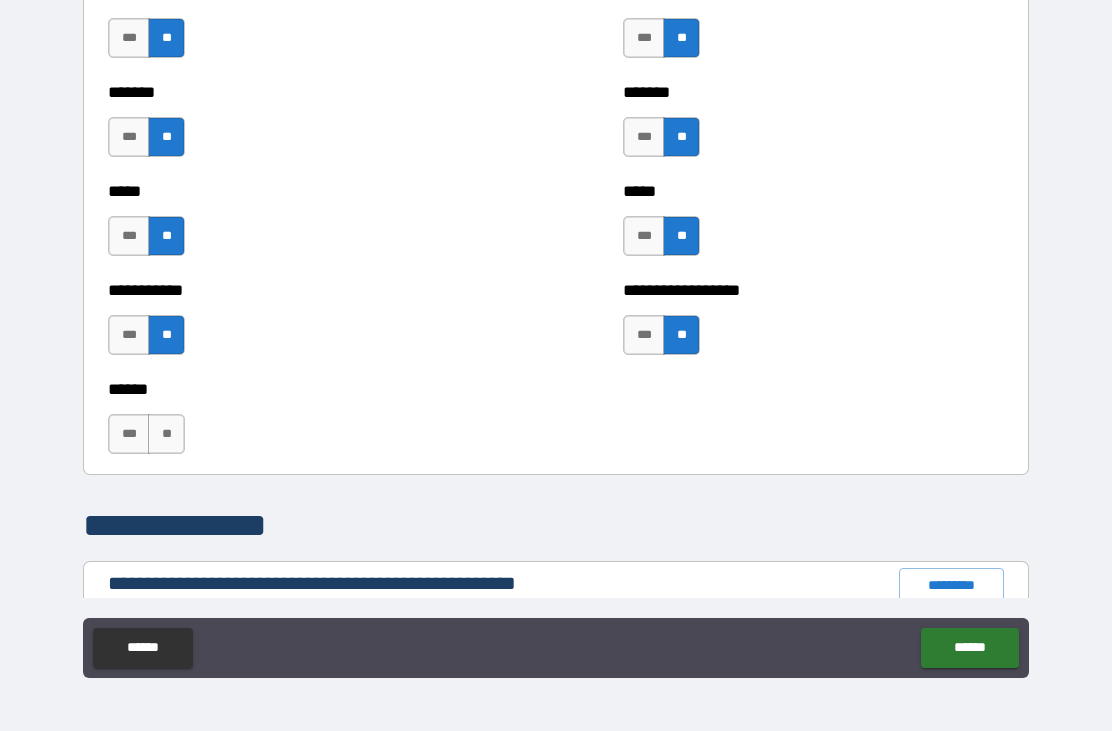 click on "**" at bounding box center [166, 434] 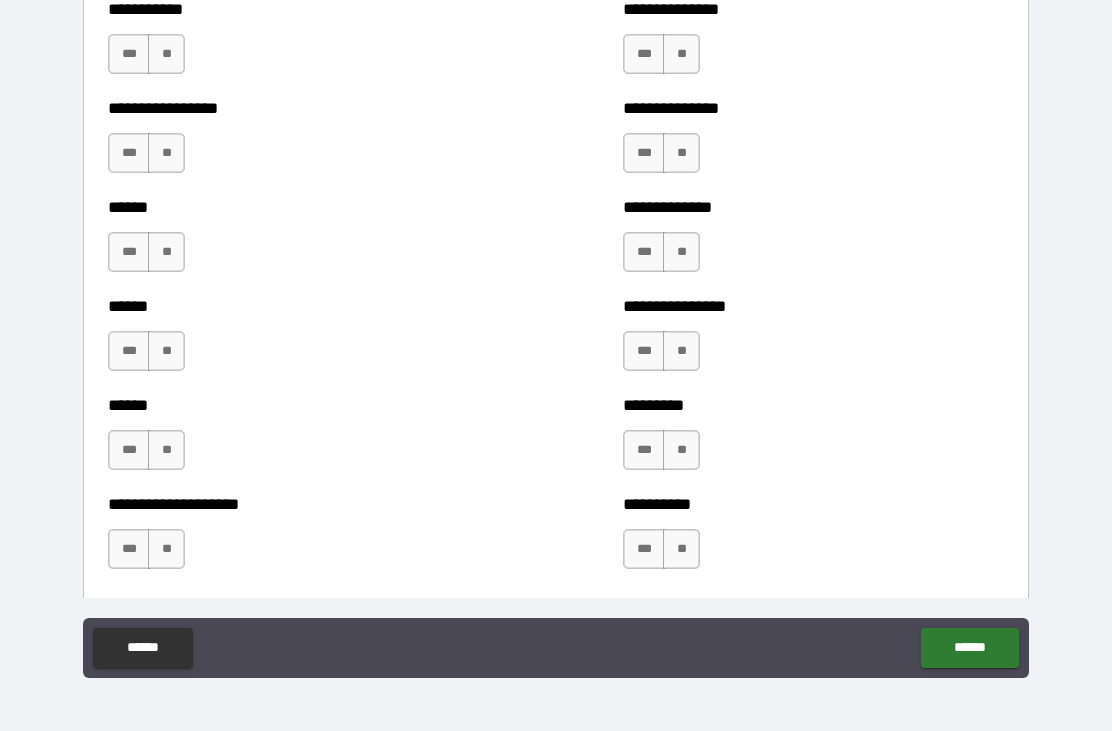 scroll, scrollTop: 2808, scrollLeft: 0, axis: vertical 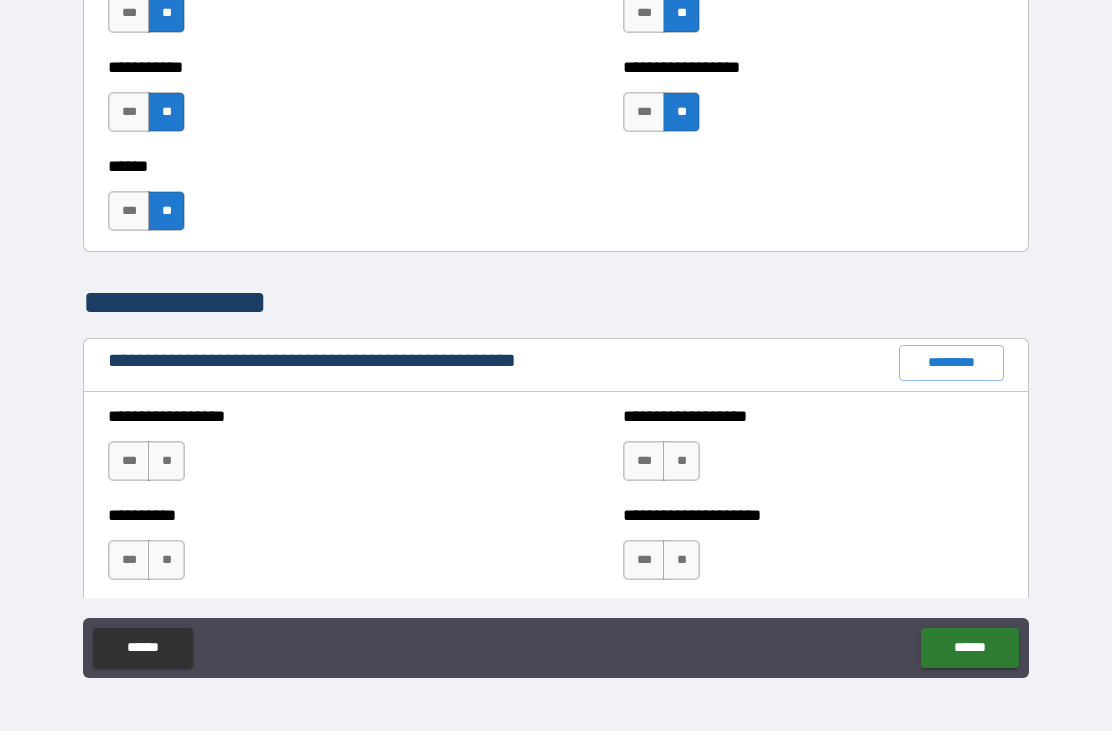 click on "*********" at bounding box center (951, 363) 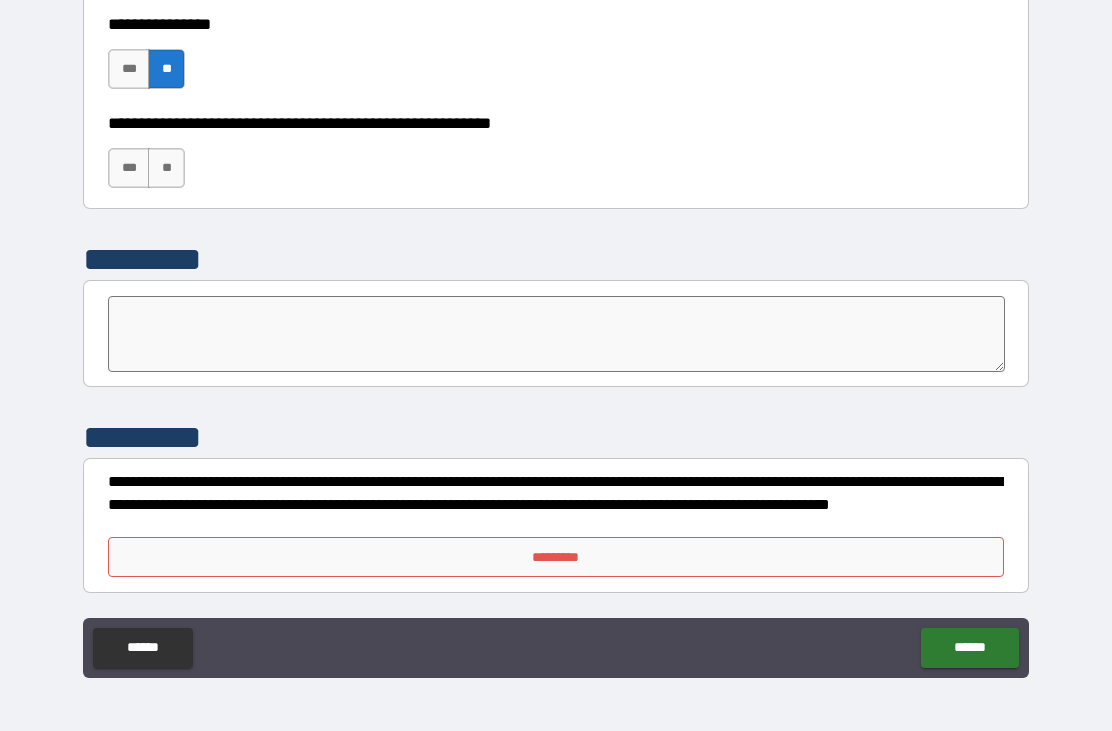 scroll, scrollTop: 6158, scrollLeft: 0, axis: vertical 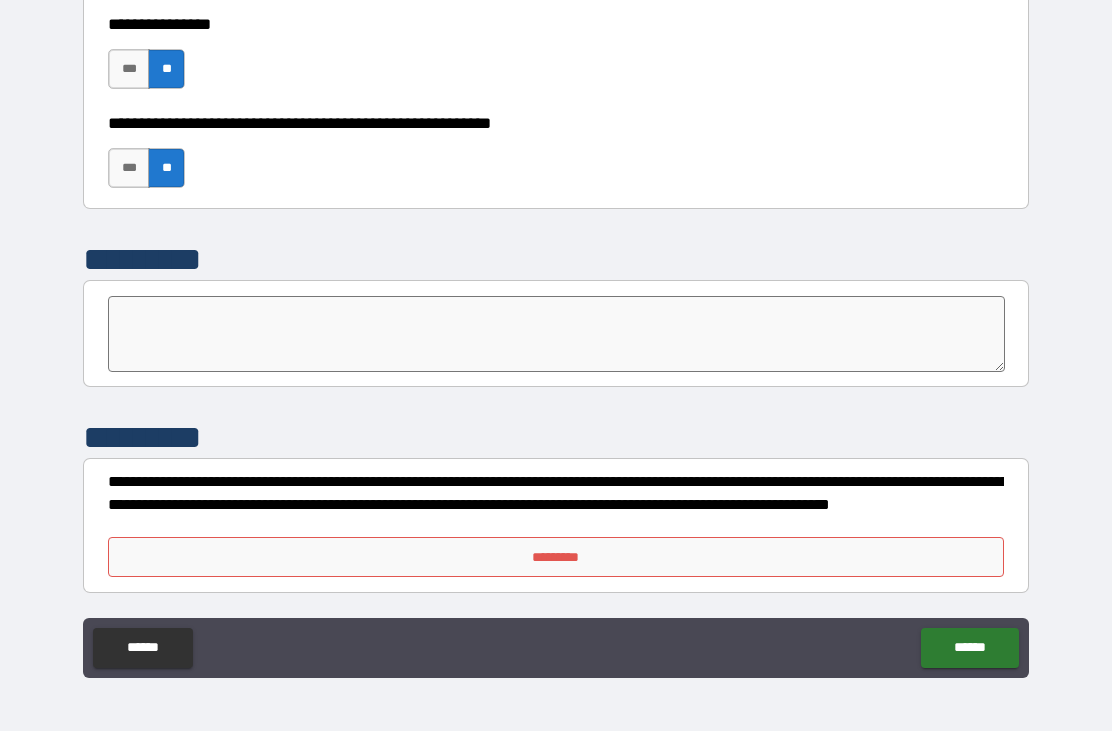 click on "*********" at bounding box center (556, 557) 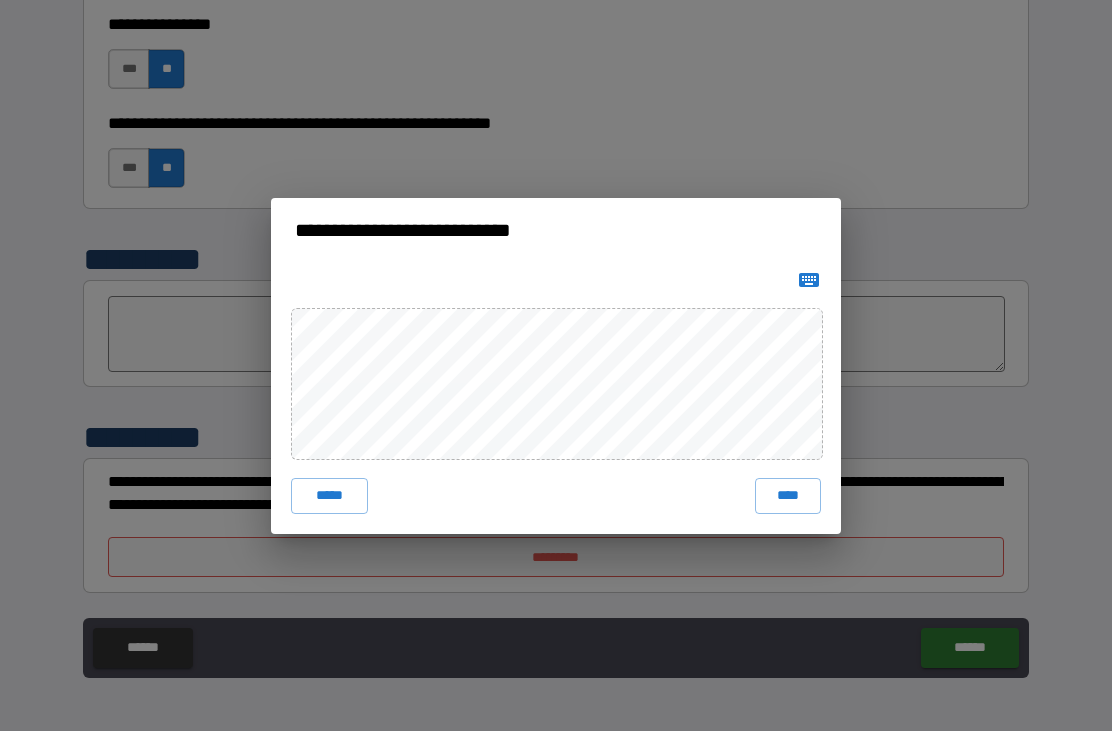 click on "****" at bounding box center (788, 496) 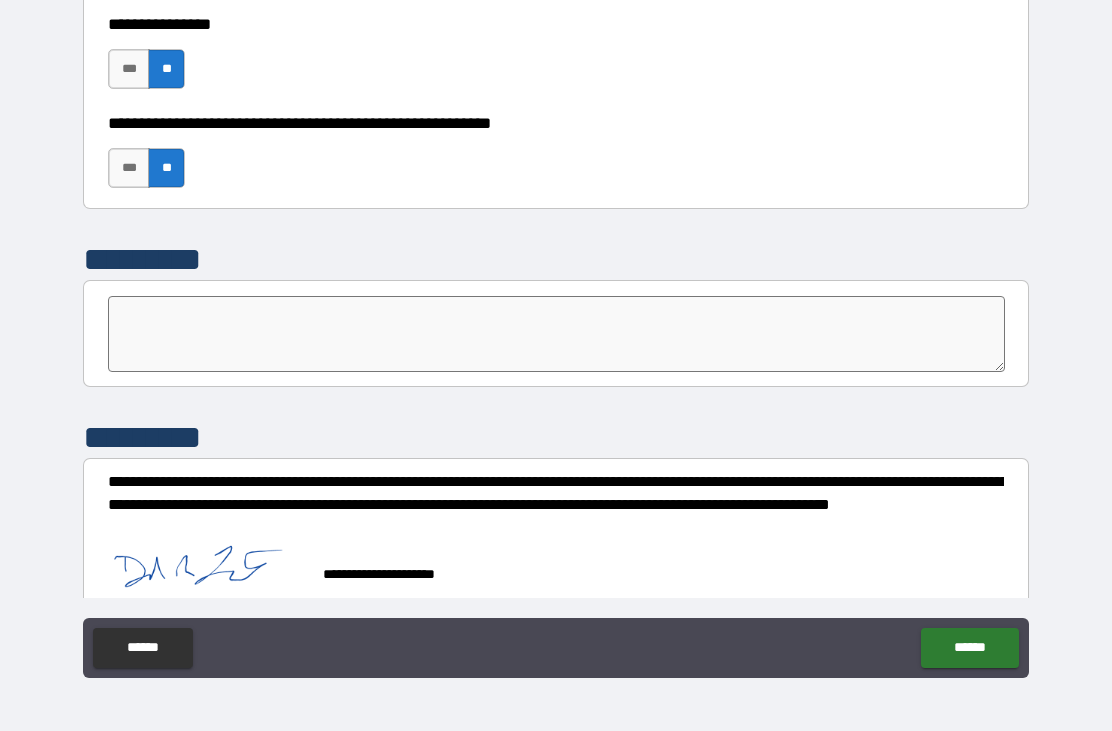 scroll, scrollTop: 6148, scrollLeft: 0, axis: vertical 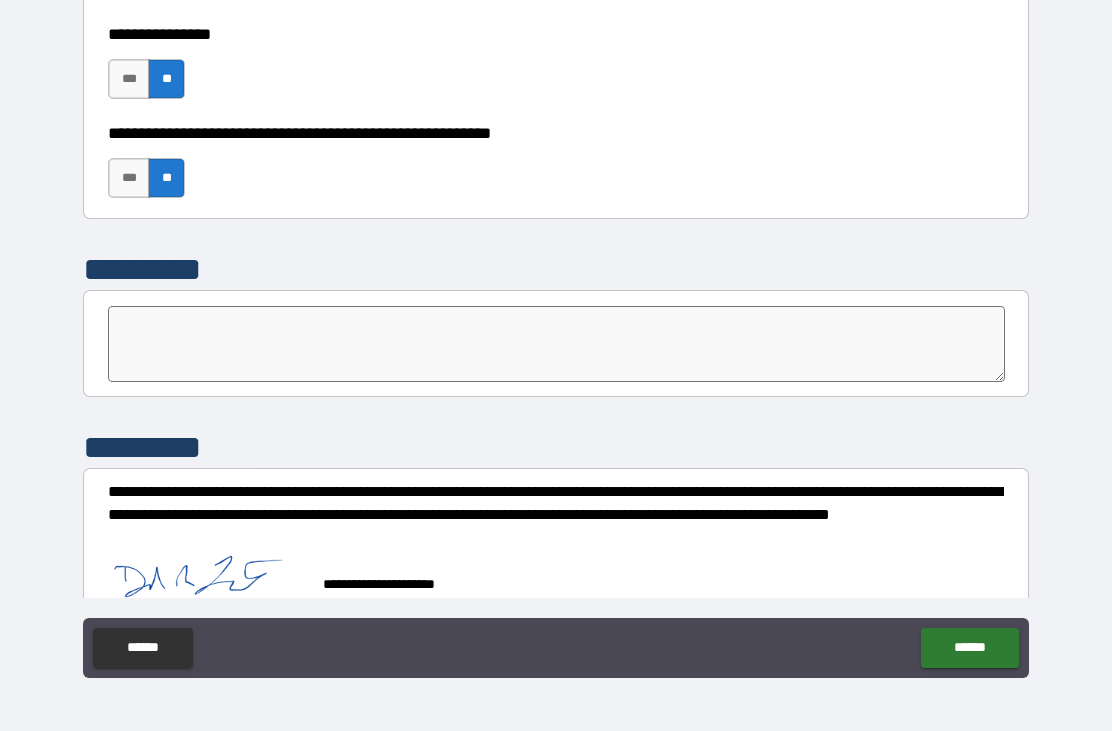 click on "******" at bounding box center [969, 648] 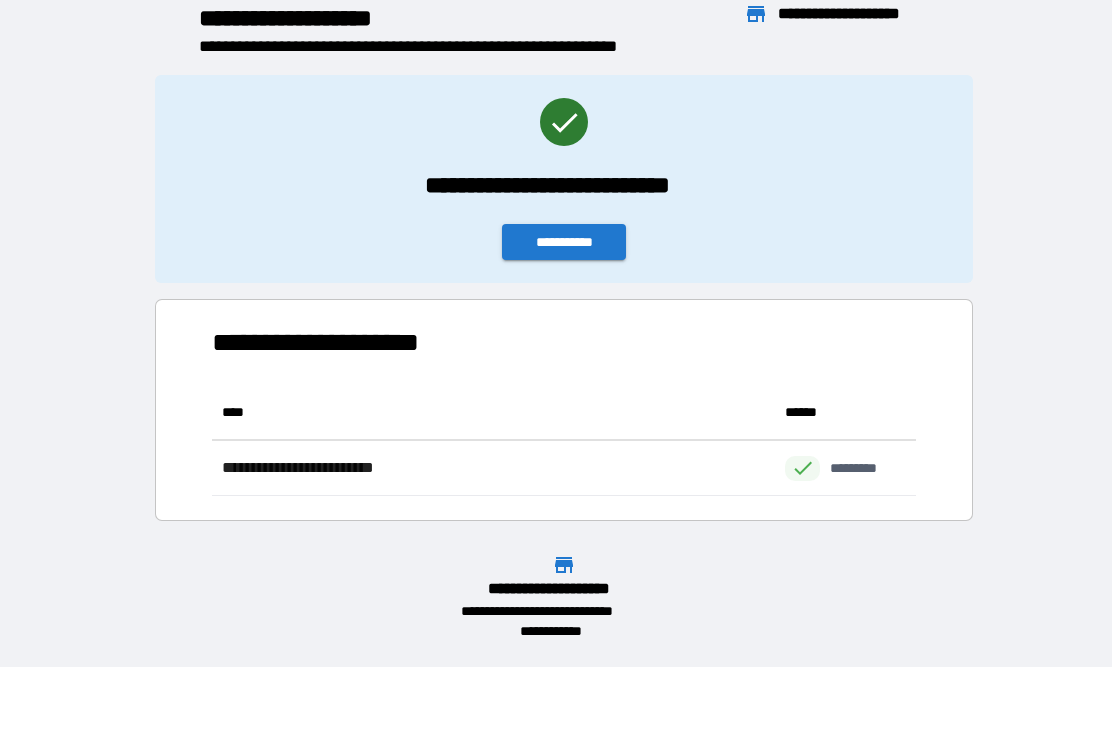 scroll, scrollTop: 1, scrollLeft: 1, axis: both 